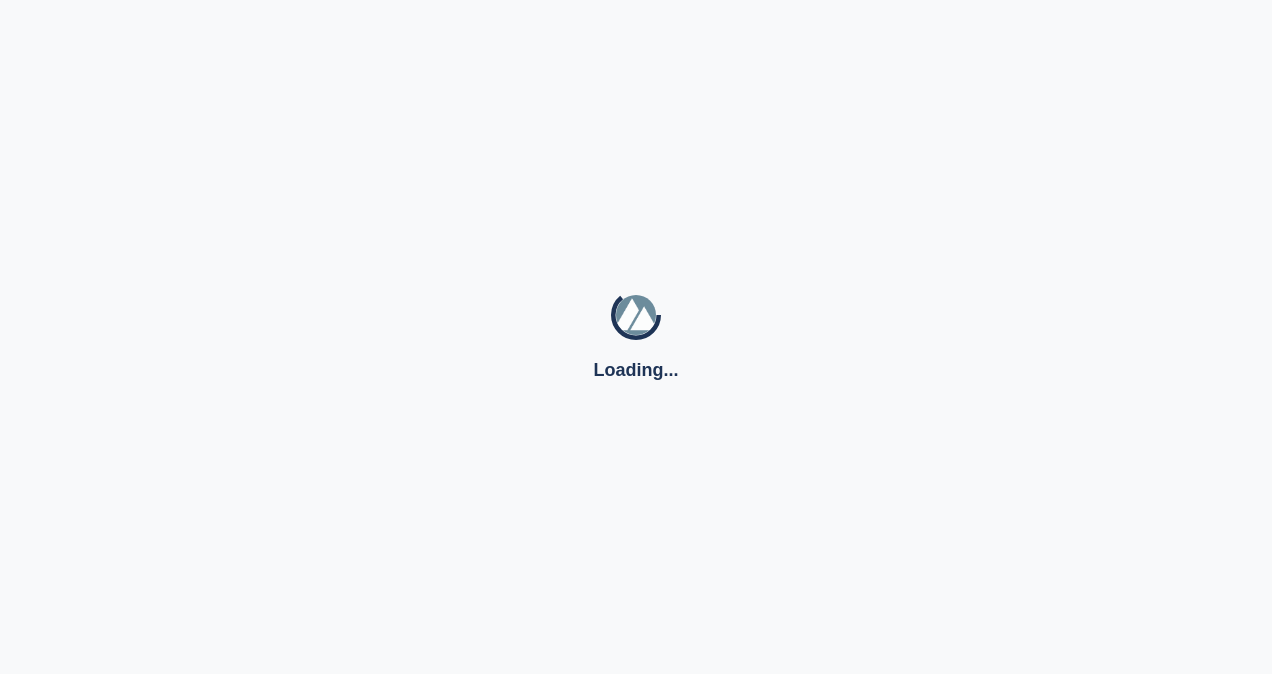 scroll, scrollTop: 0, scrollLeft: 0, axis: both 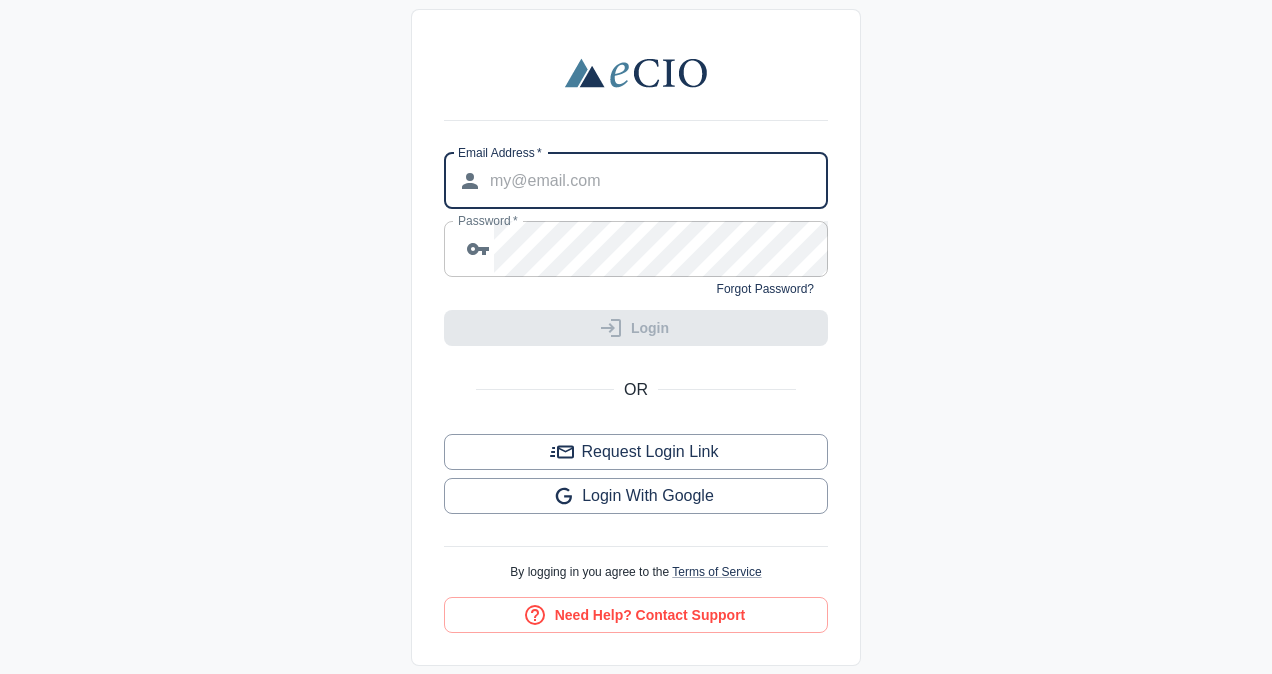 type on "[EMAIL]" 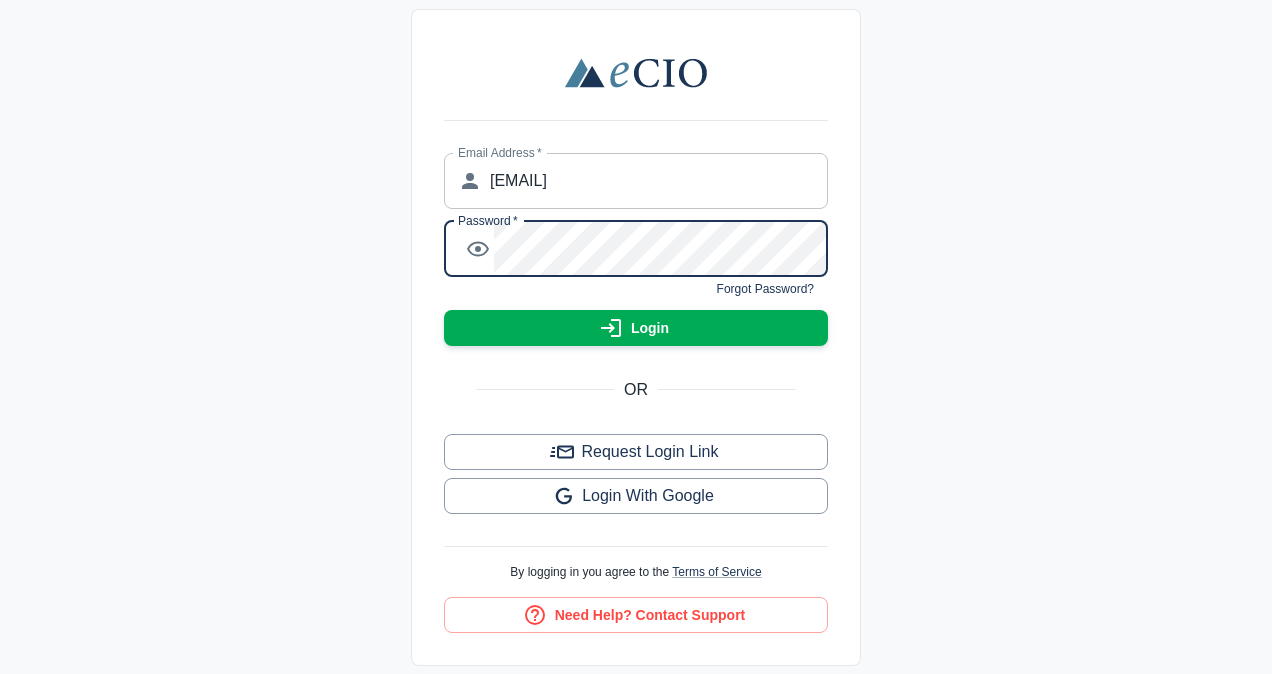 click on "Login" at bounding box center (636, 328) 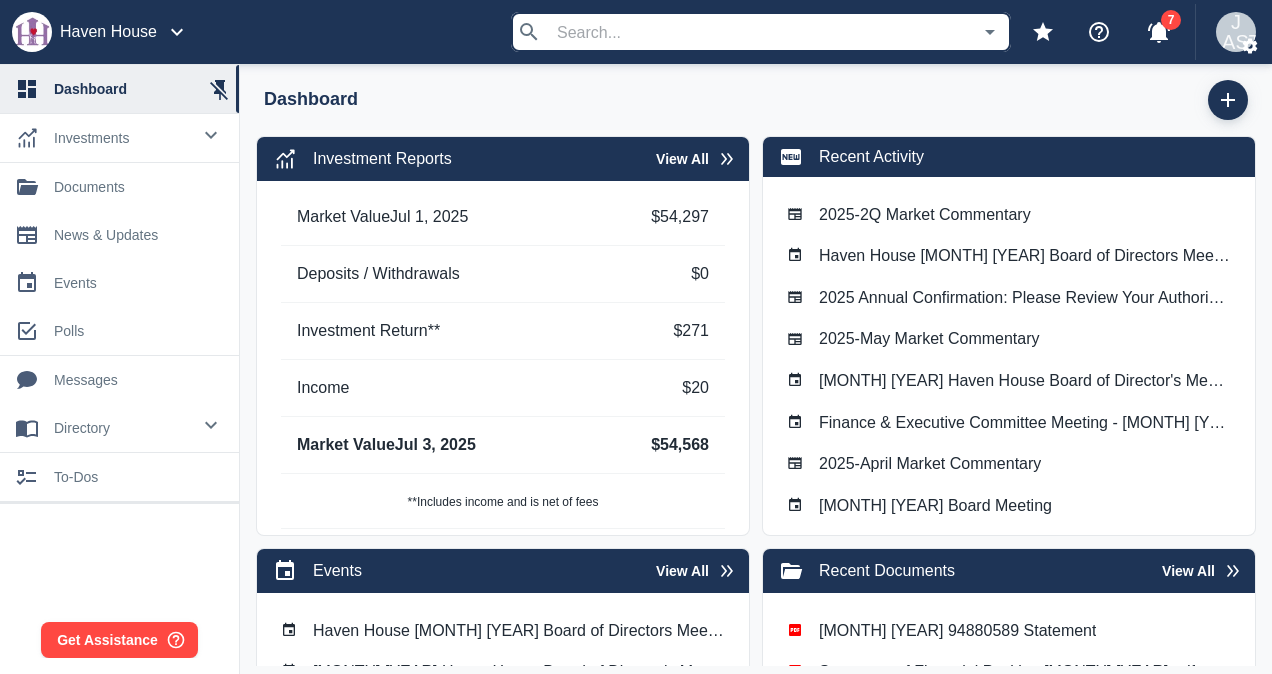 click on "news & updates" at bounding box center [119, 235] 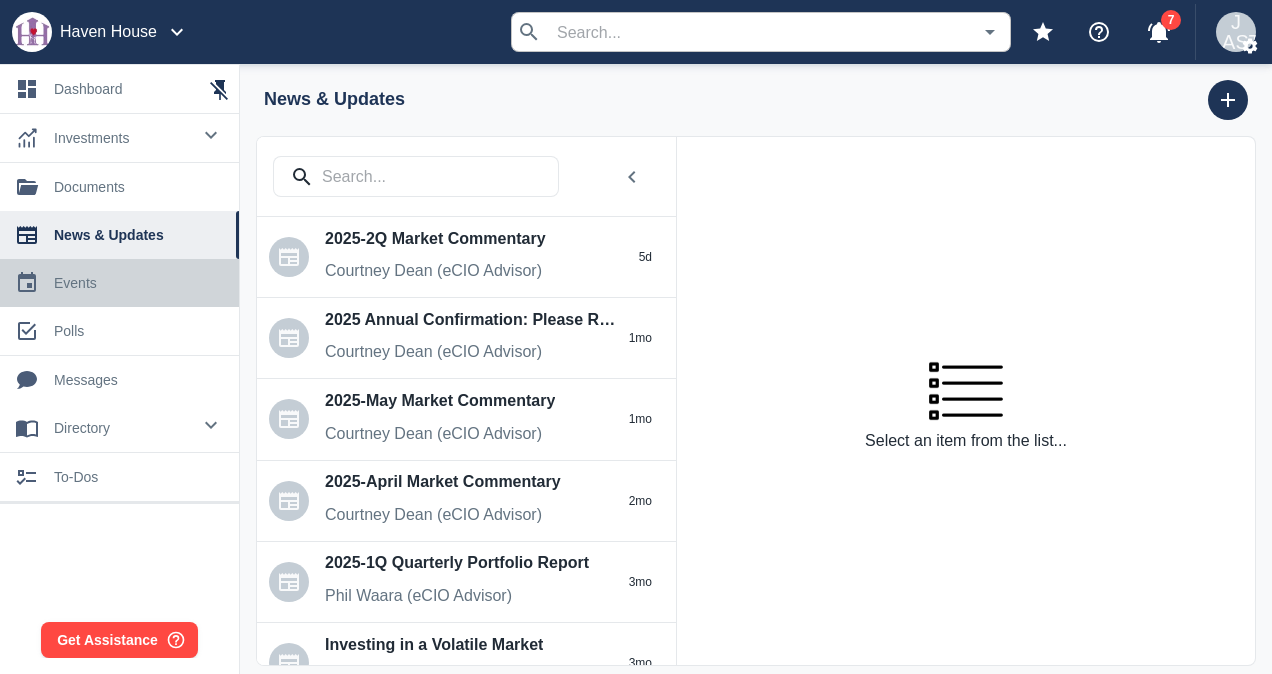 click on "0 events" at bounding box center (119, 283) 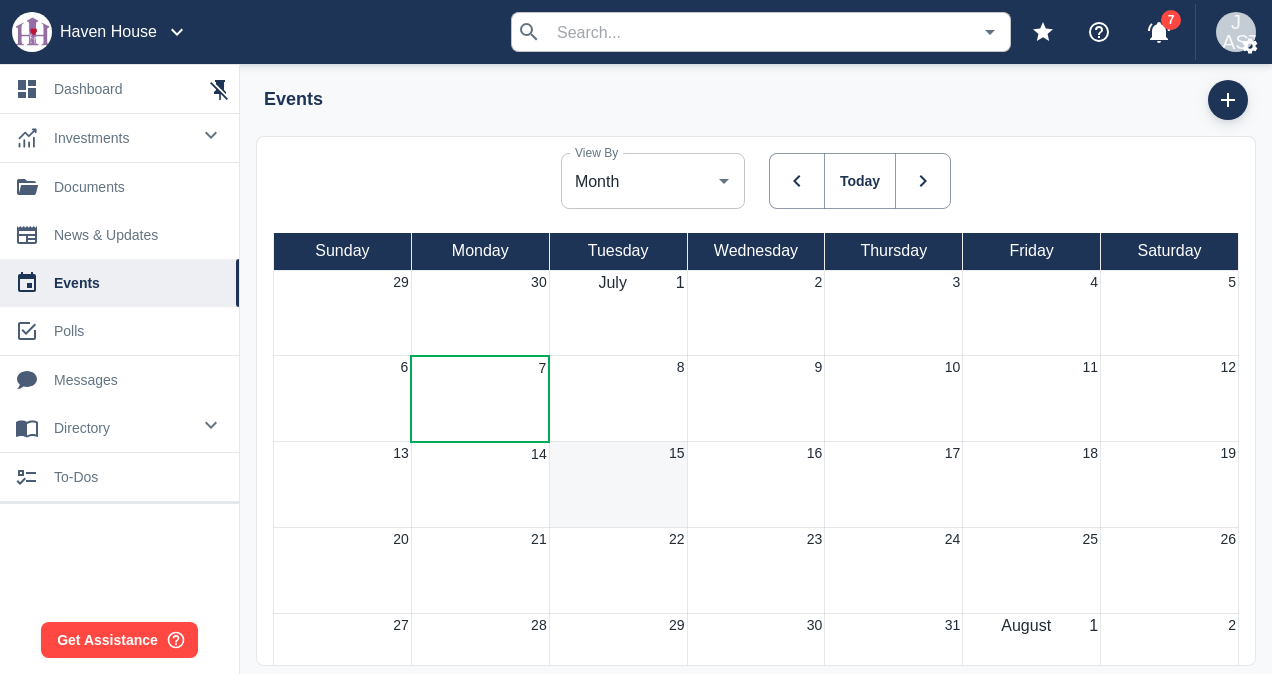 scroll, scrollTop: 70, scrollLeft: 0, axis: vertical 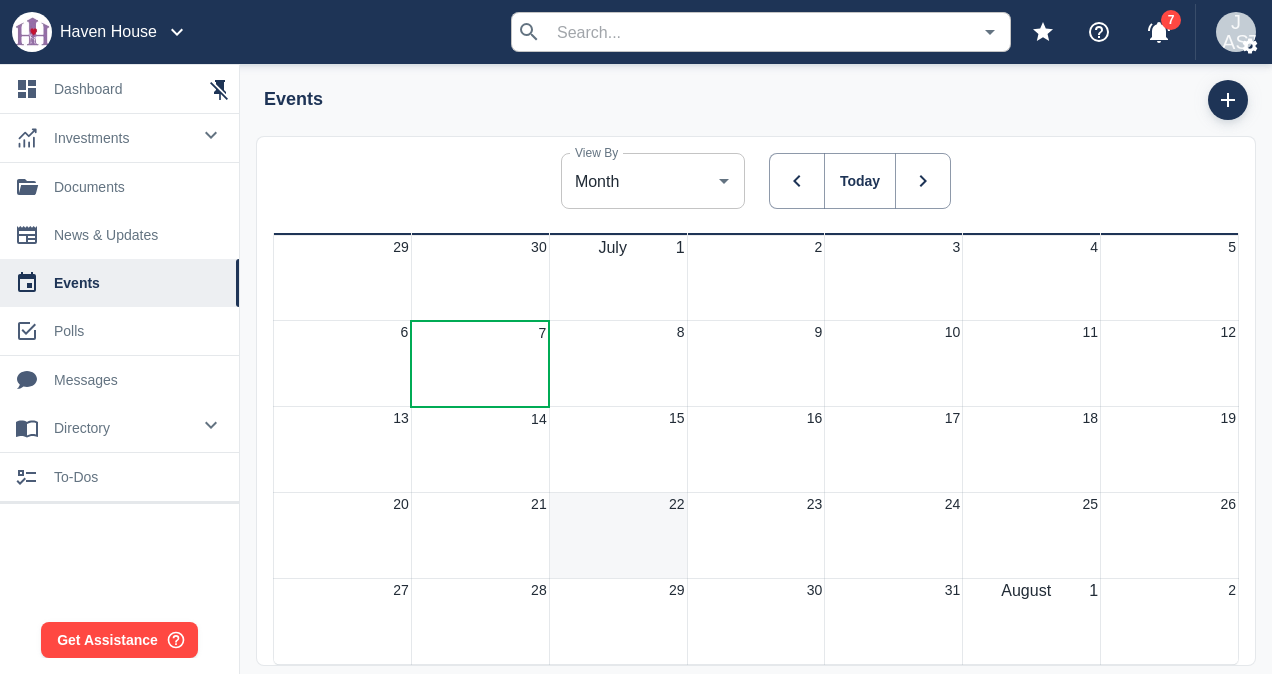 click on "22" at bounding box center [618, 363] 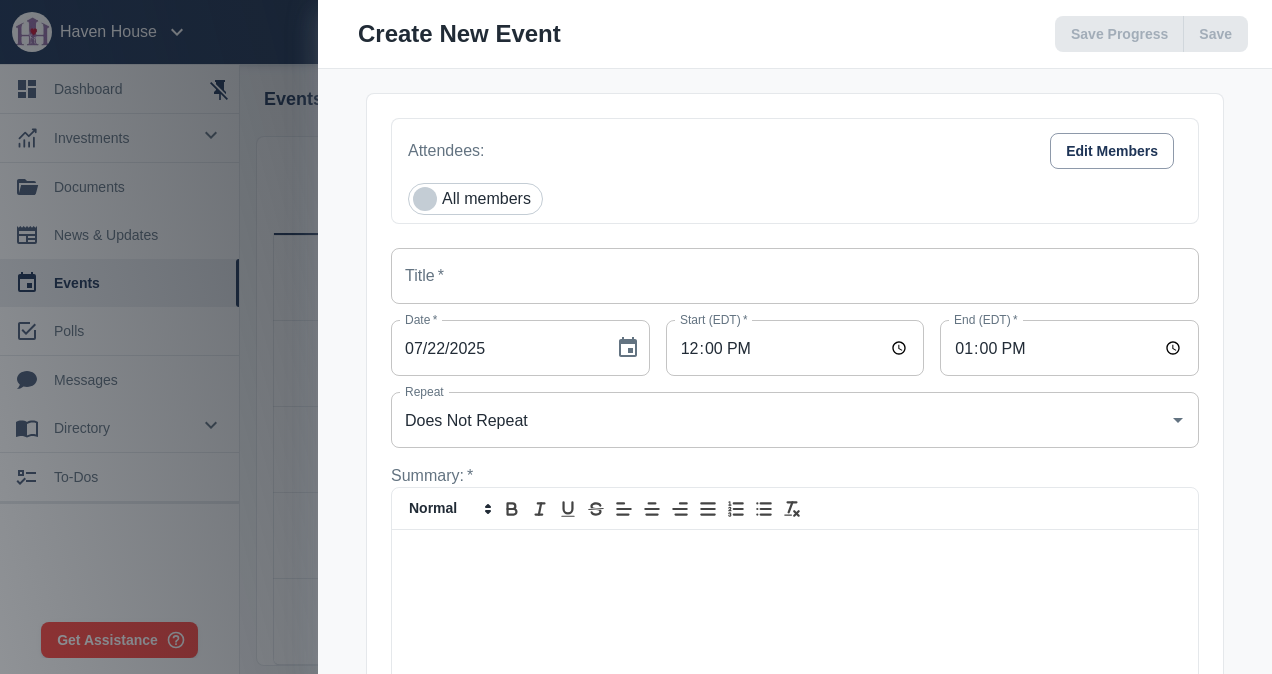 click at bounding box center (795, 591) 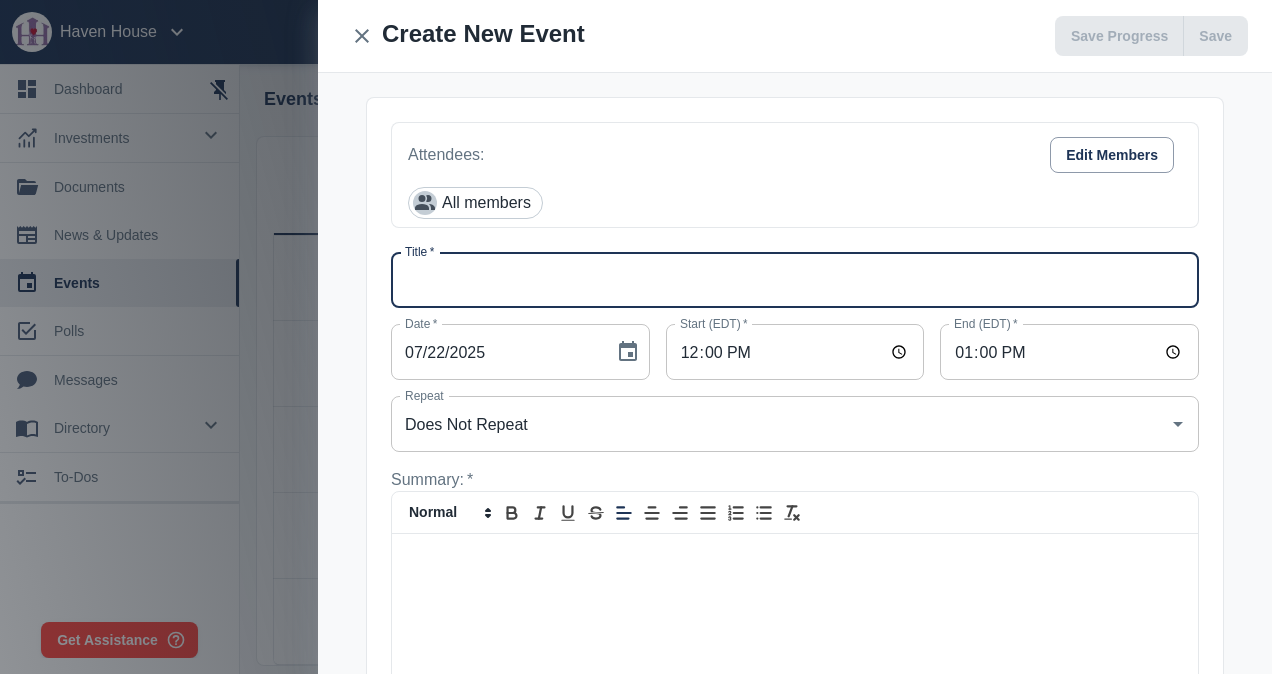click on "Title   *" at bounding box center (795, 280) 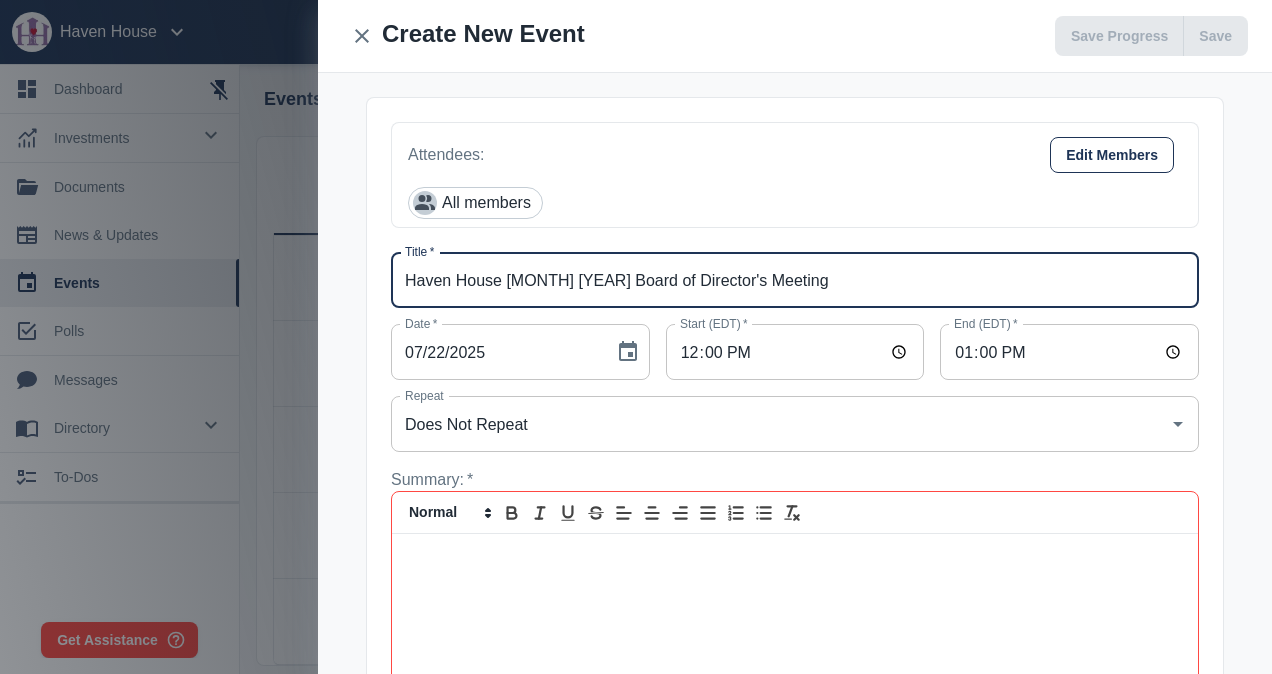 type on "Haven House [MONTH] [YEAR] Board of Director's Meeting" 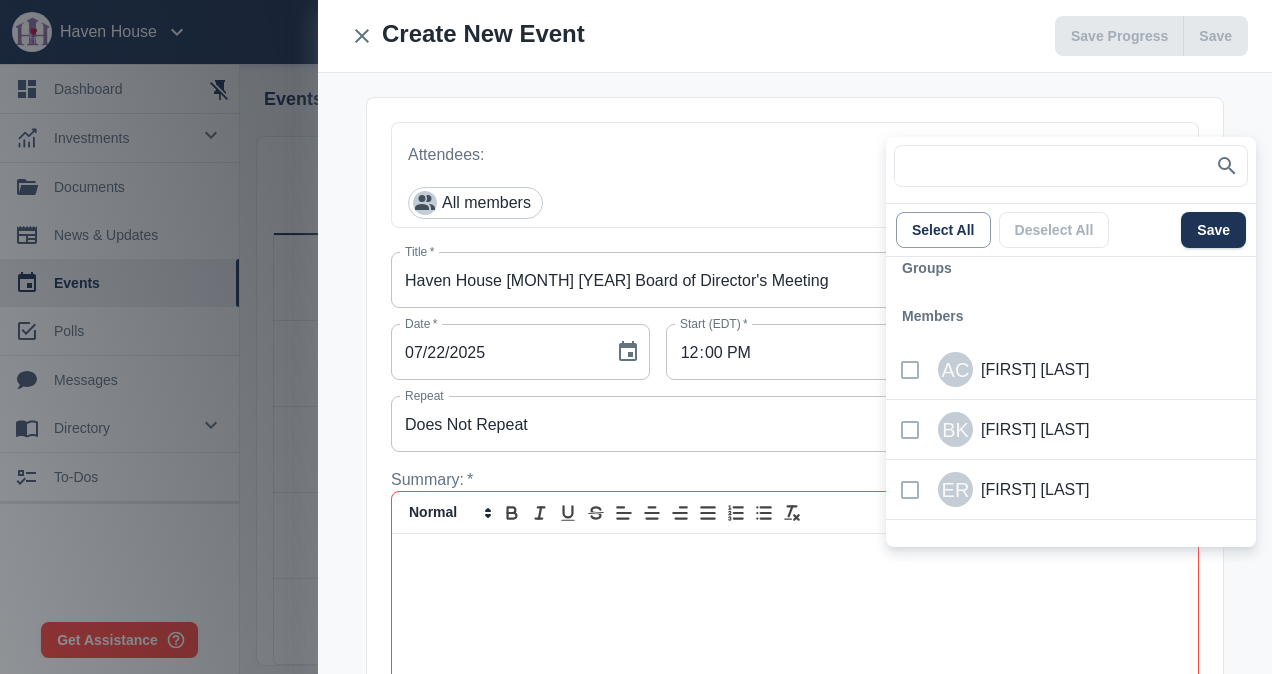 scroll, scrollTop: 500, scrollLeft: 0, axis: vertical 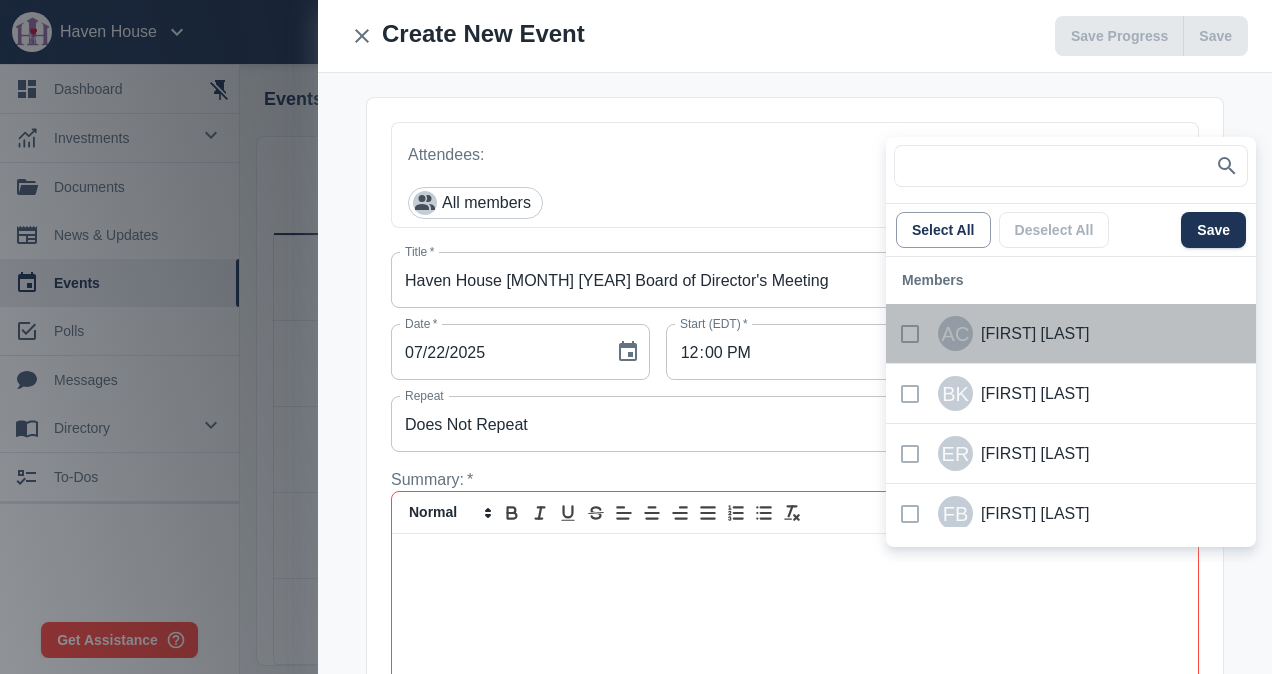 click at bounding box center [910, 334] 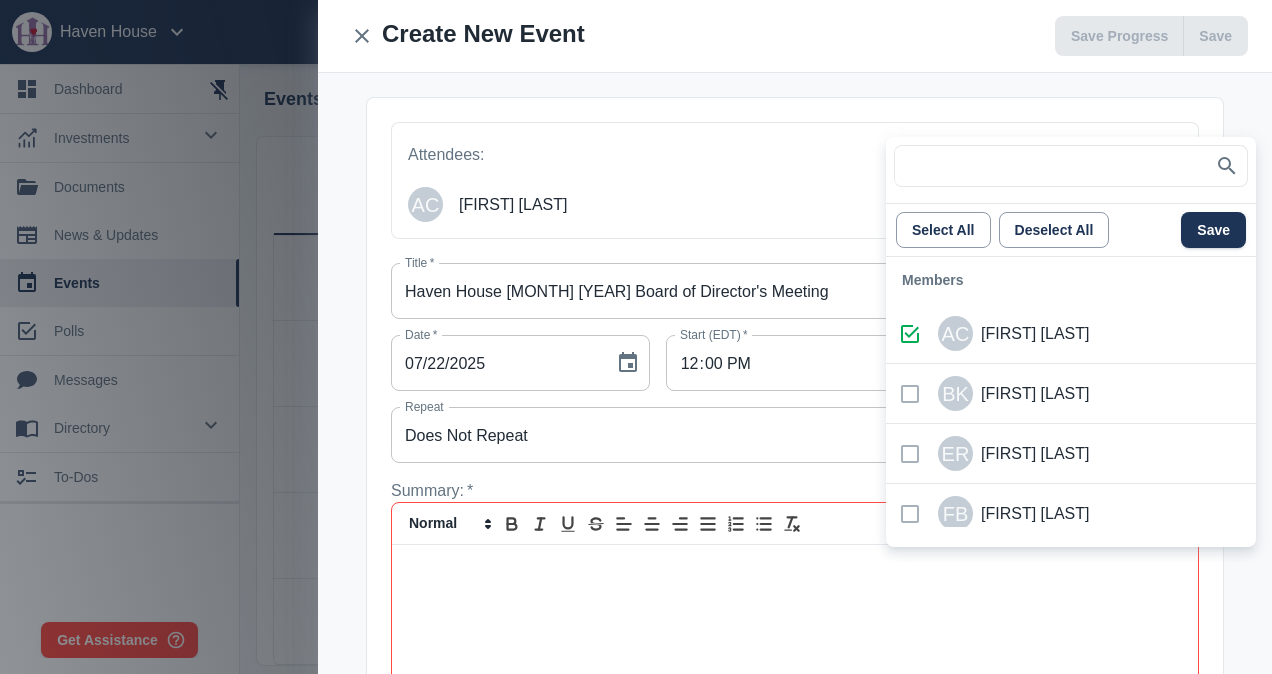click at bounding box center [910, 394] 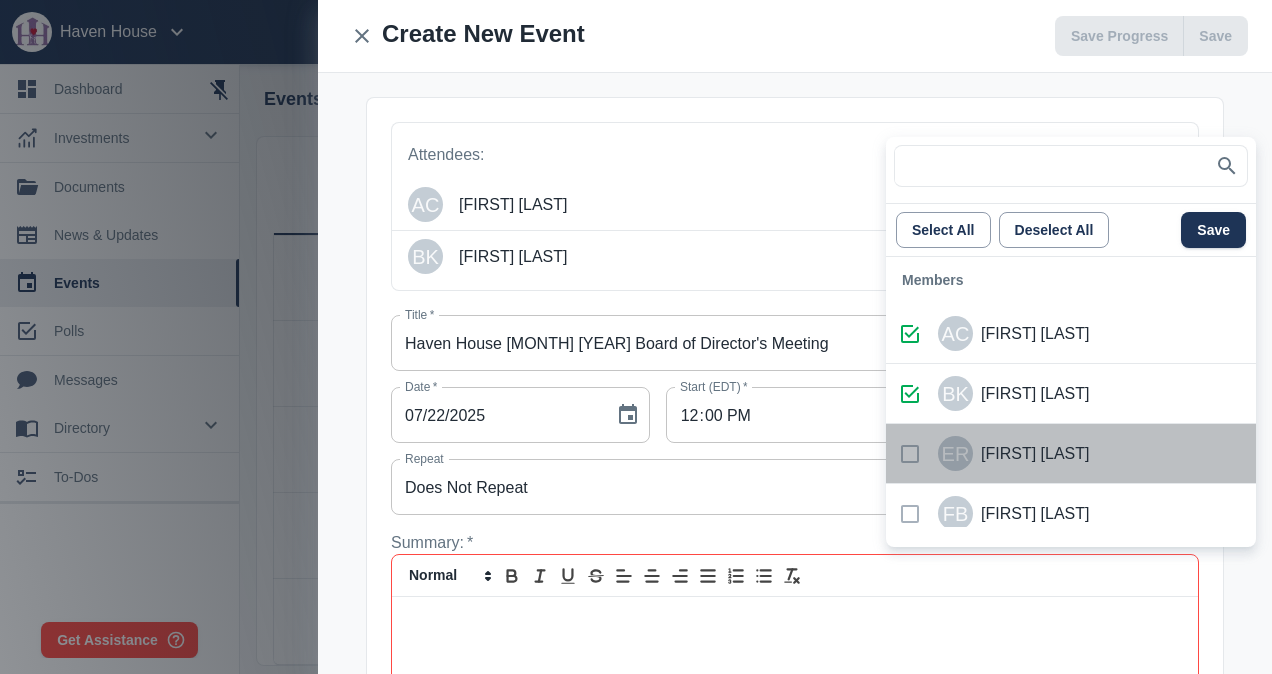 click at bounding box center (910, 454) 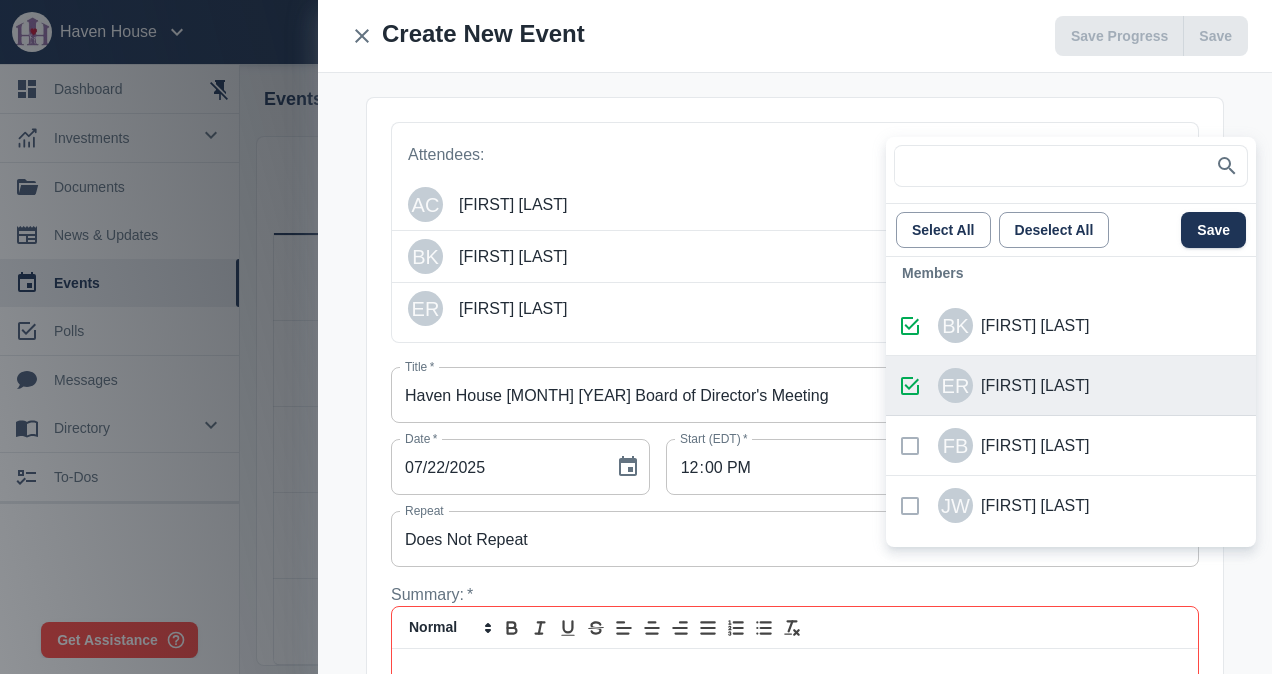 scroll, scrollTop: 600, scrollLeft: 0, axis: vertical 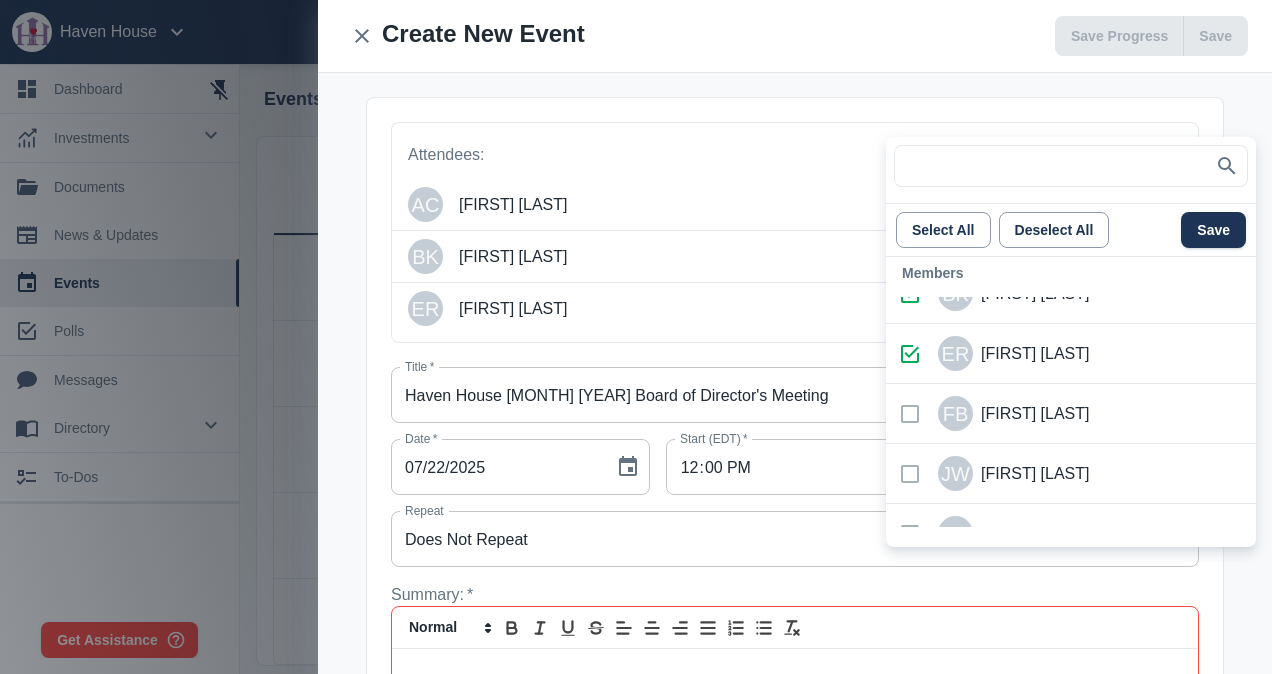 click at bounding box center (910, 414) 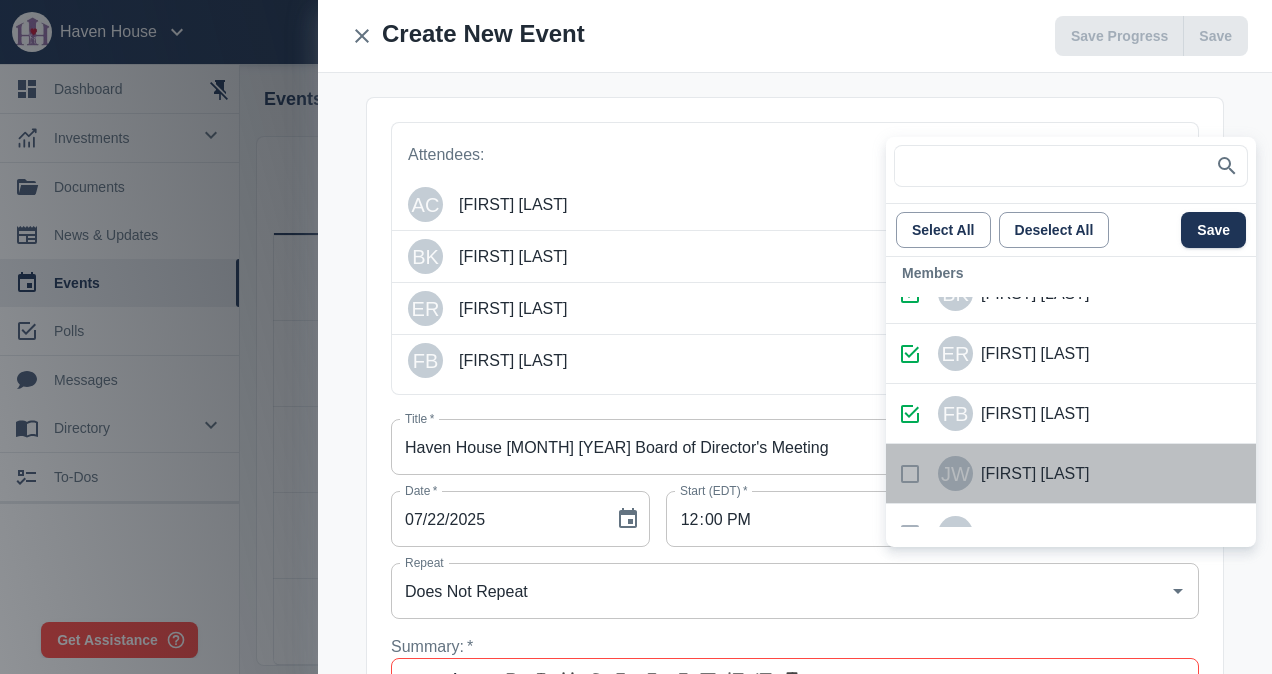 click at bounding box center (910, 474) 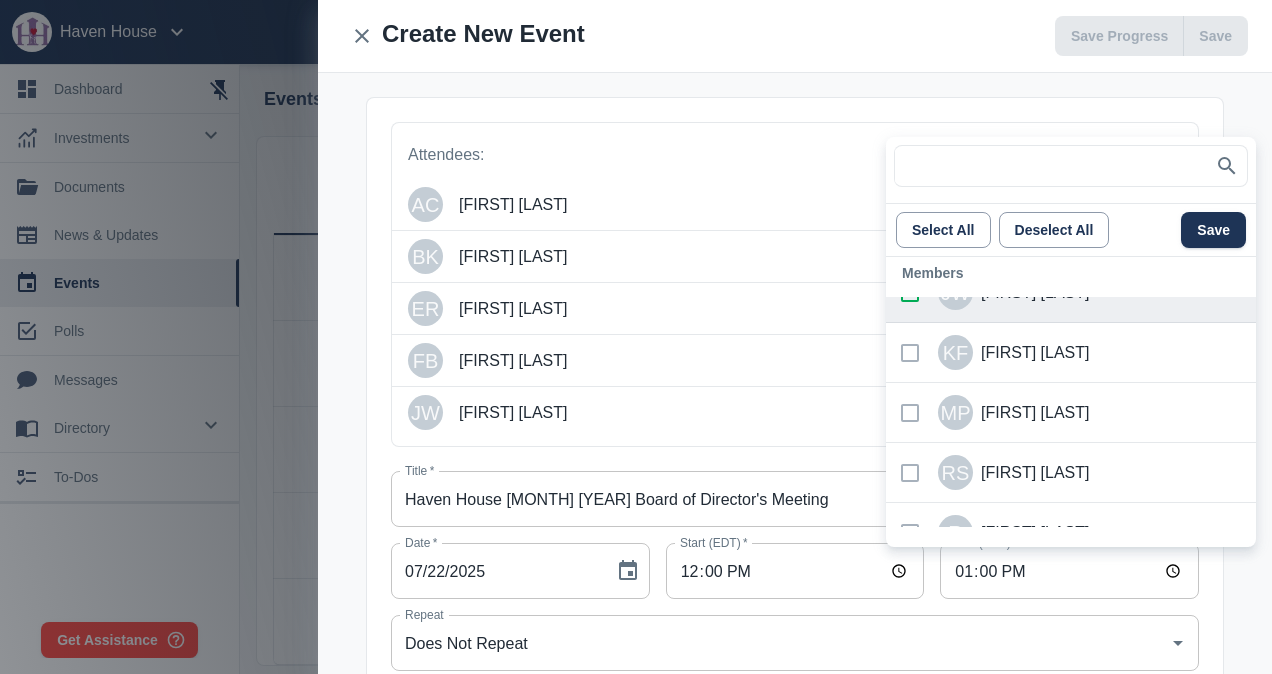 scroll, scrollTop: 800, scrollLeft: 0, axis: vertical 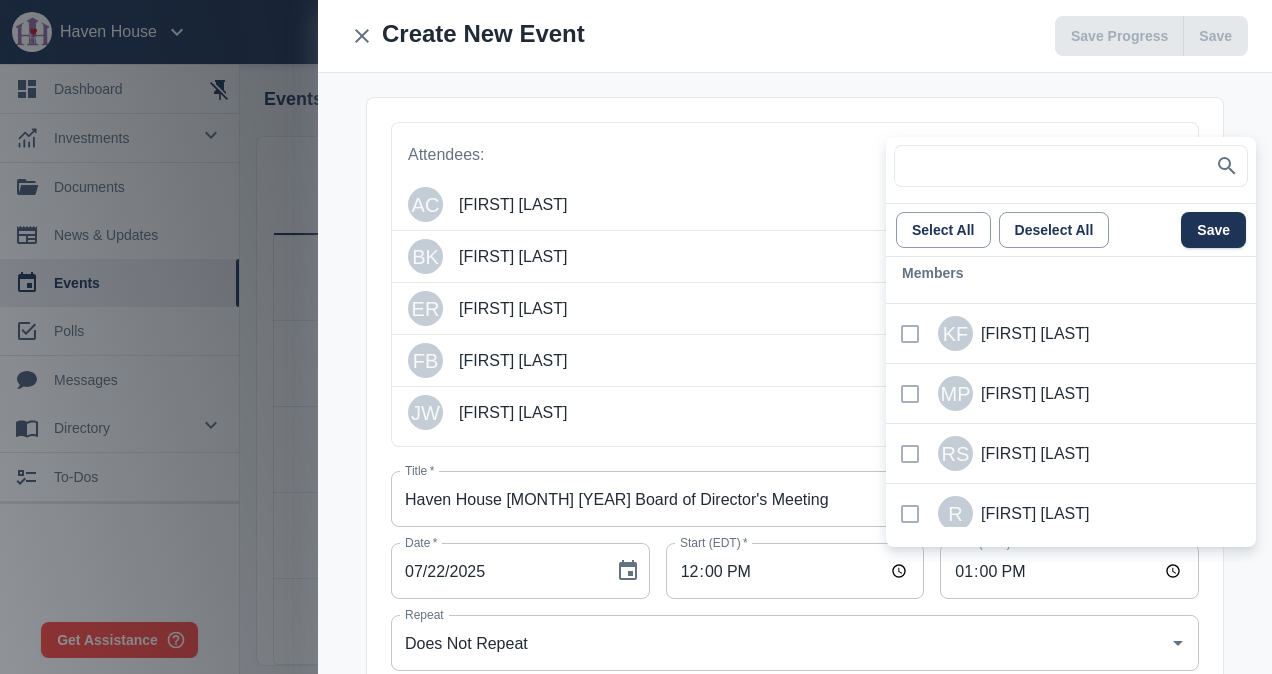 click at bounding box center (910, 334) 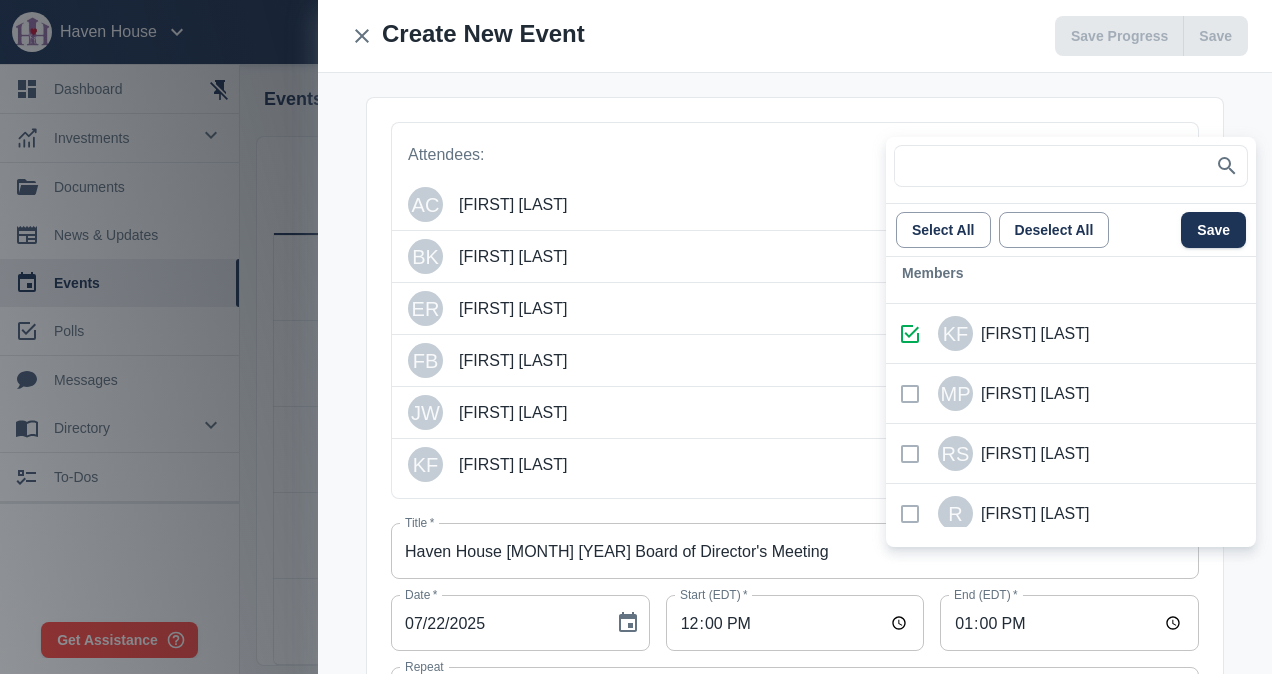 click at bounding box center [910, 394] 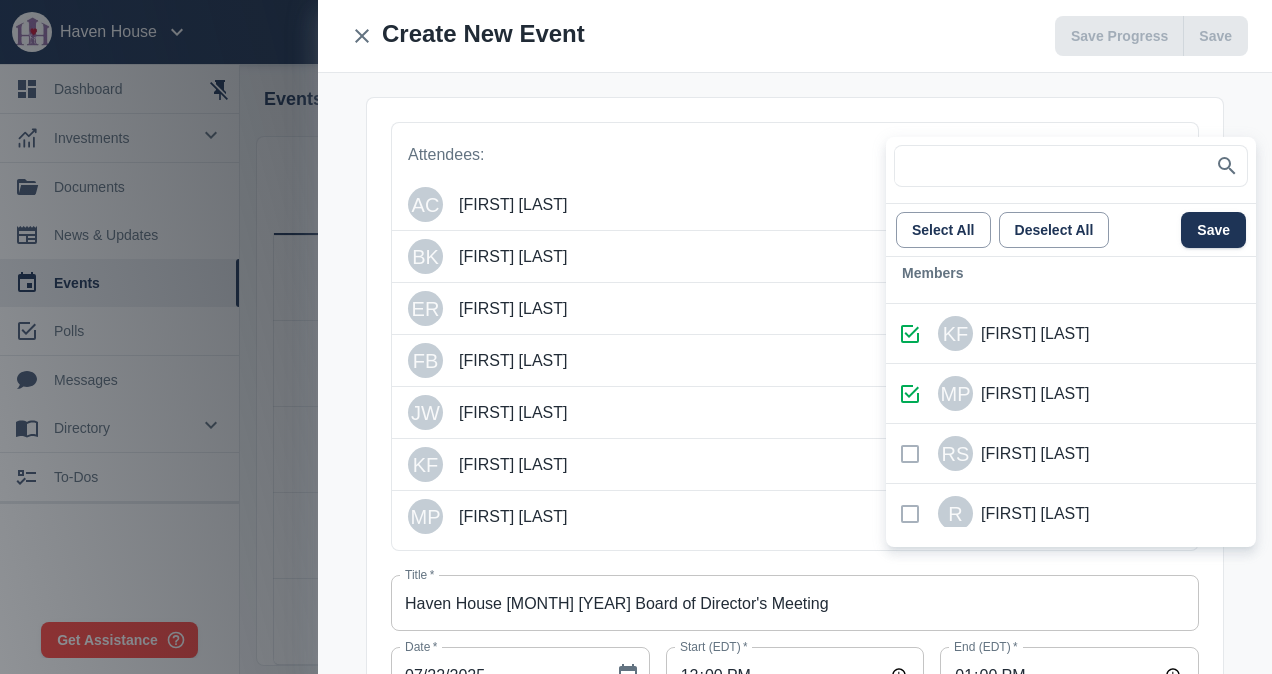 click at bounding box center [910, 454] 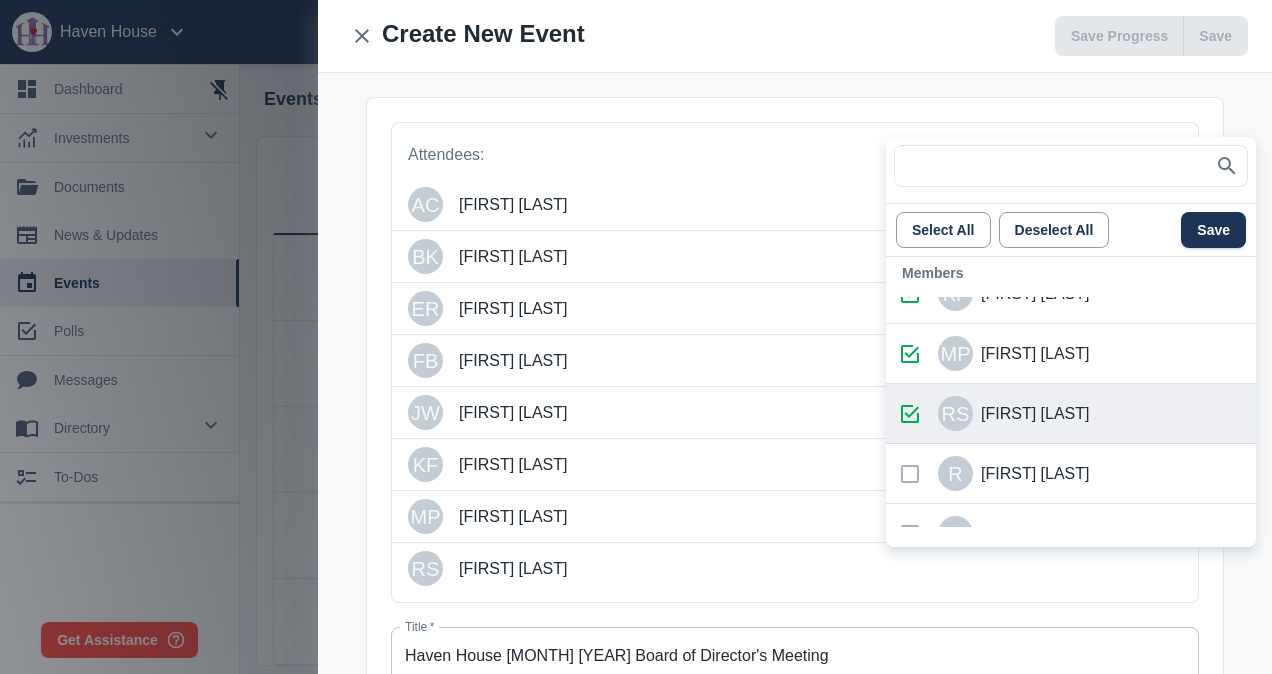 scroll, scrollTop: 900, scrollLeft: 0, axis: vertical 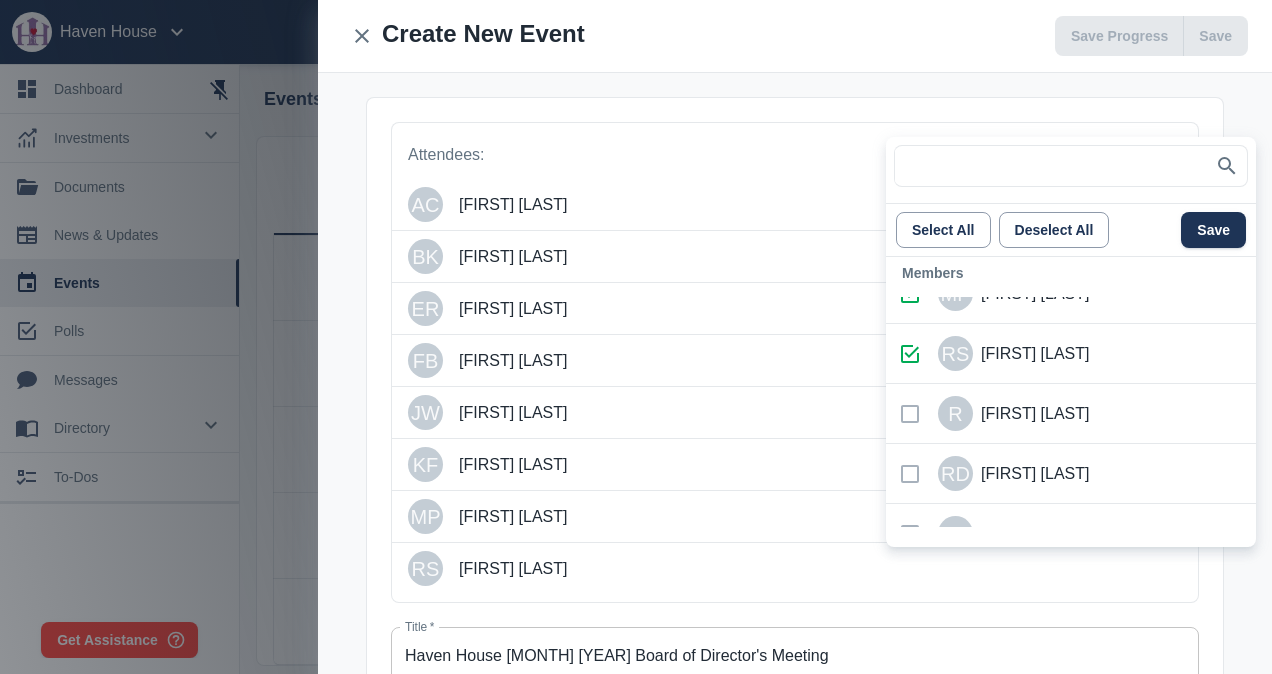 click at bounding box center (910, 414) 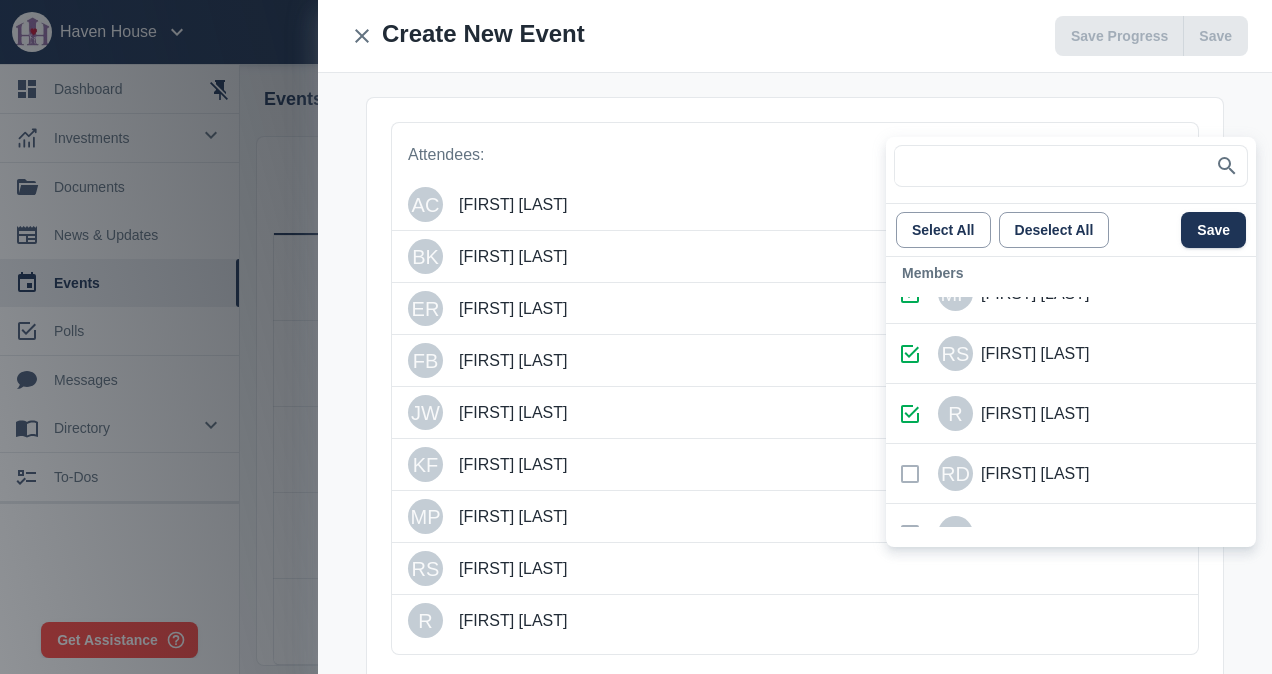 click at bounding box center (910, 474) 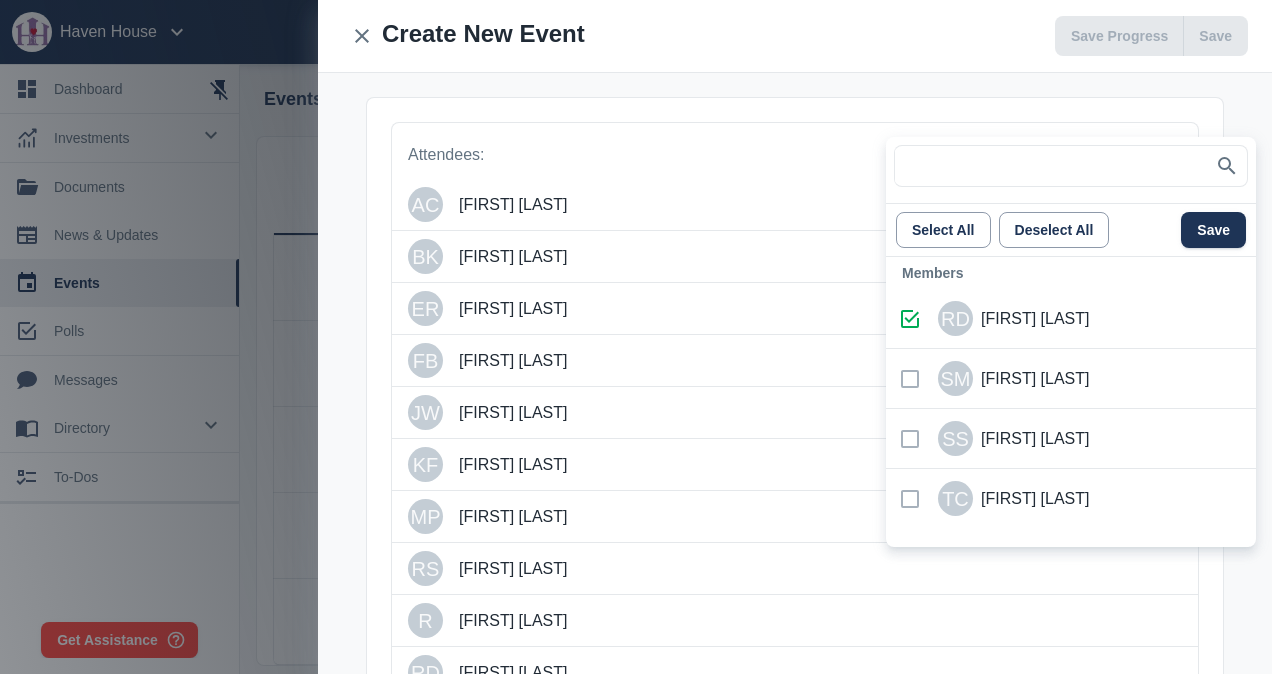 scroll, scrollTop: 1057, scrollLeft: 0, axis: vertical 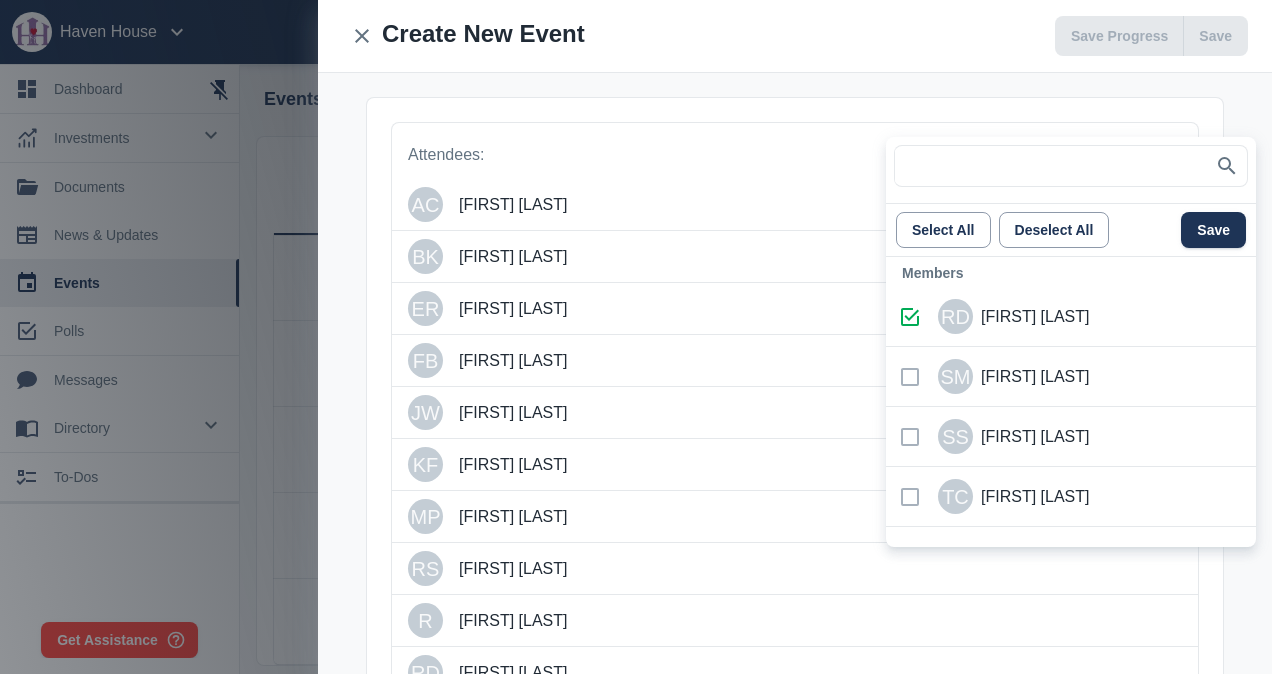 click at bounding box center (910, 377) 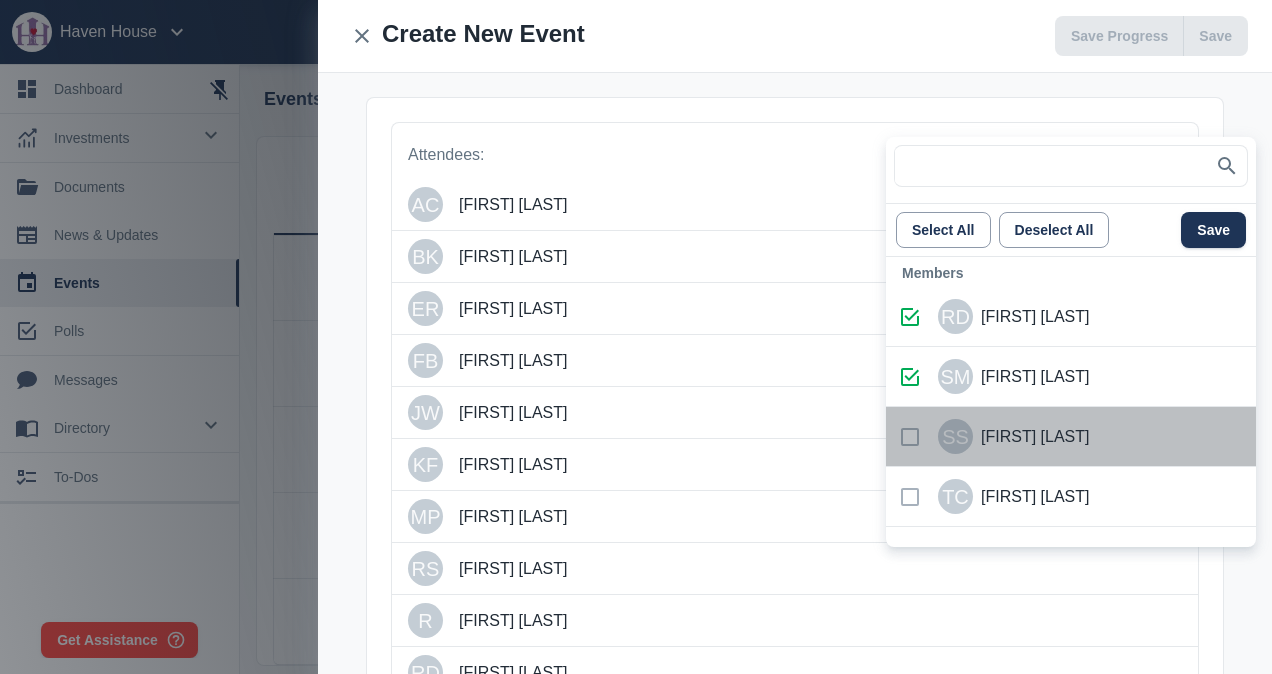 click at bounding box center (910, 437) 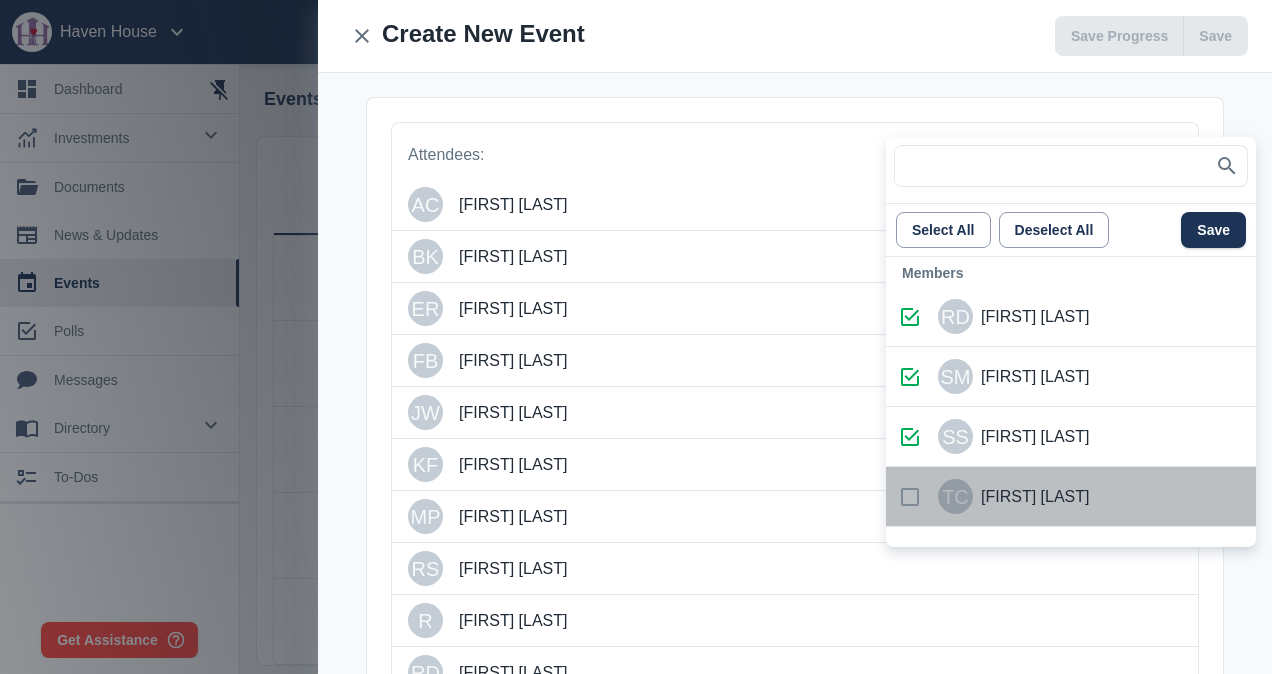 click at bounding box center (910, 497) 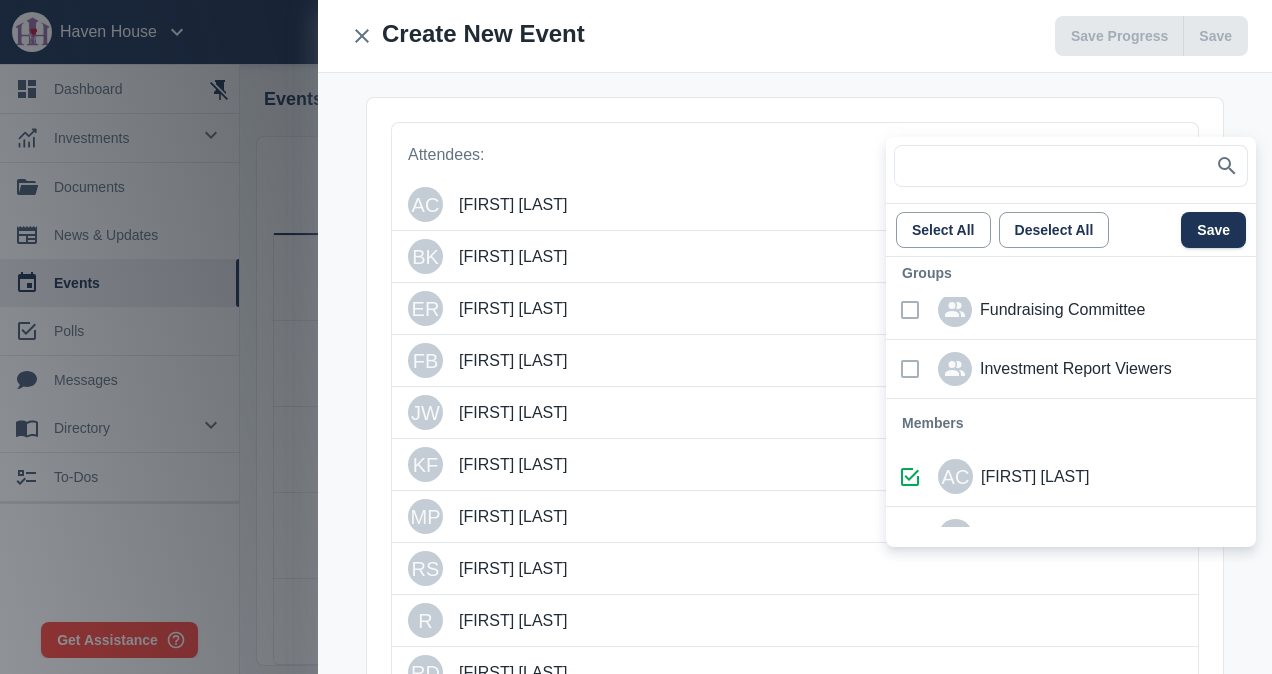 scroll, scrollTop: 157, scrollLeft: 0, axis: vertical 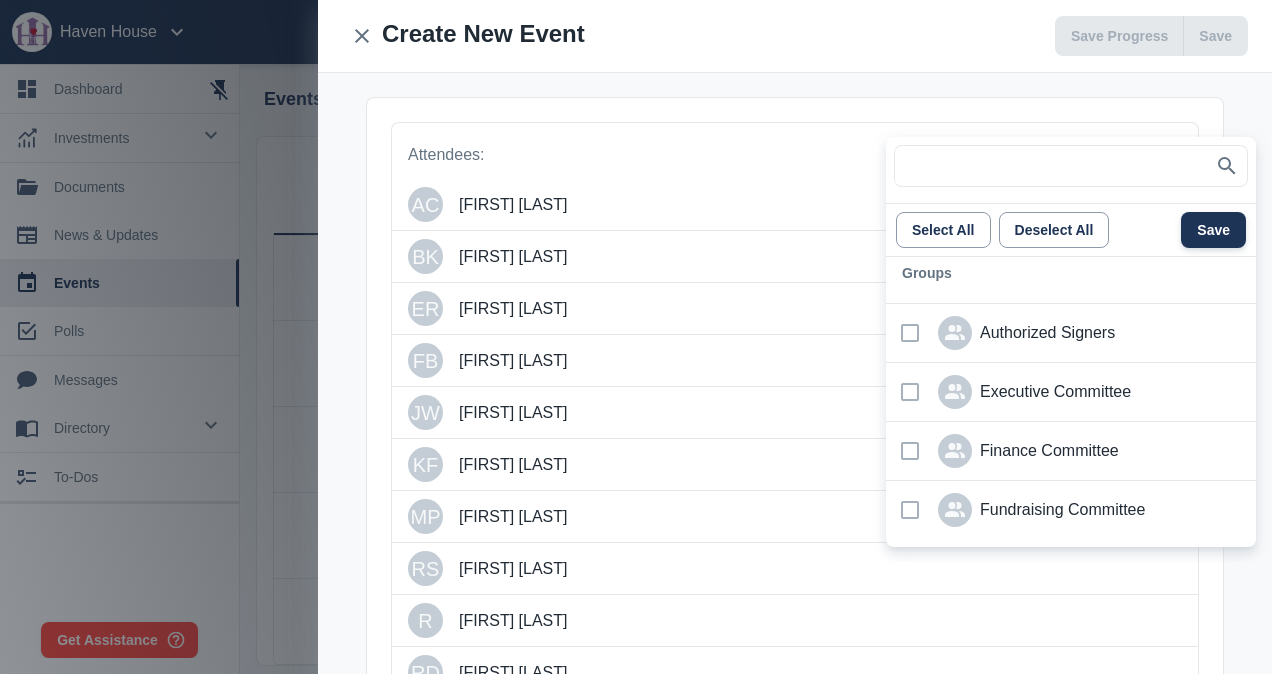 click on "Save" at bounding box center [1213, 230] 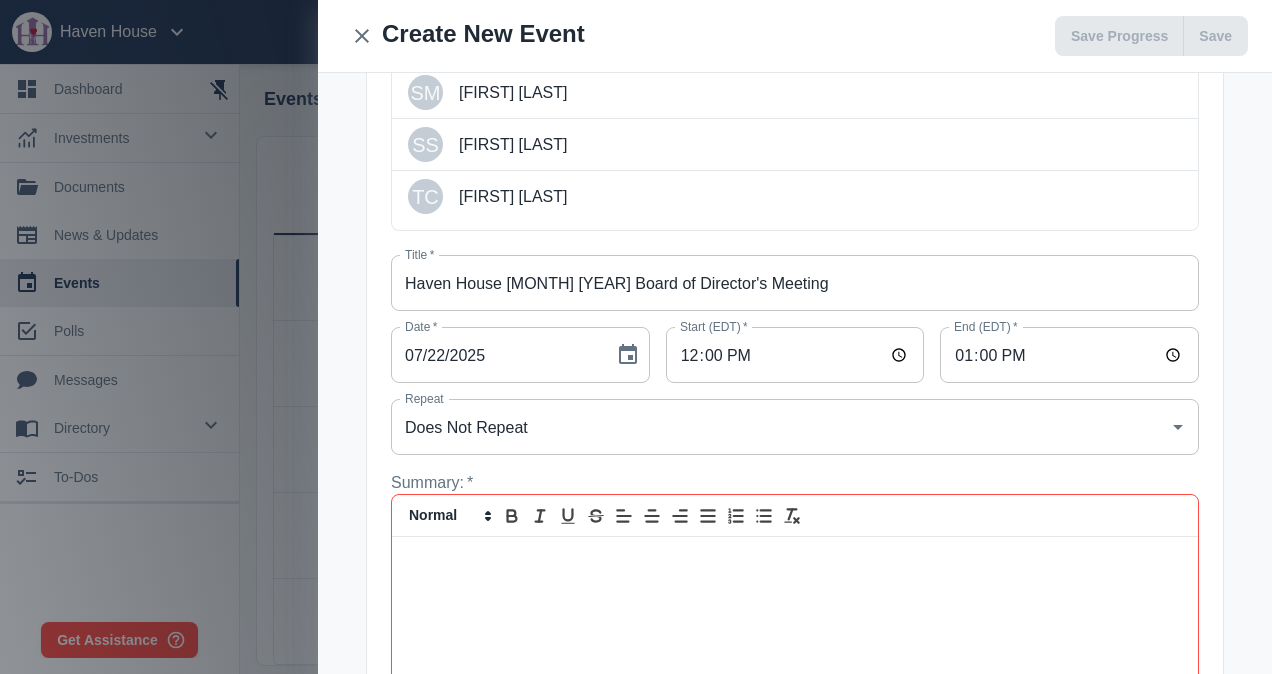 scroll, scrollTop: 1000, scrollLeft: 0, axis: vertical 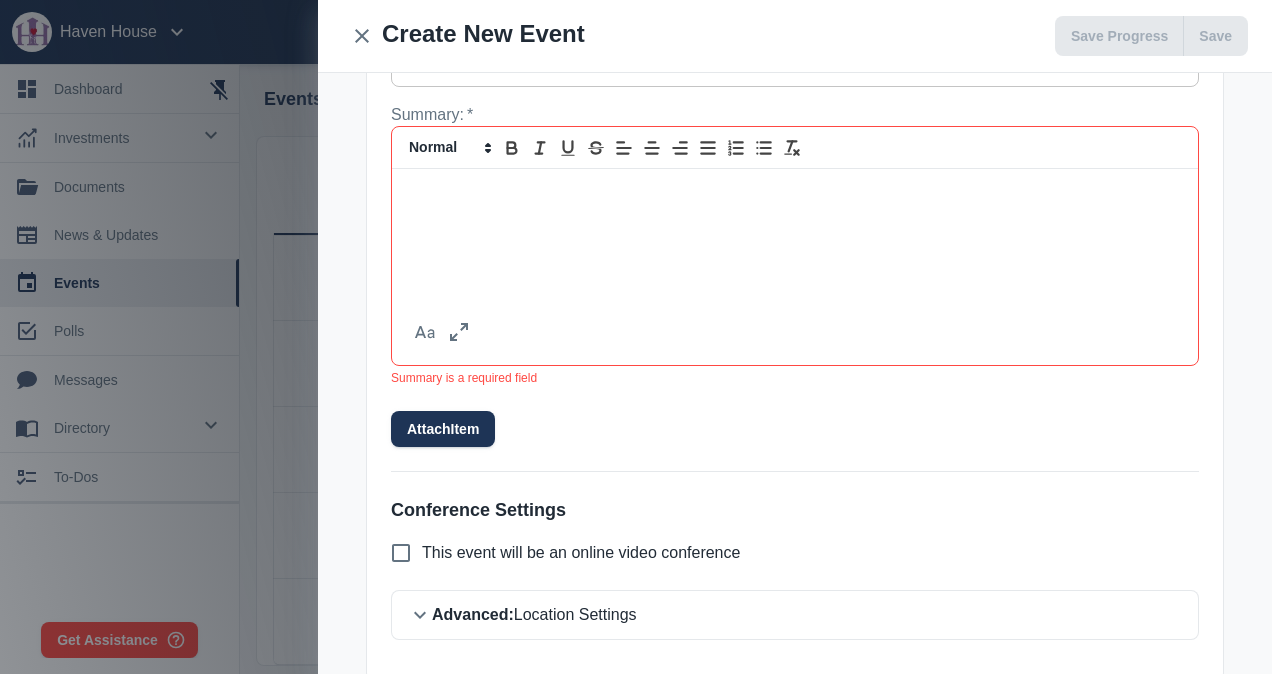 click at bounding box center [795, 230] 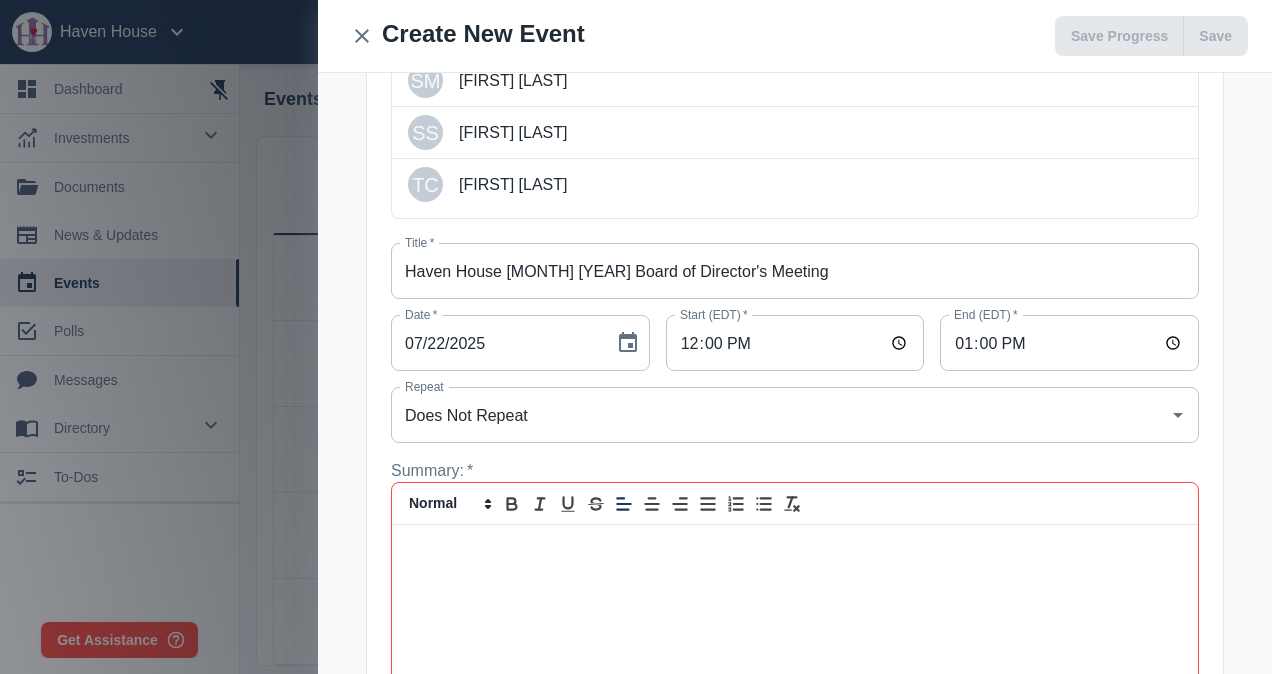 scroll, scrollTop: 600, scrollLeft: 0, axis: vertical 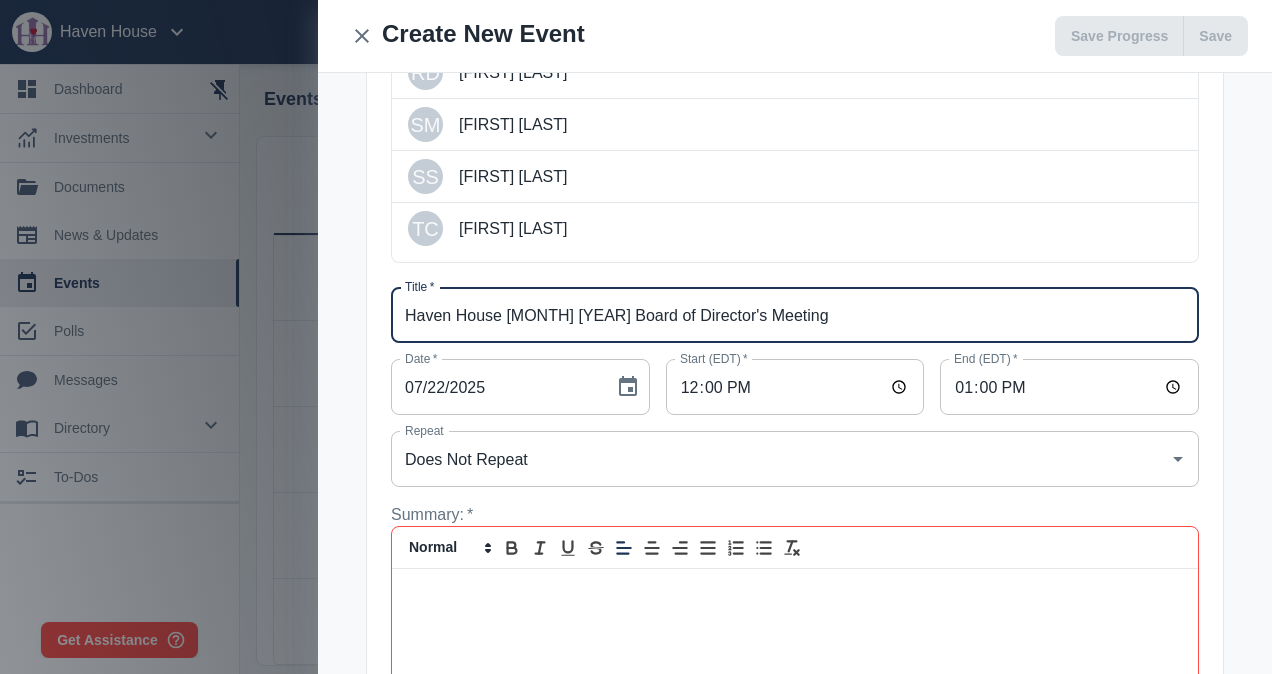 drag, startPoint x: 786, startPoint y: 314, endPoint x: 314, endPoint y: 278, distance: 473.37088 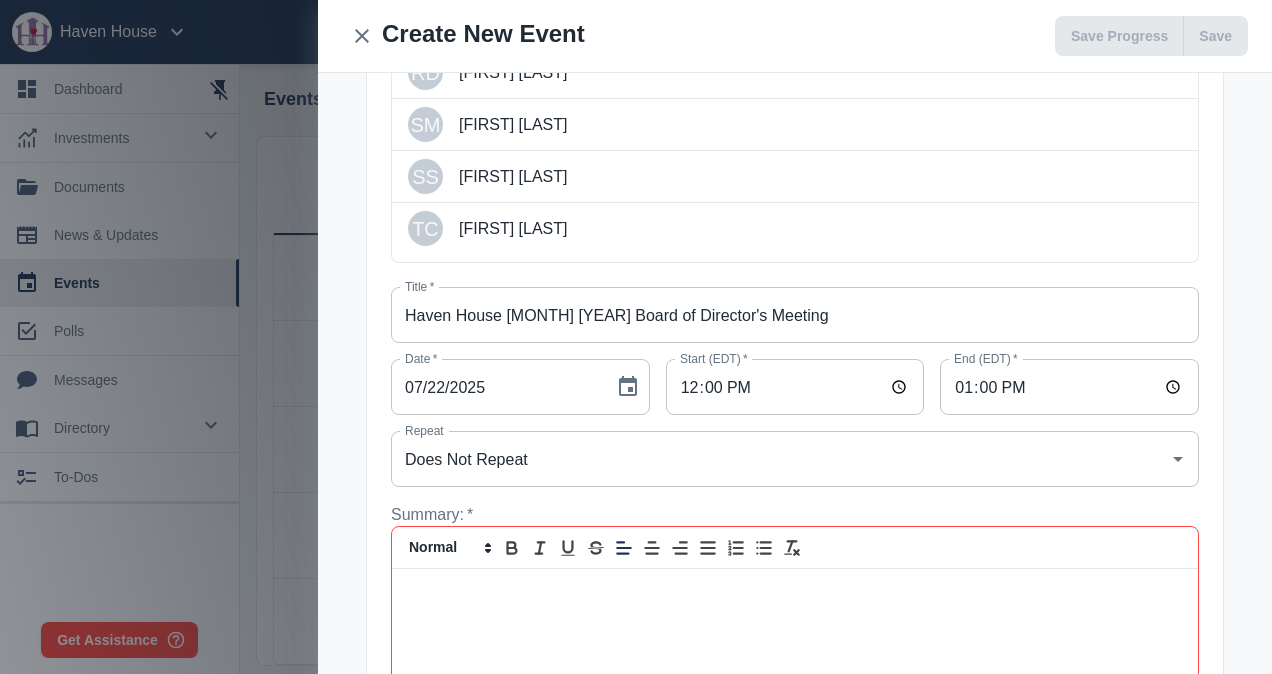 scroll, scrollTop: 0, scrollLeft: 0, axis: both 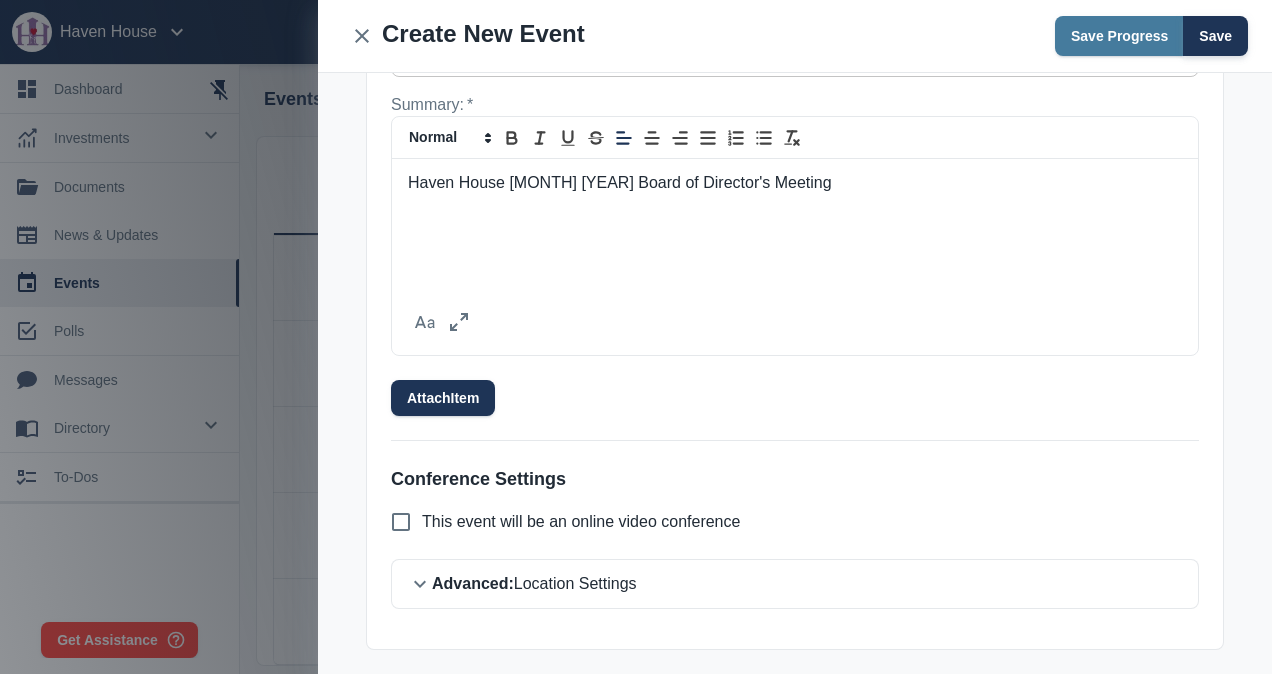 click on "Save" at bounding box center [1215, 36] 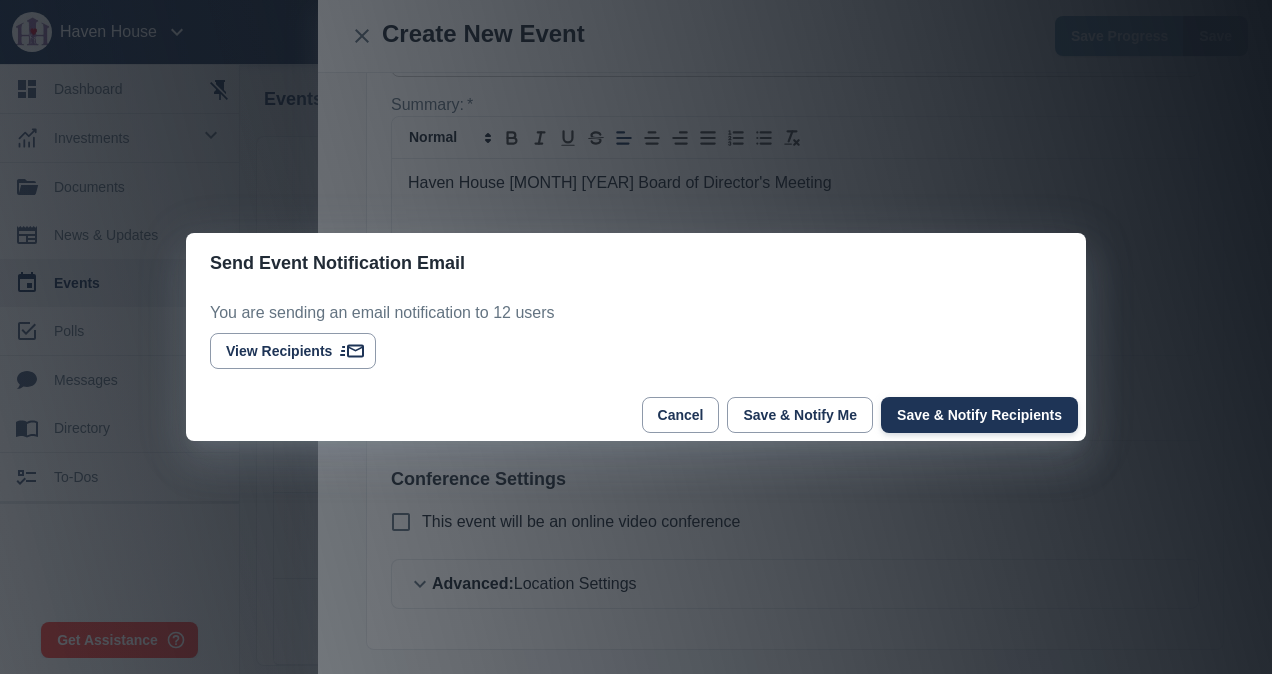 click on "Save & Notify Recipients" at bounding box center [979, 415] 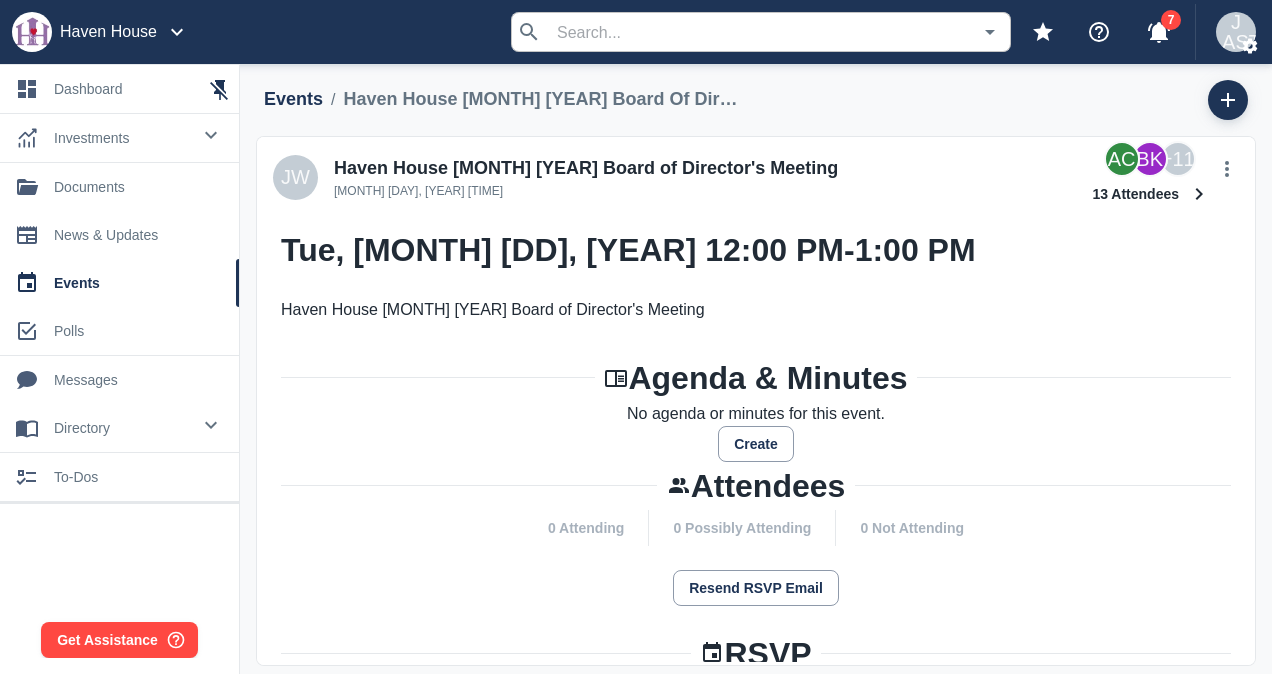 click on "events" at bounding box center [138, 283] 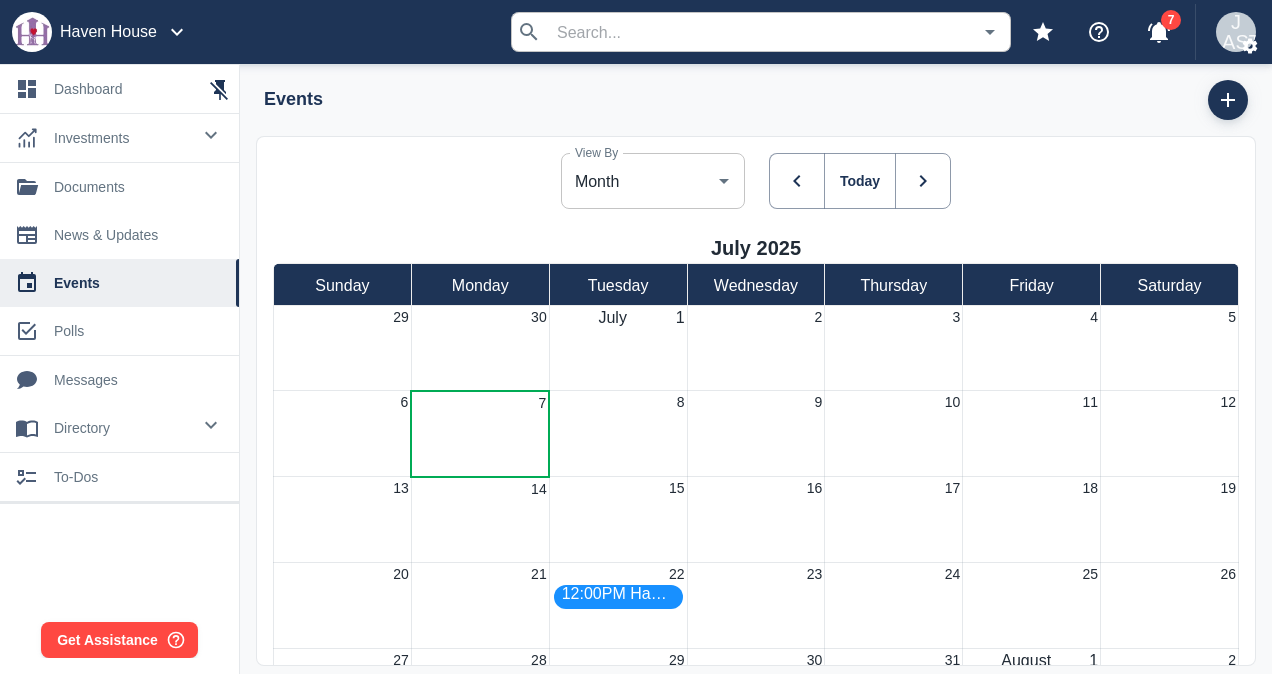 click at bounding box center [723, 181] 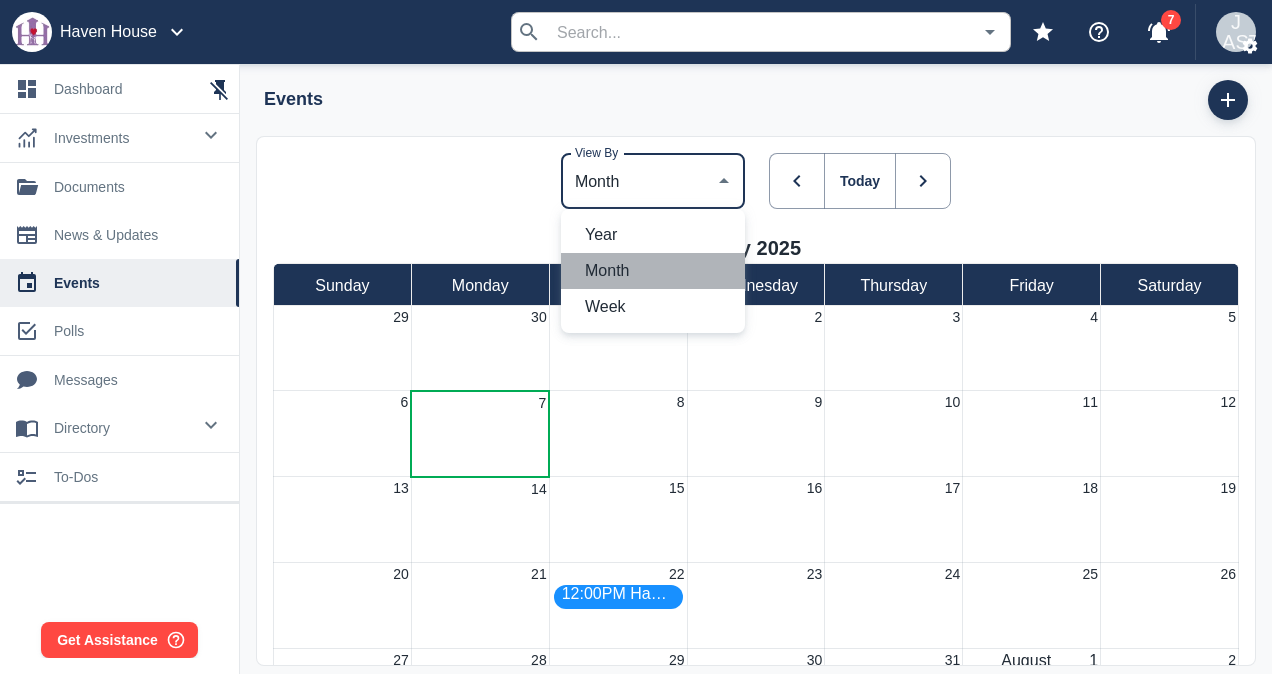 click on "Month" at bounding box center [657, 271] 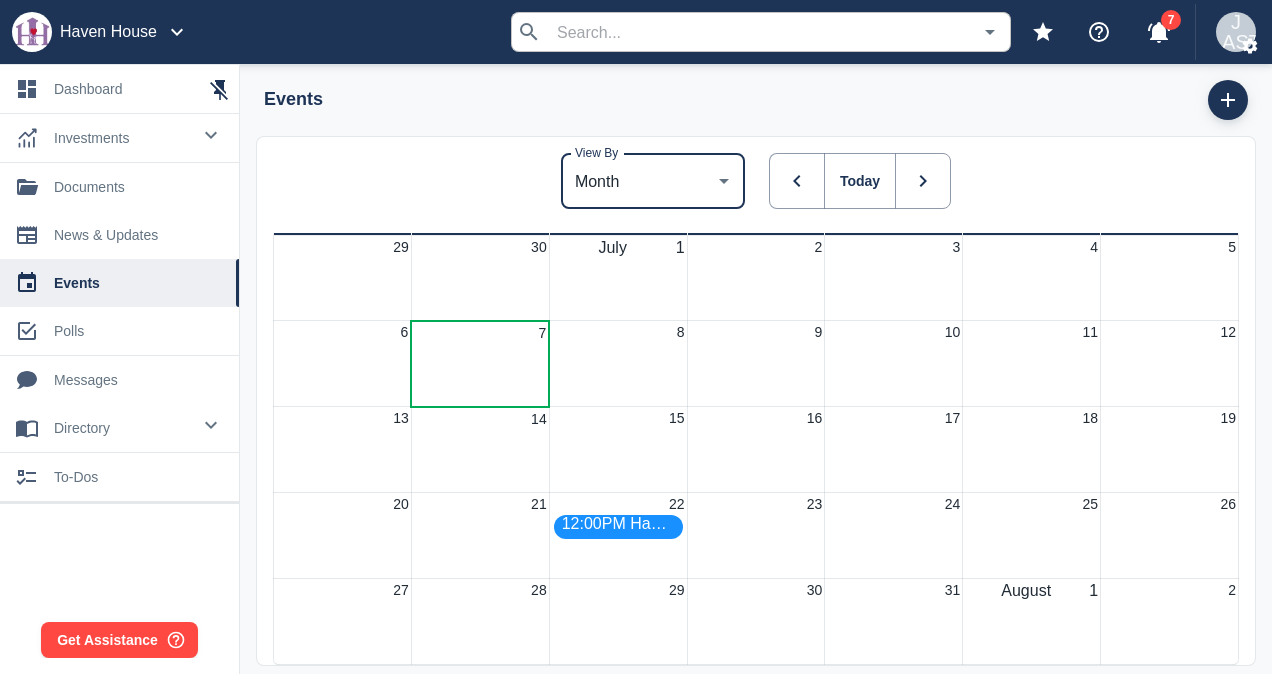 scroll, scrollTop: 0, scrollLeft: 0, axis: both 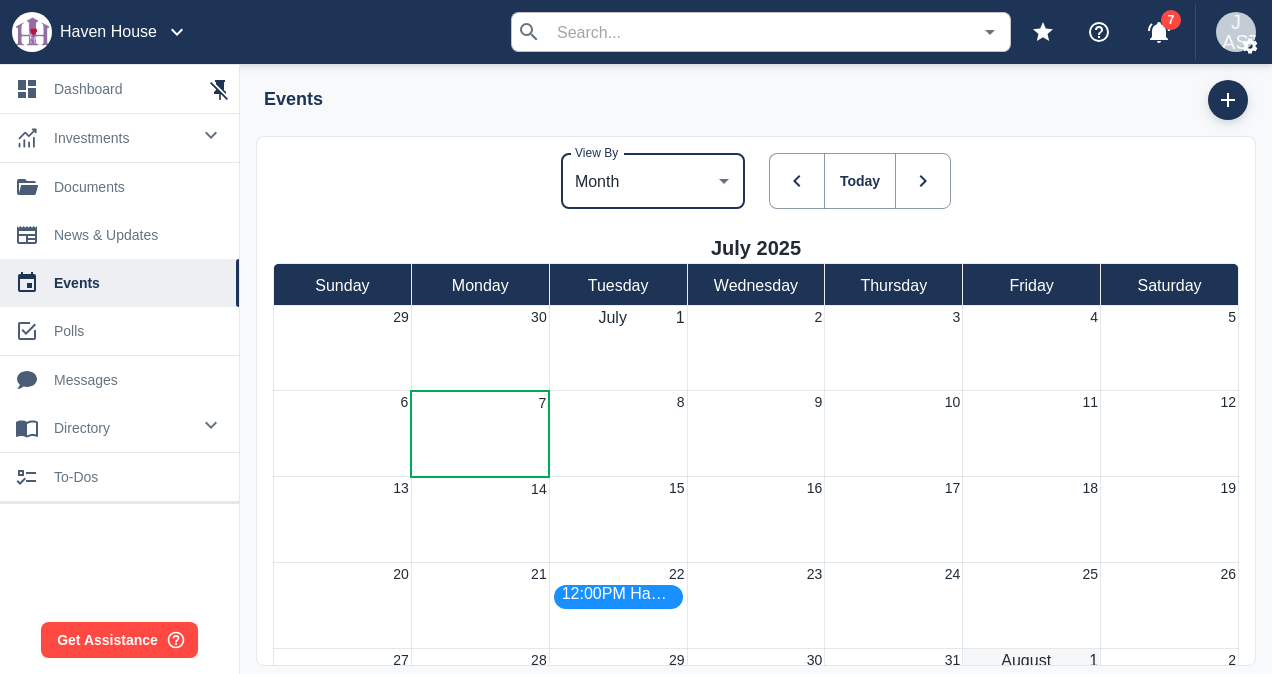 click on "August" at bounding box center (1026, 661) 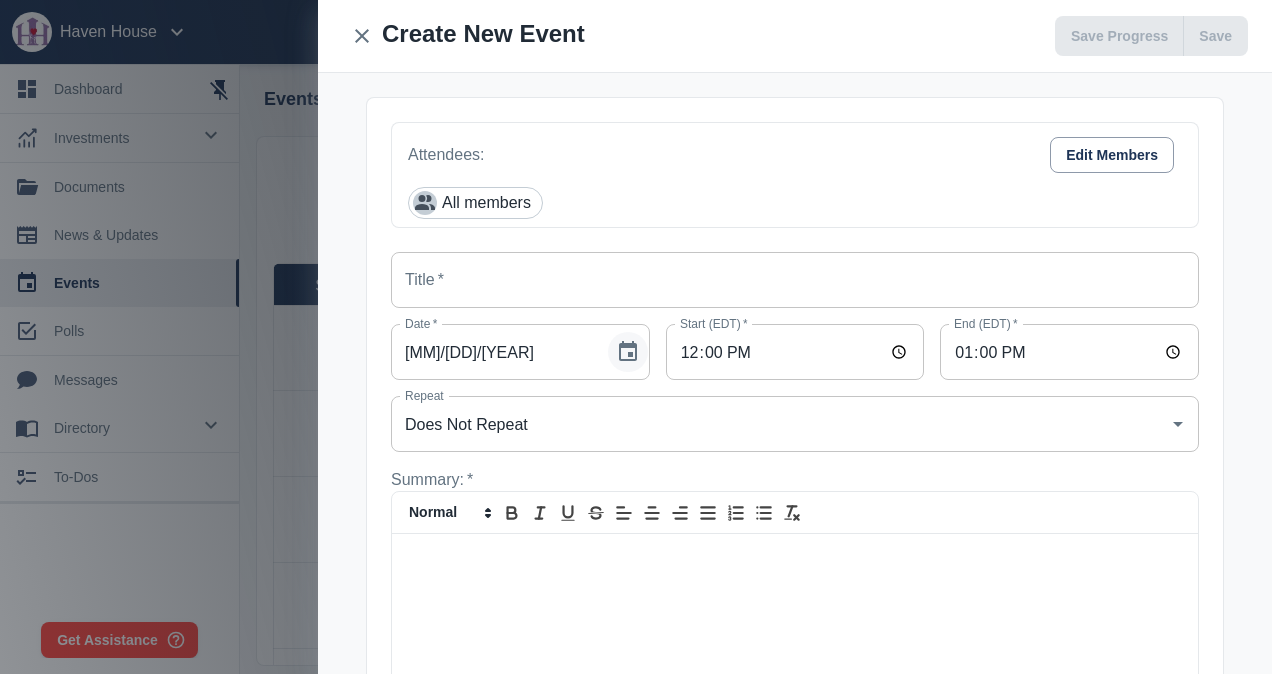 click at bounding box center (628, 351) 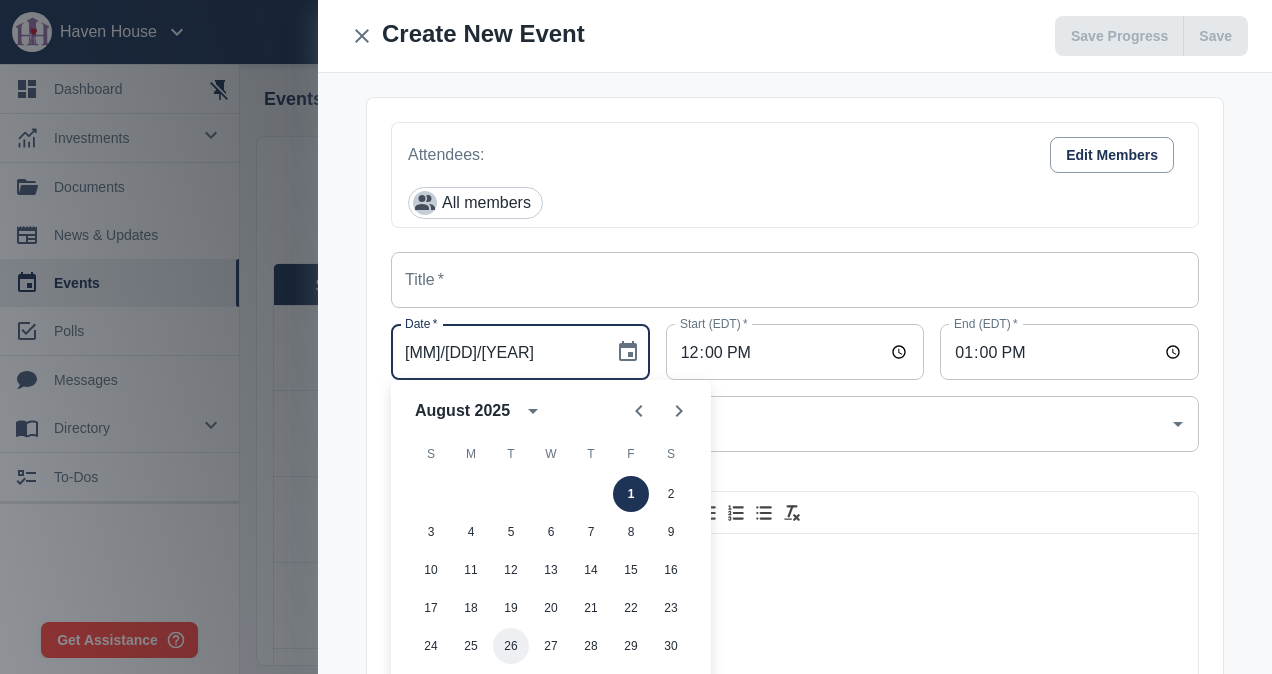 click on "26" at bounding box center (511, 532) 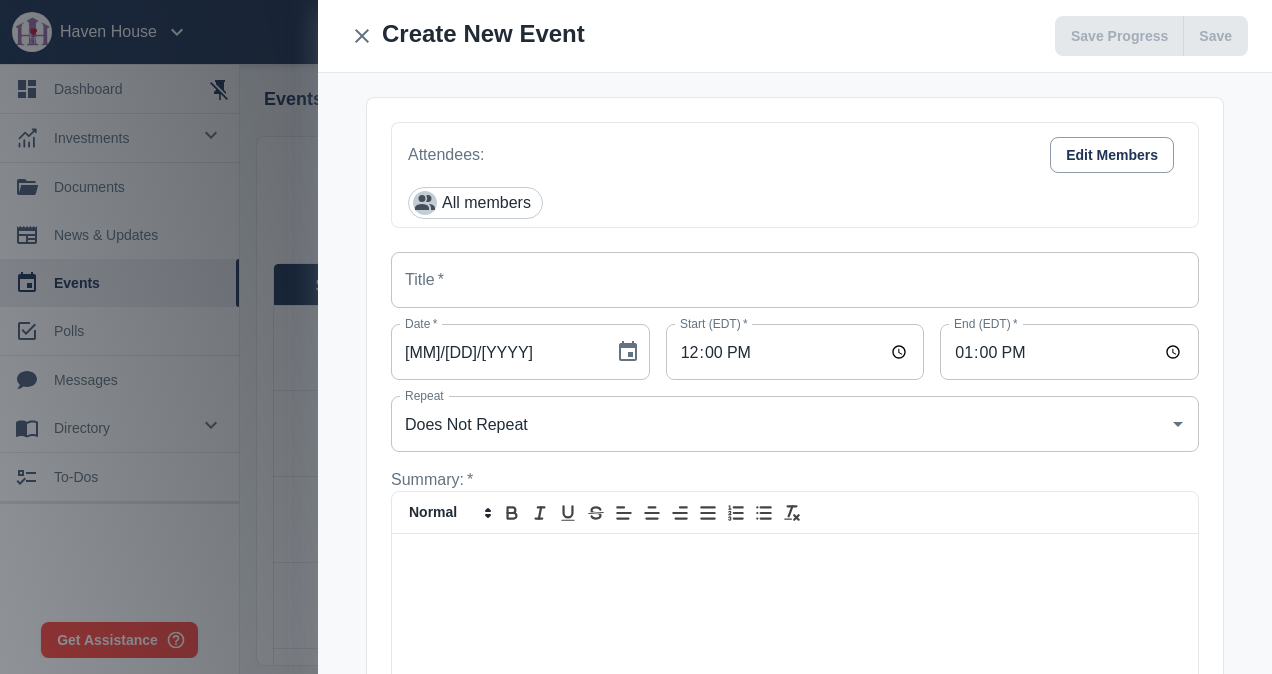 click on "Title   *" at bounding box center [795, 280] 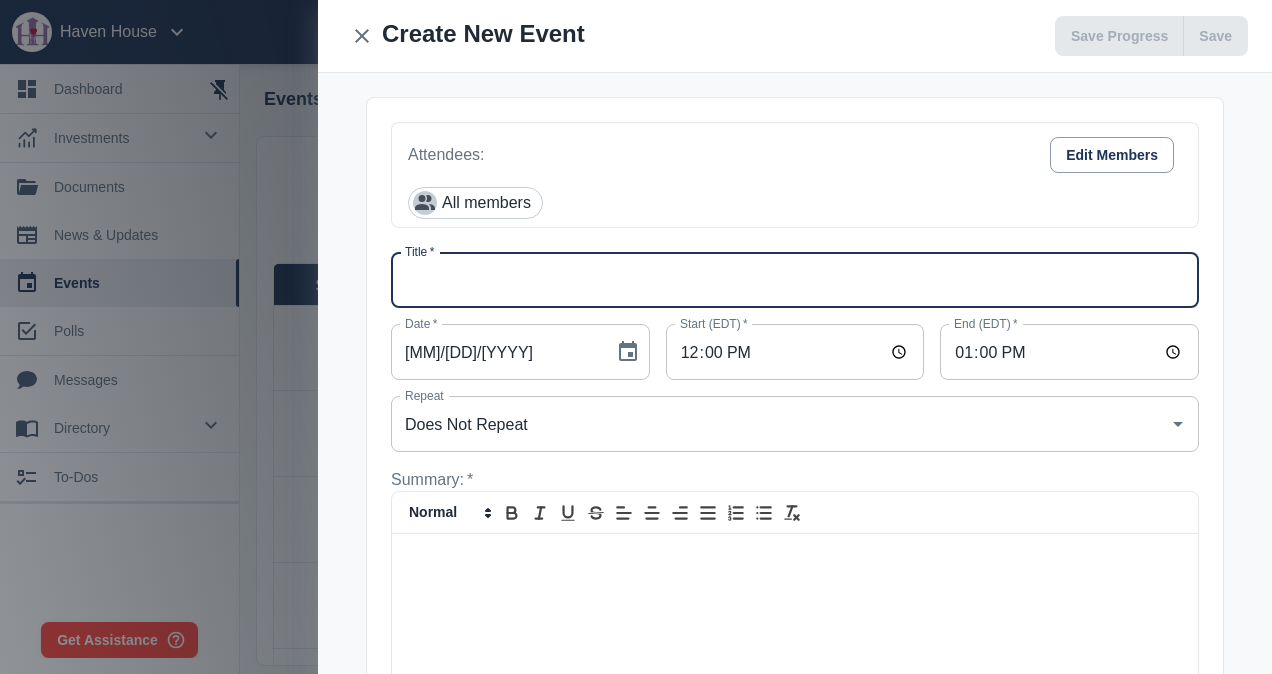 paste on "Haven House [MONTH] [YEAR] Board of Director's Meeting" 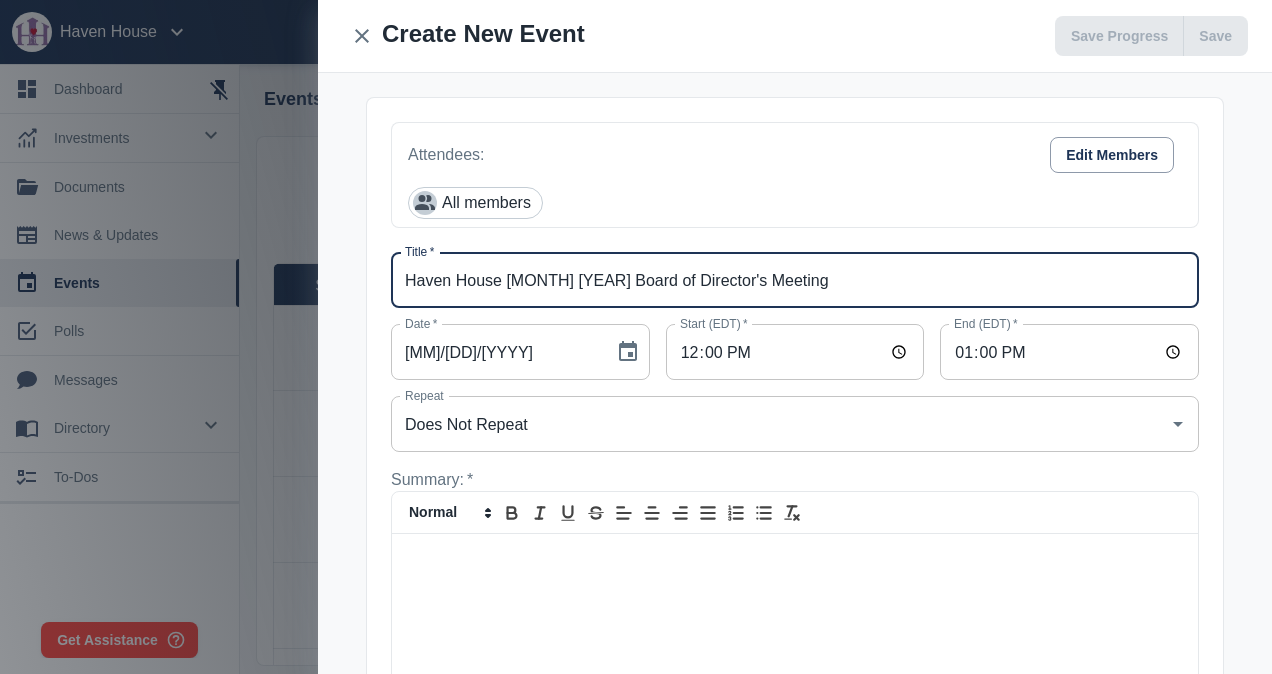click on "Haven House [MONTH] [YEAR] Board of Director's Meeting" at bounding box center [795, 280] 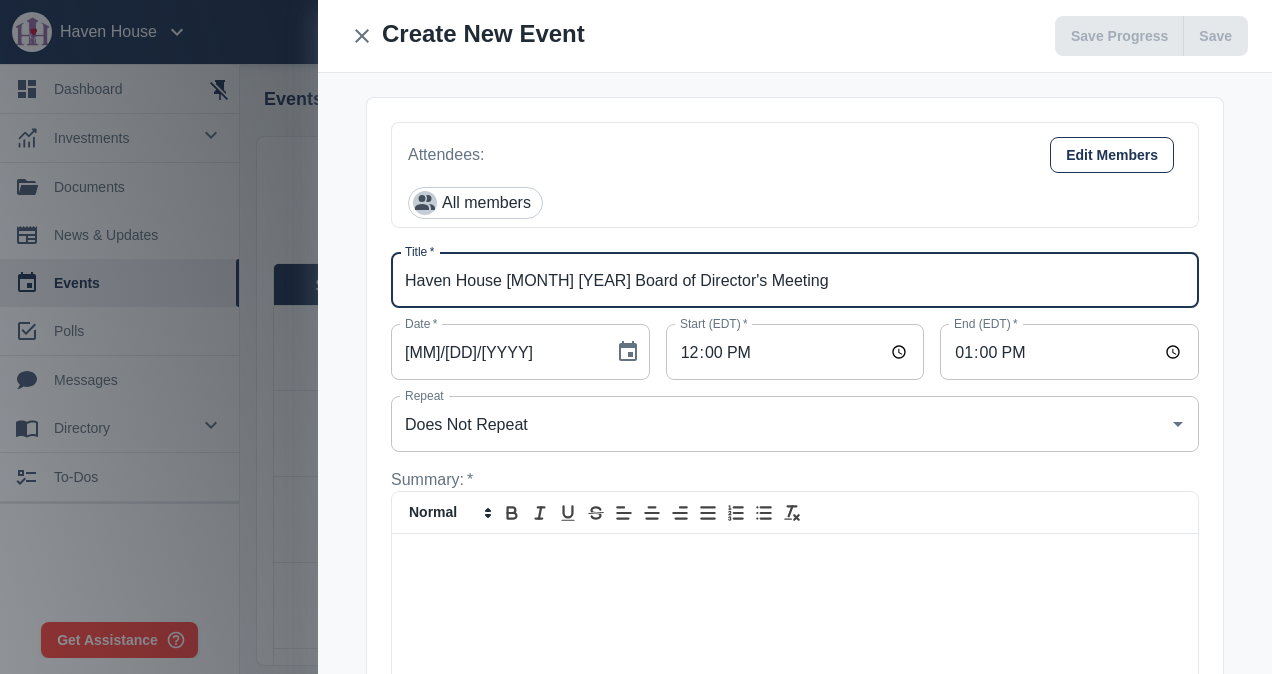 type on "Haven House [MONTH] [YEAR] Board of Director's Meeting" 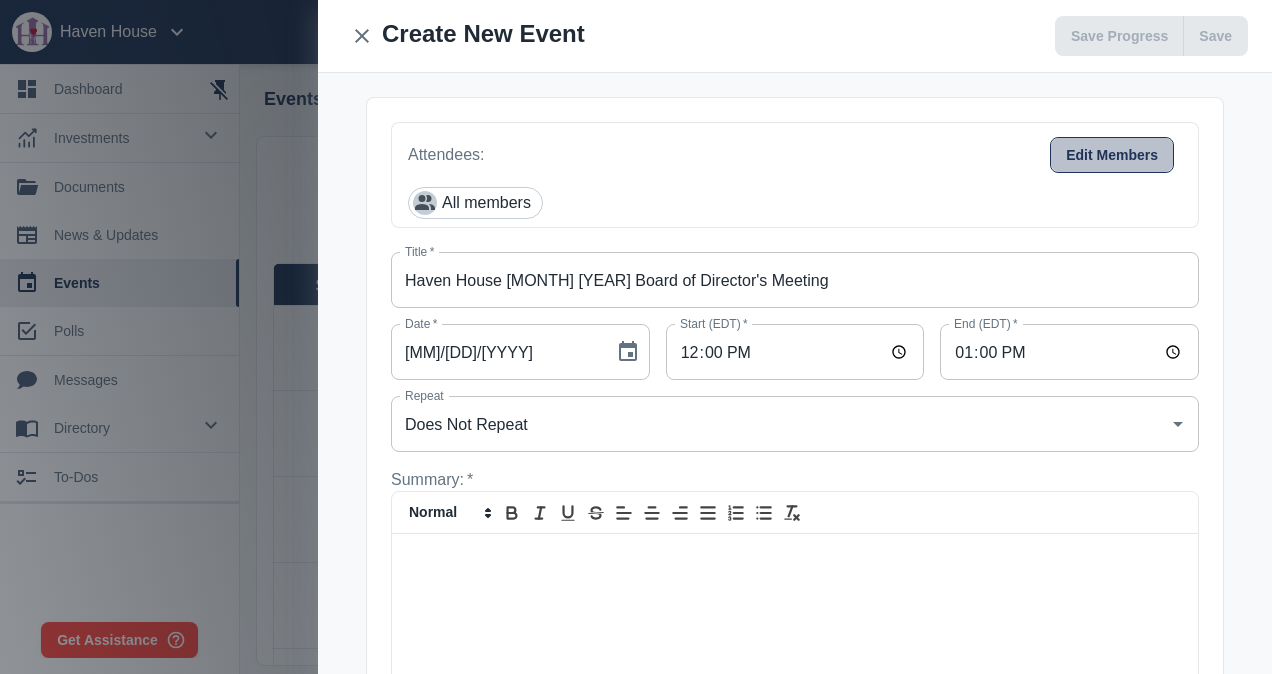 click on "Edit Members" at bounding box center (1112, 155) 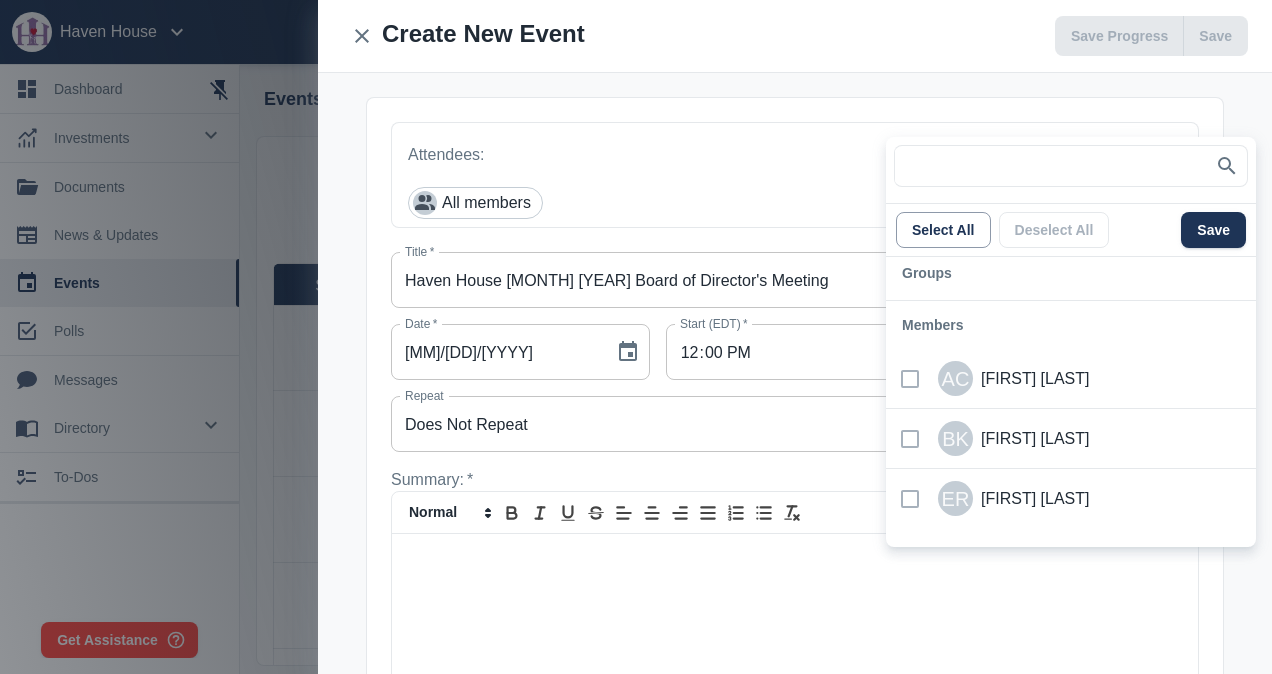 scroll, scrollTop: 400, scrollLeft: 0, axis: vertical 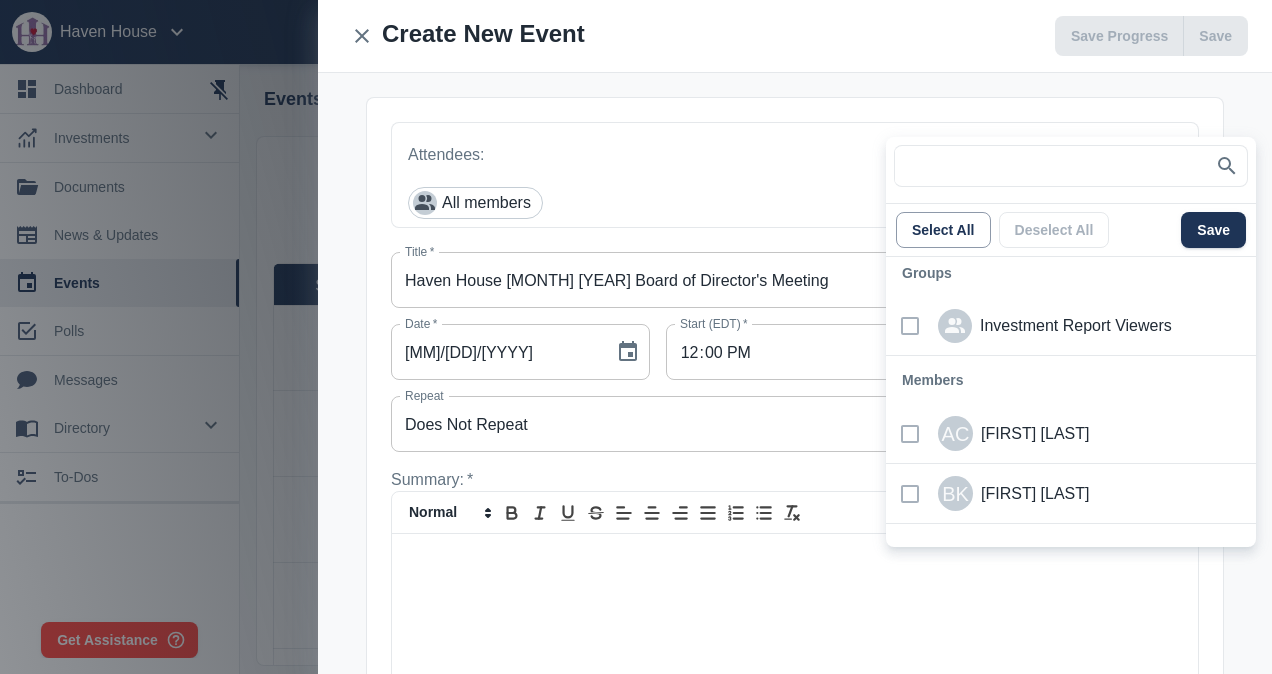 click at bounding box center (910, 434) 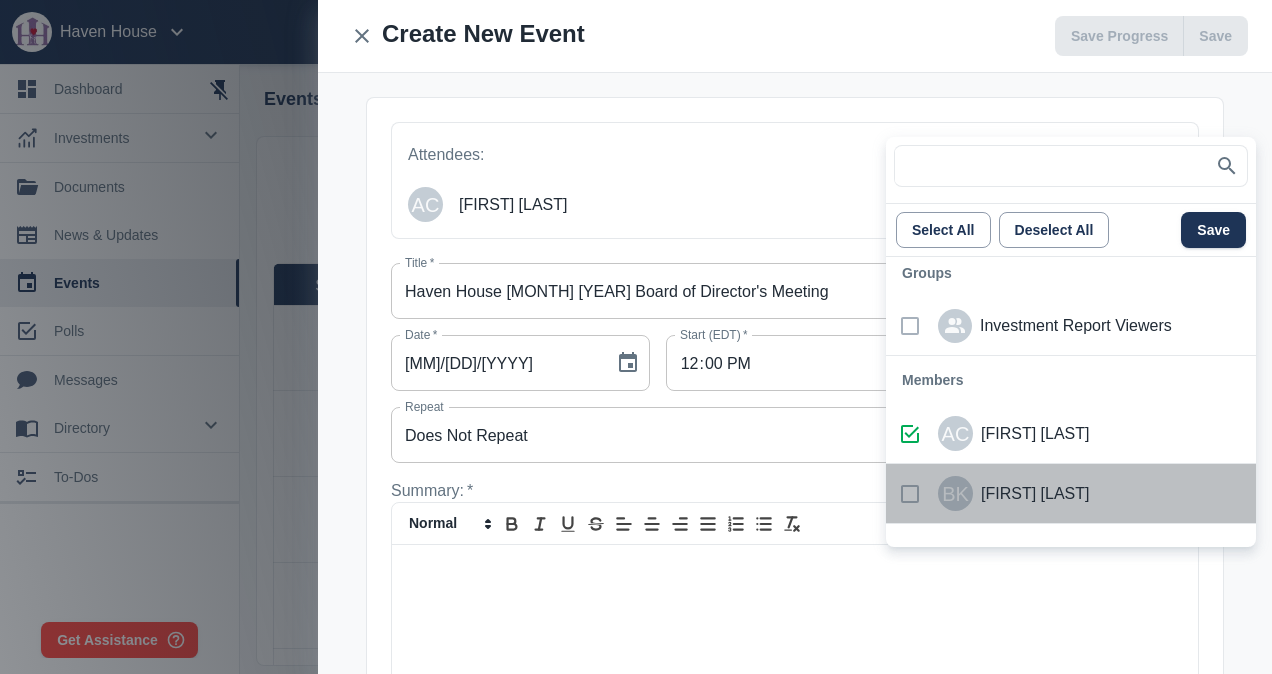 click at bounding box center [910, 494] 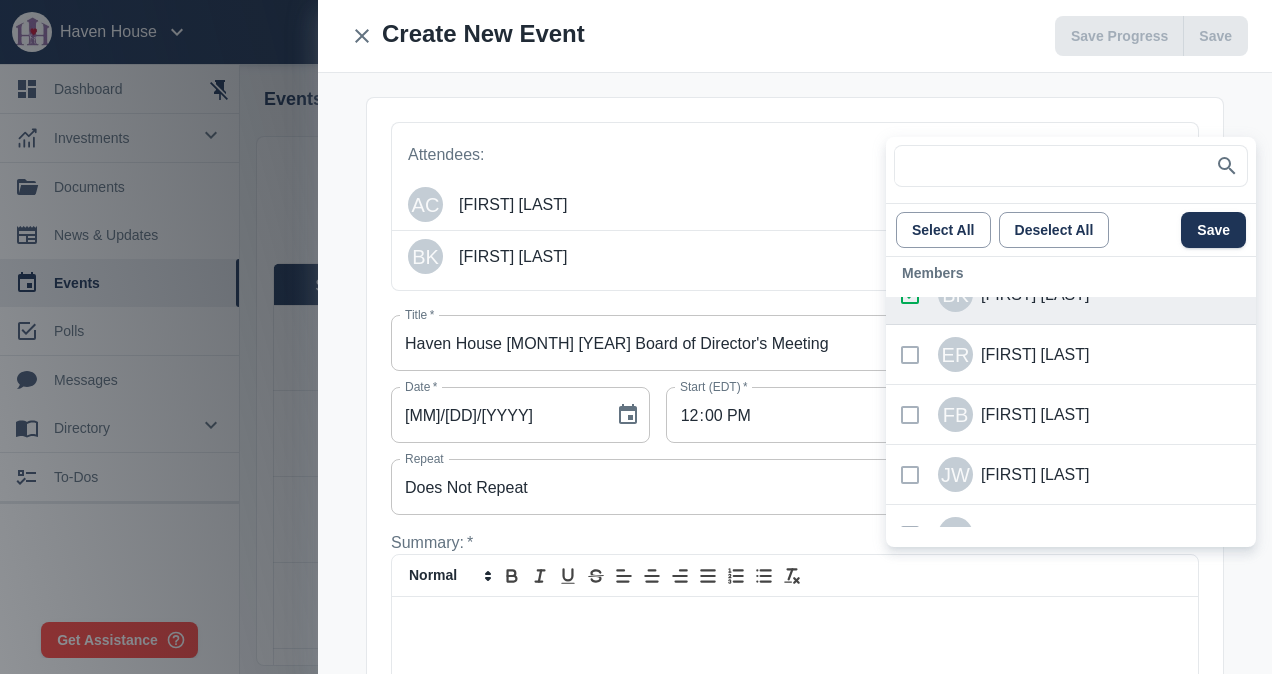 scroll, scrollTop: 600, scrollLeft: 0, axis: vertical 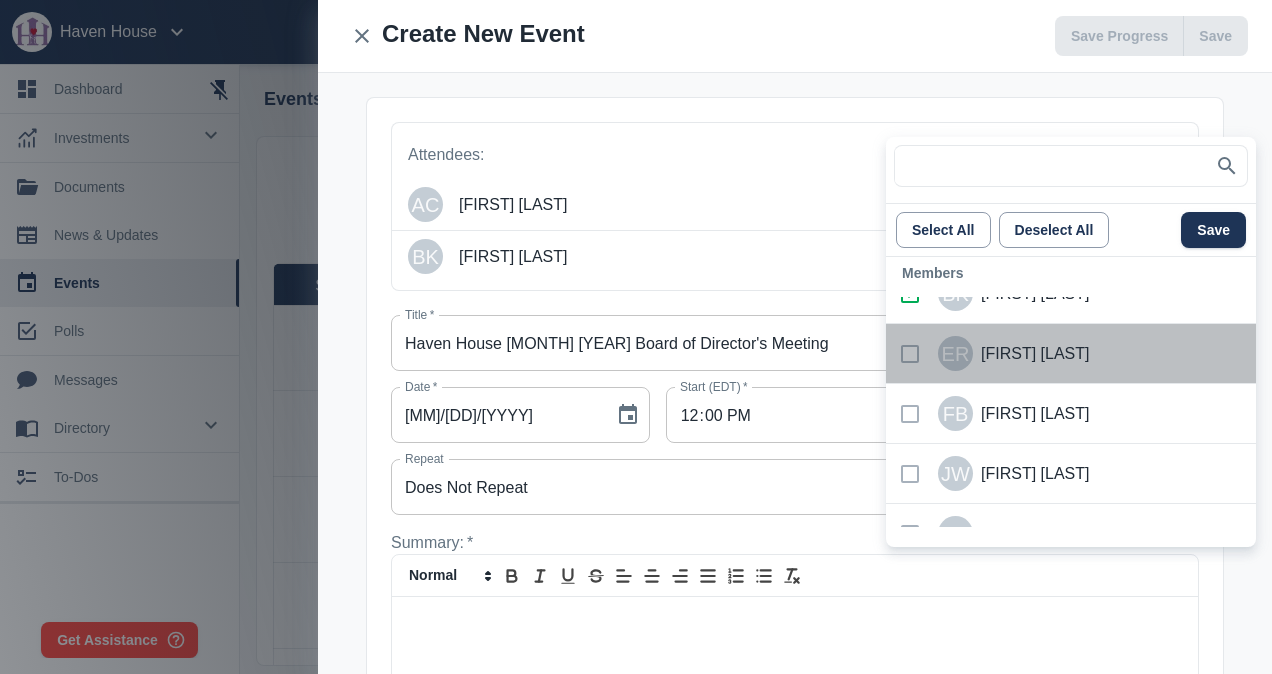 click at bounding box center [910, 354] 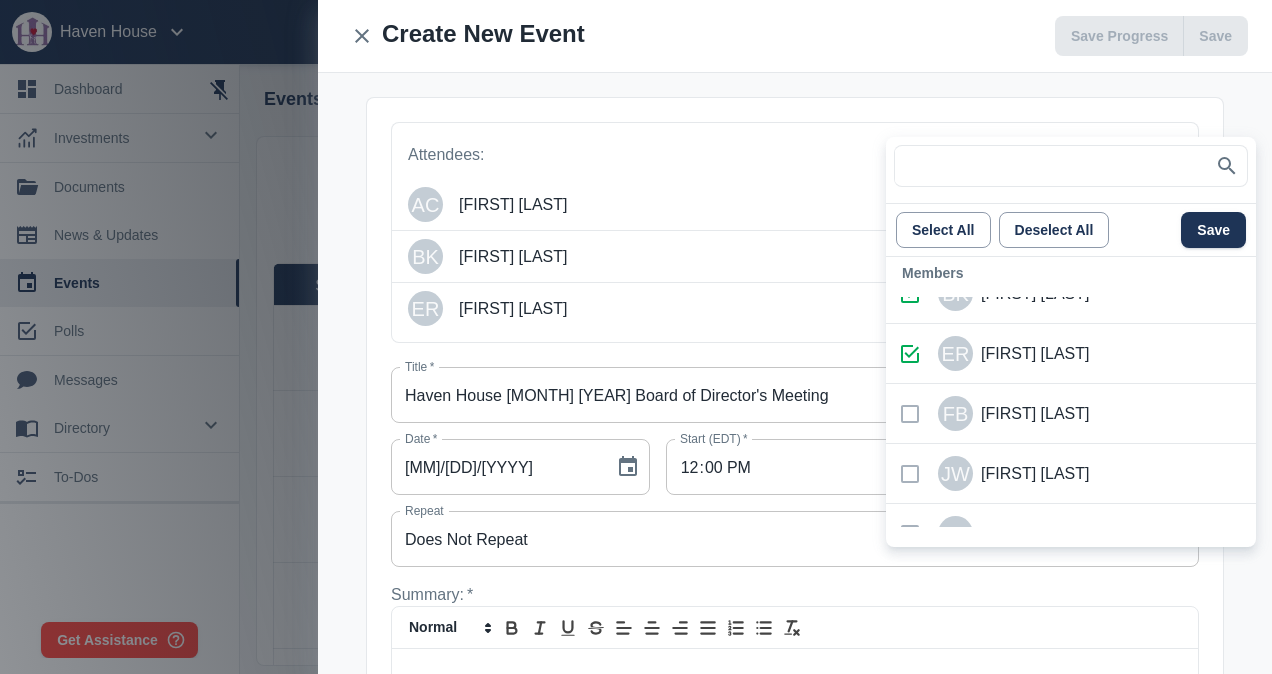 click on "FB [FIRST] [LAST]" at bounding box center (1086, 414) 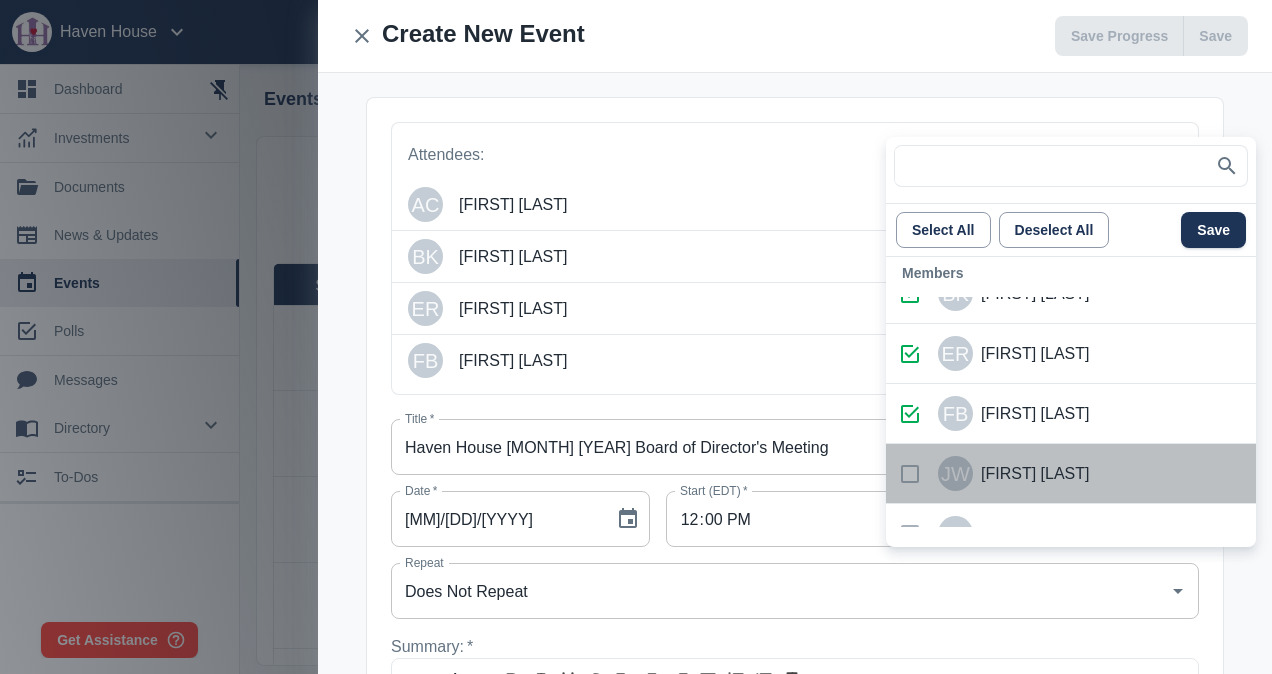click at bounding box center [910, 474] 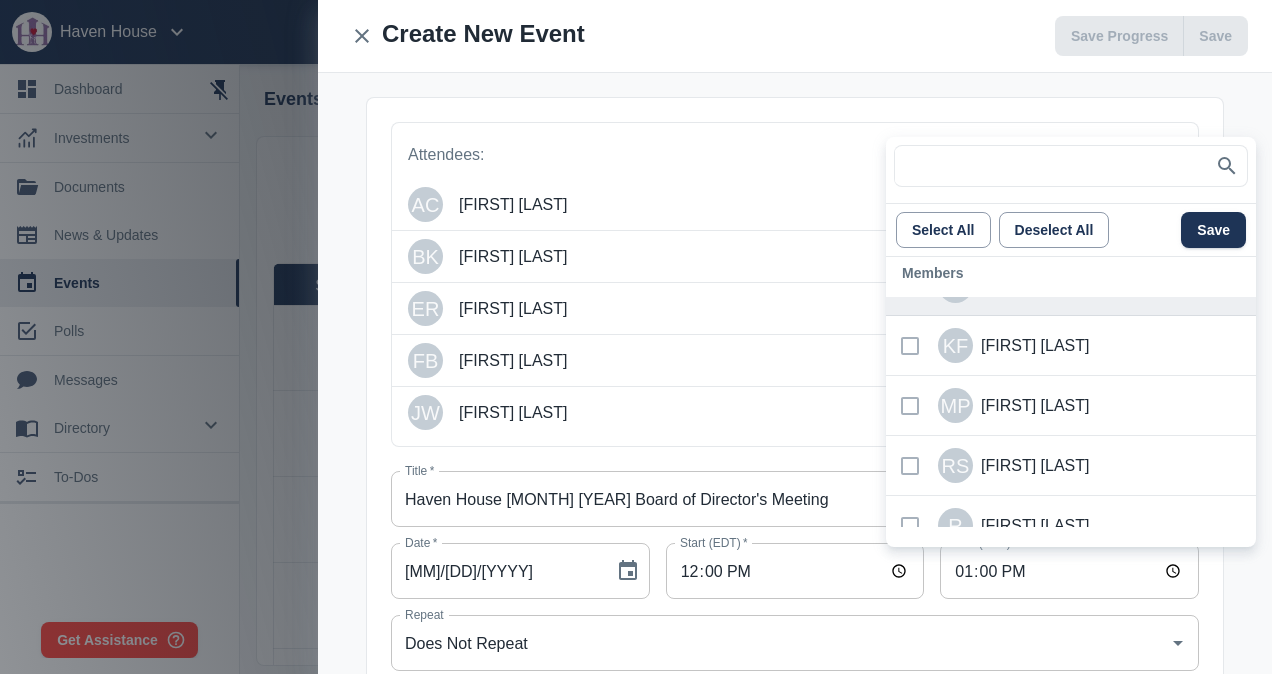 scroll, scrollTop: 800, scrollLeft: 0, axis: vertical 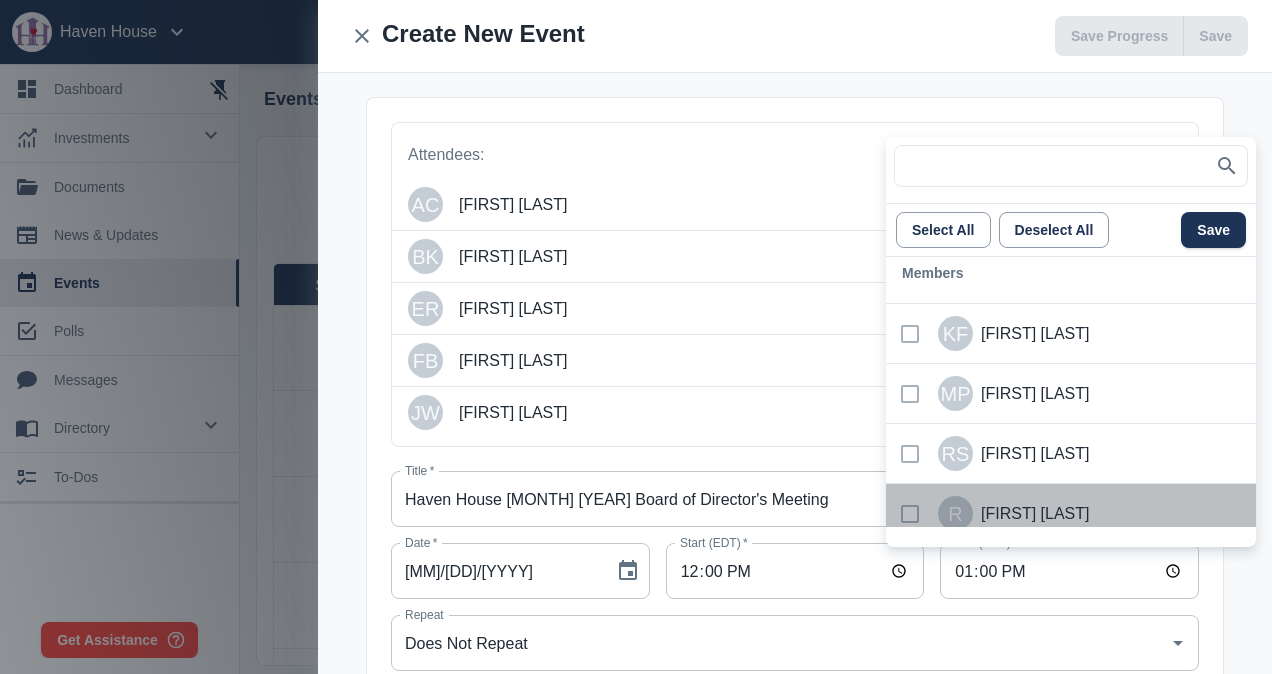 click at bounding box center [910, 514] 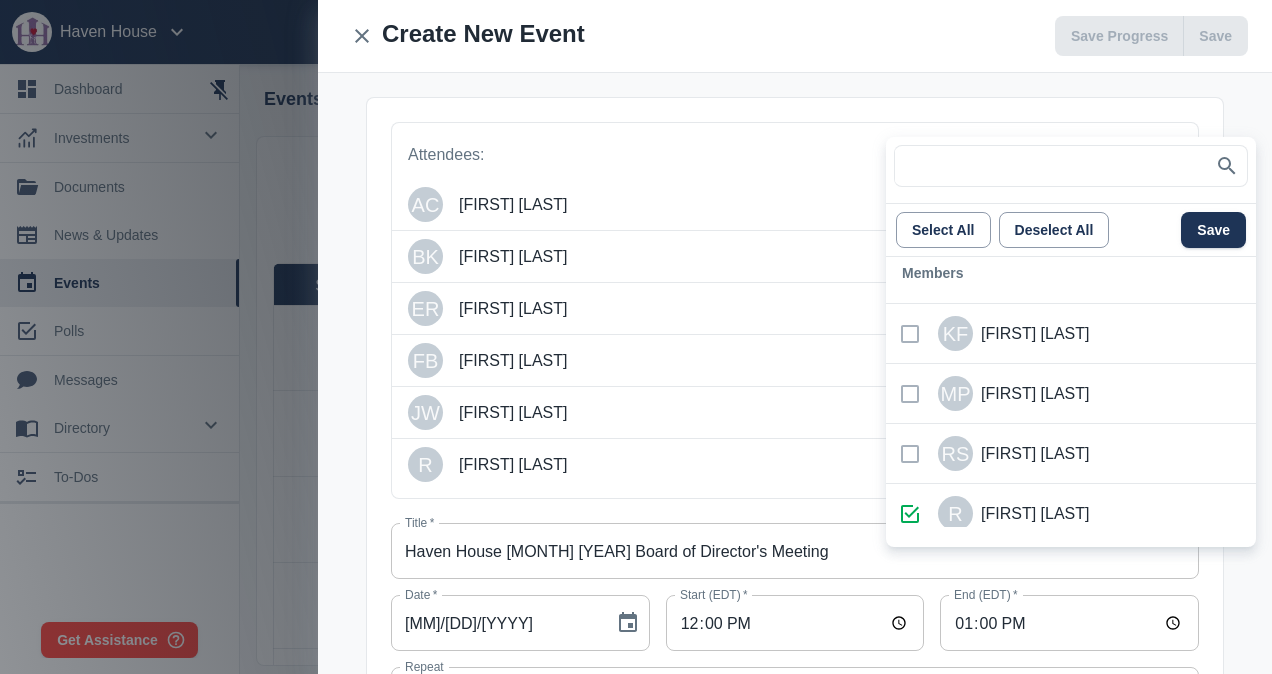click at bounding box center [910, 454] 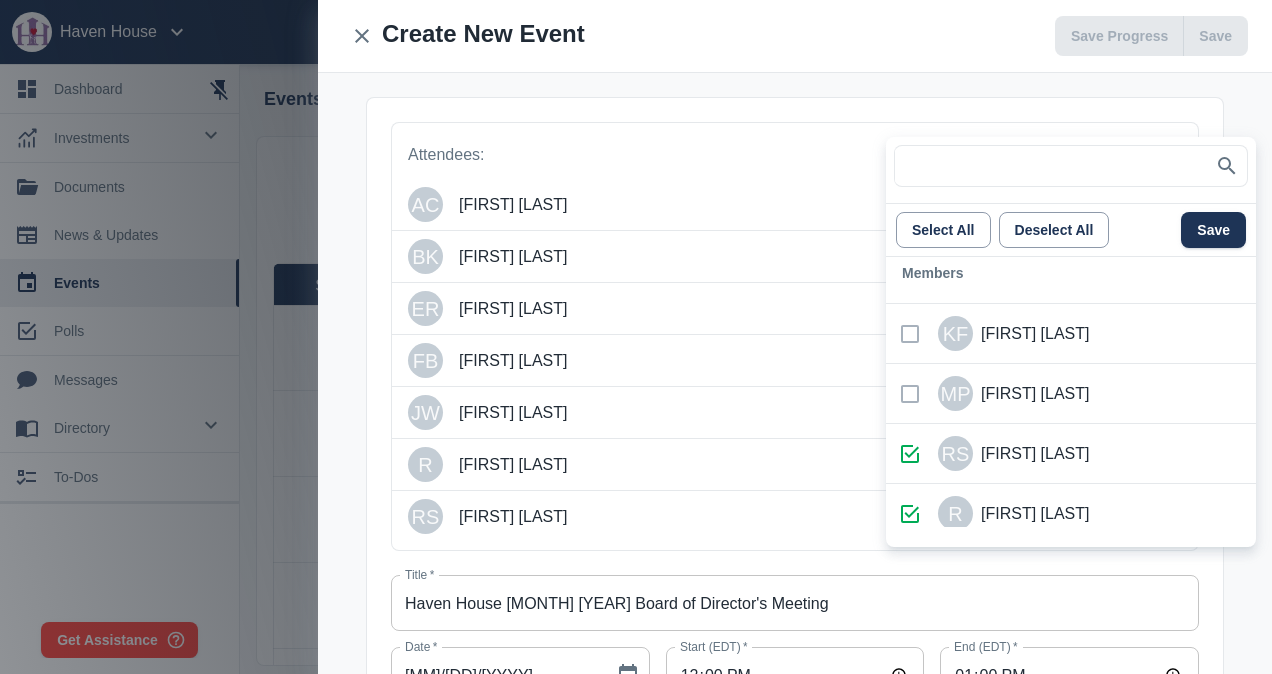 drag, startPoint x: 906, startPoint y: 395, endPoint x: 906, endPoint y: 374, distance: 21 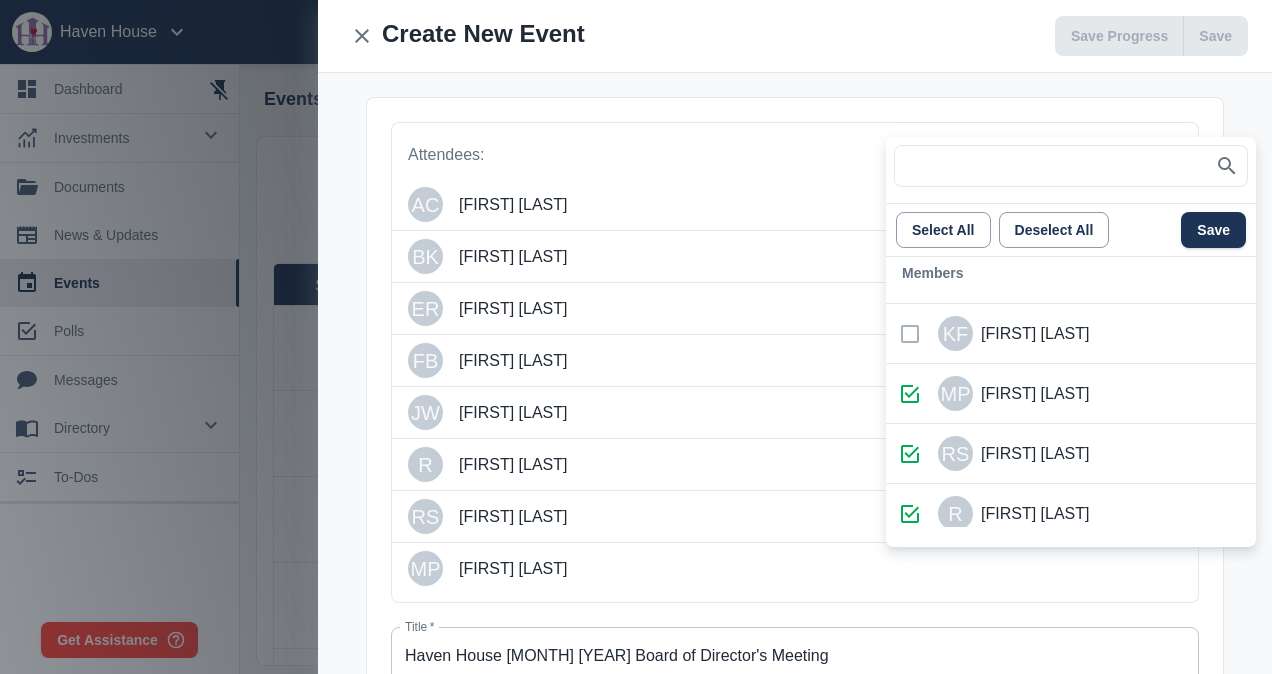 click at bounding box center (910, 334) 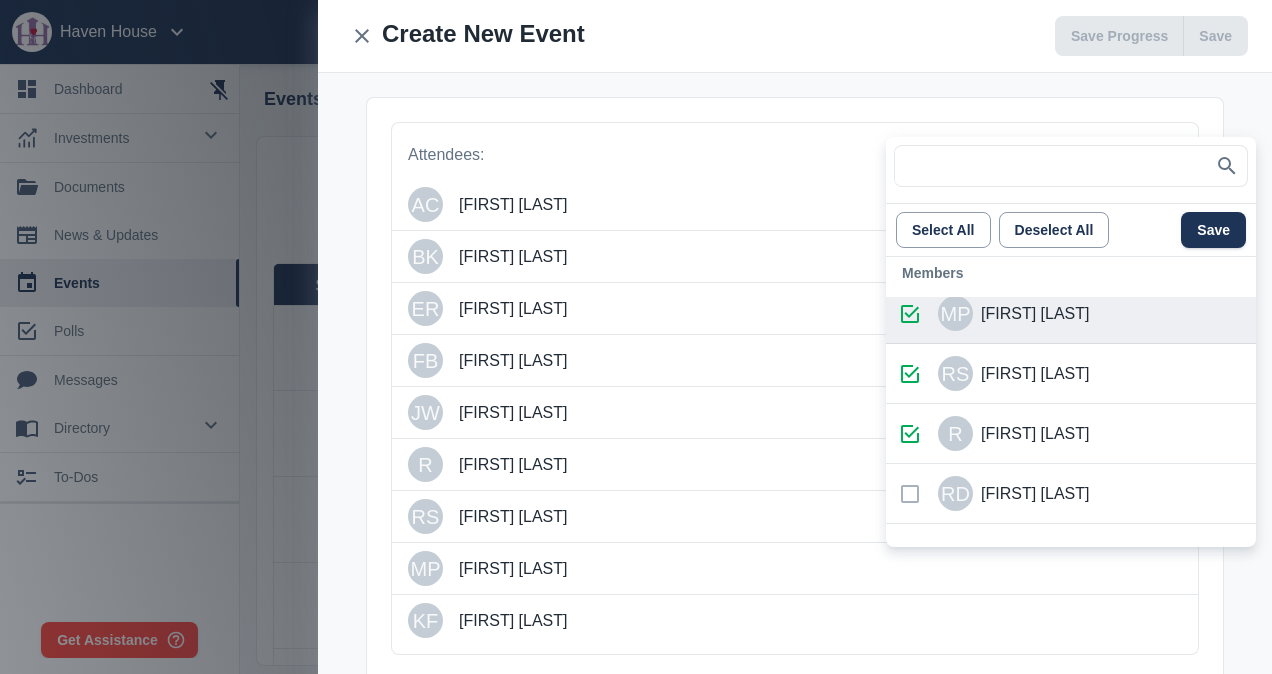 scroll, scrollTop: 1000, scrollLeft: 0, axis: vertical 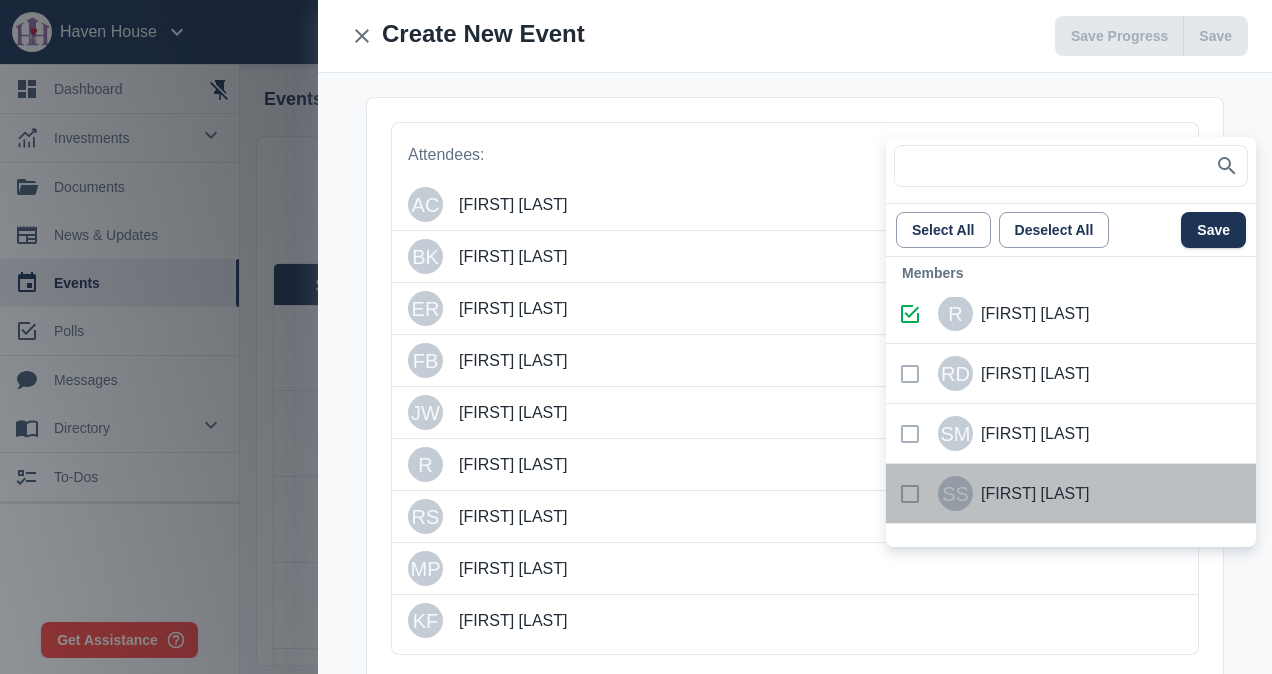 click at bounding box center [910, 494] 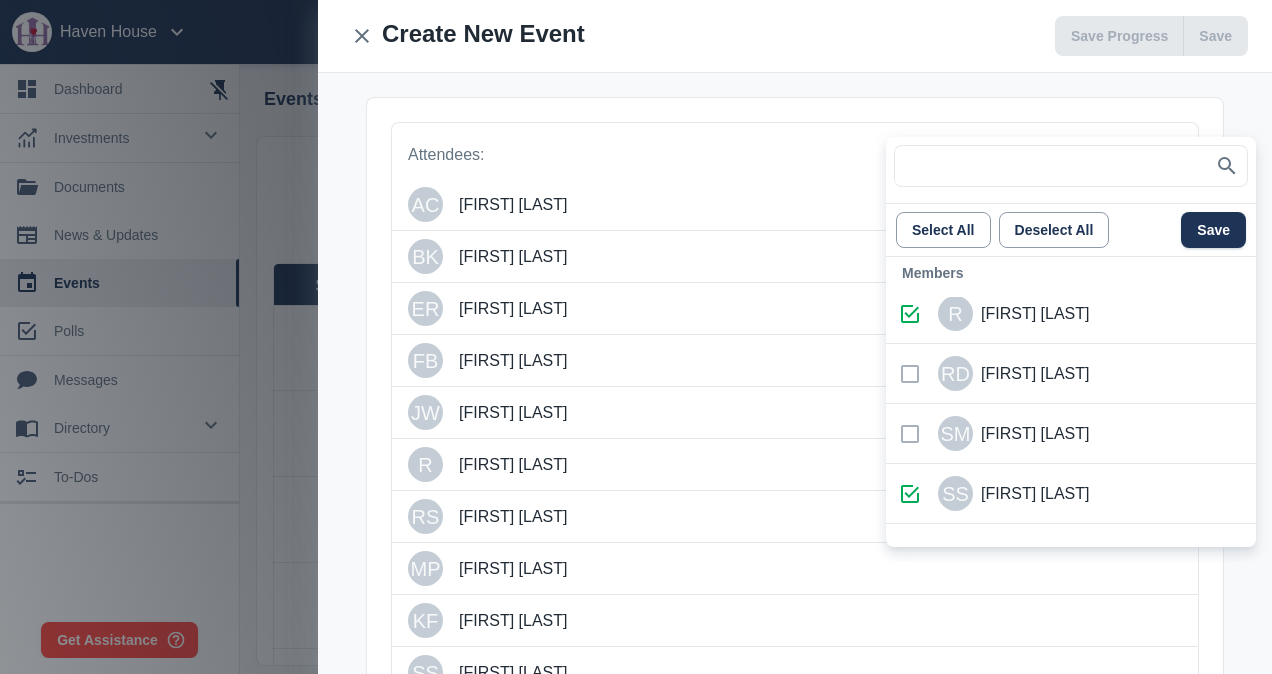 click at bounding box center [910, 434] 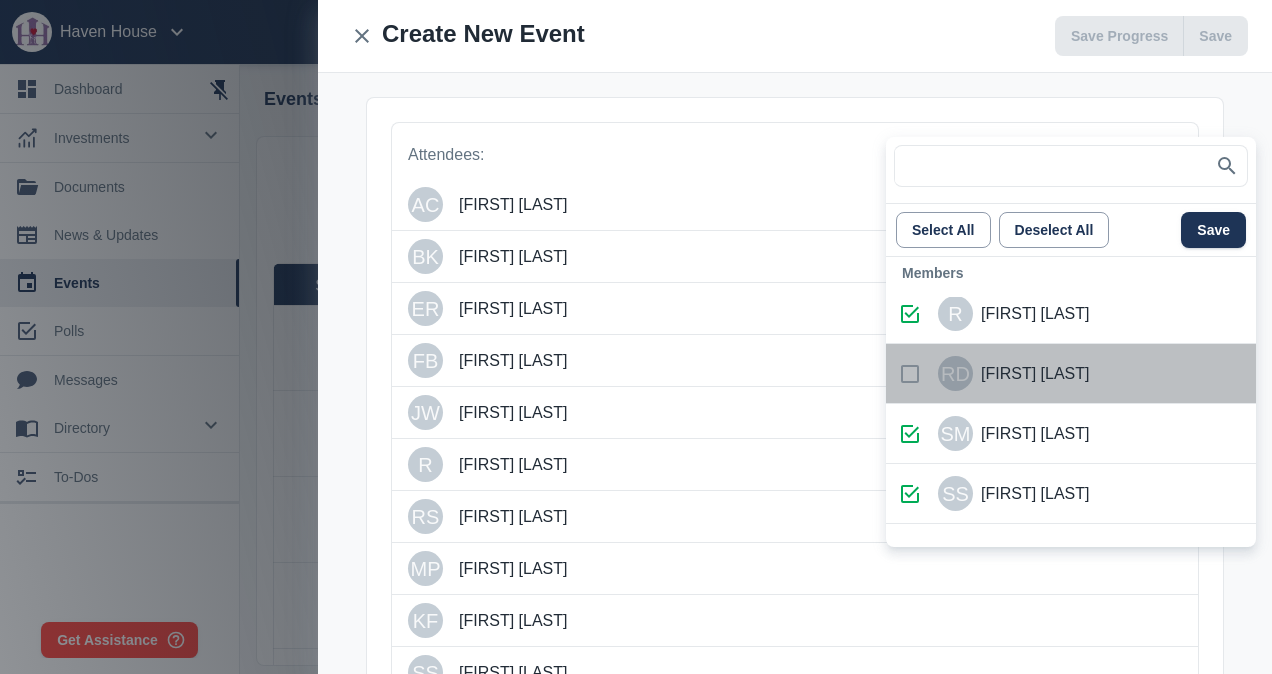 click at bounding box center (910, 374) 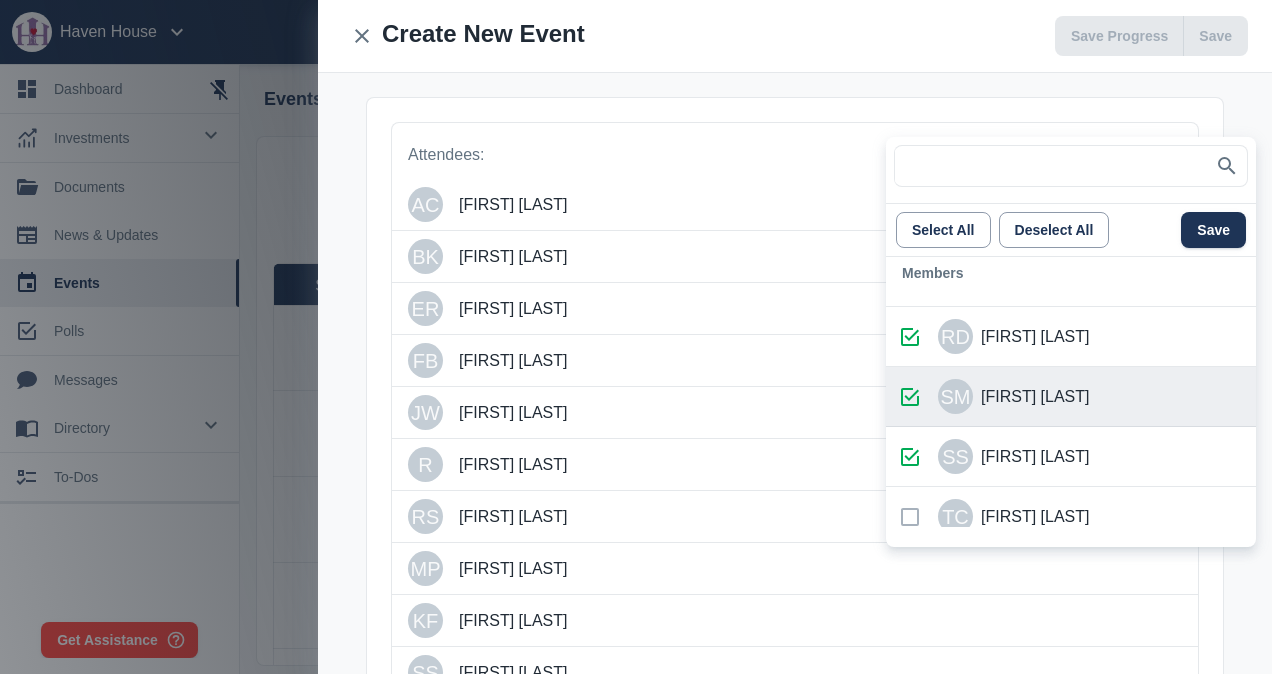 scroll, scrollTop: 1057, scrollLeft: 0, axis: vertical 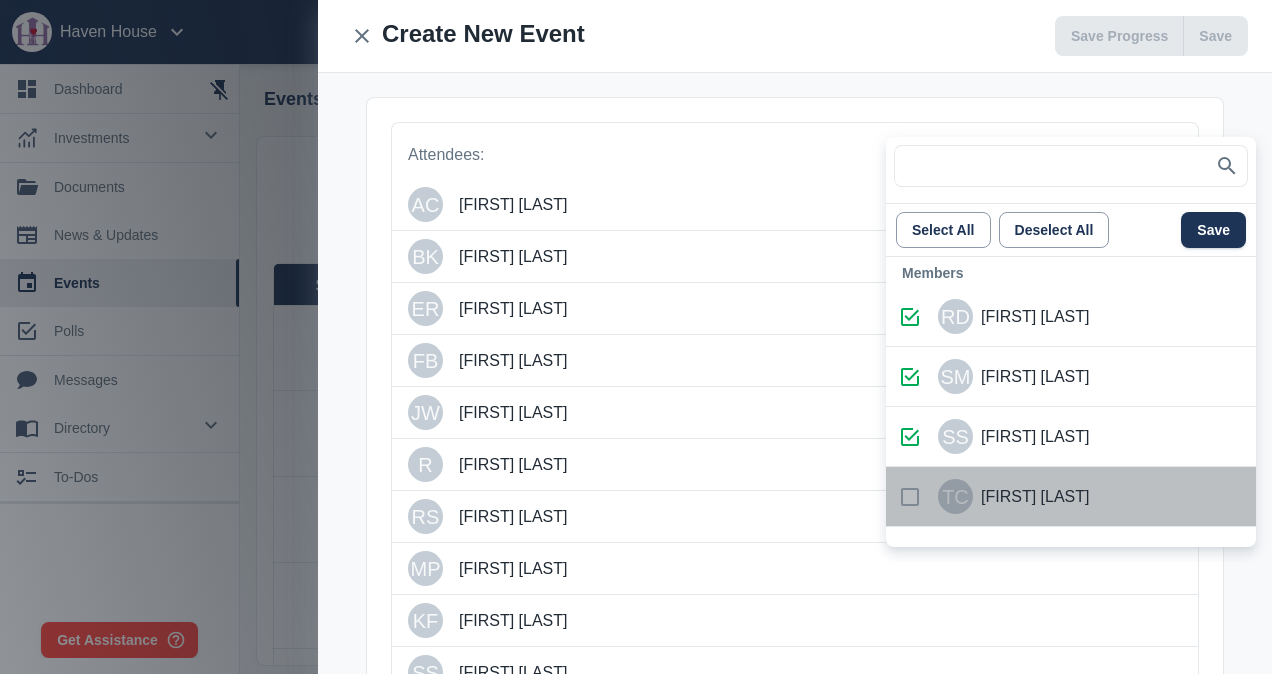 click at bounding box center [910, 497] 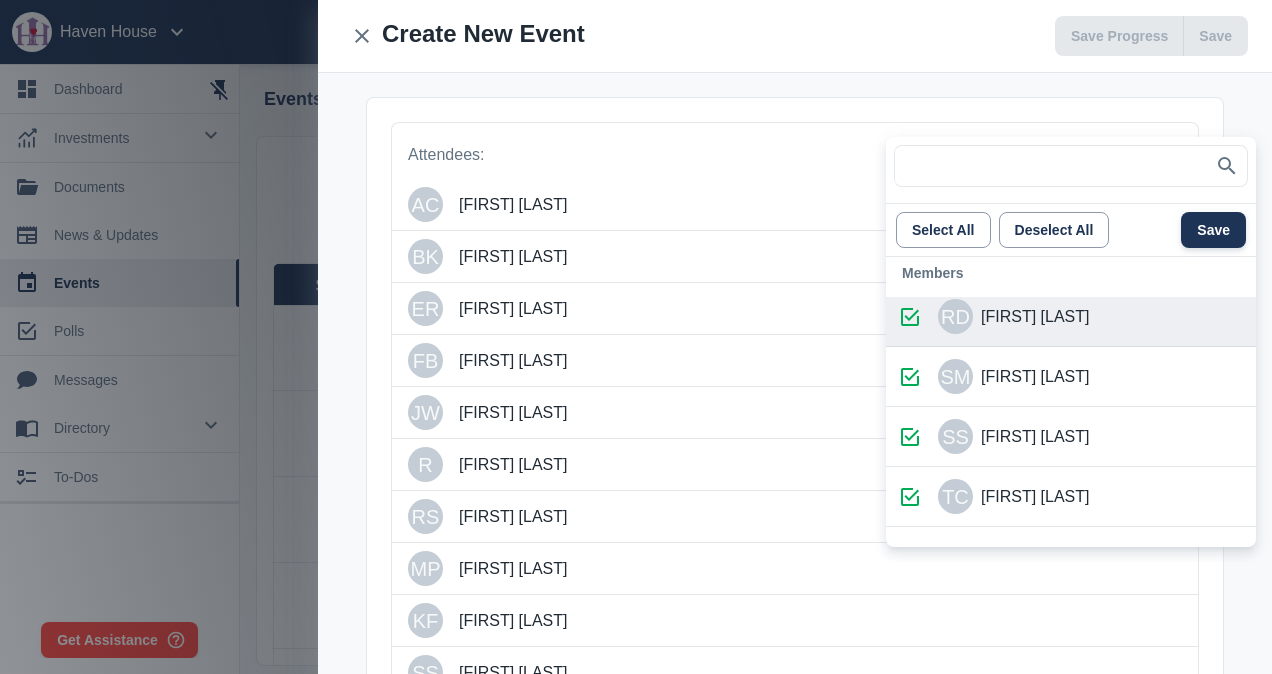 click on "Save" at bounding box center (1213, 230) 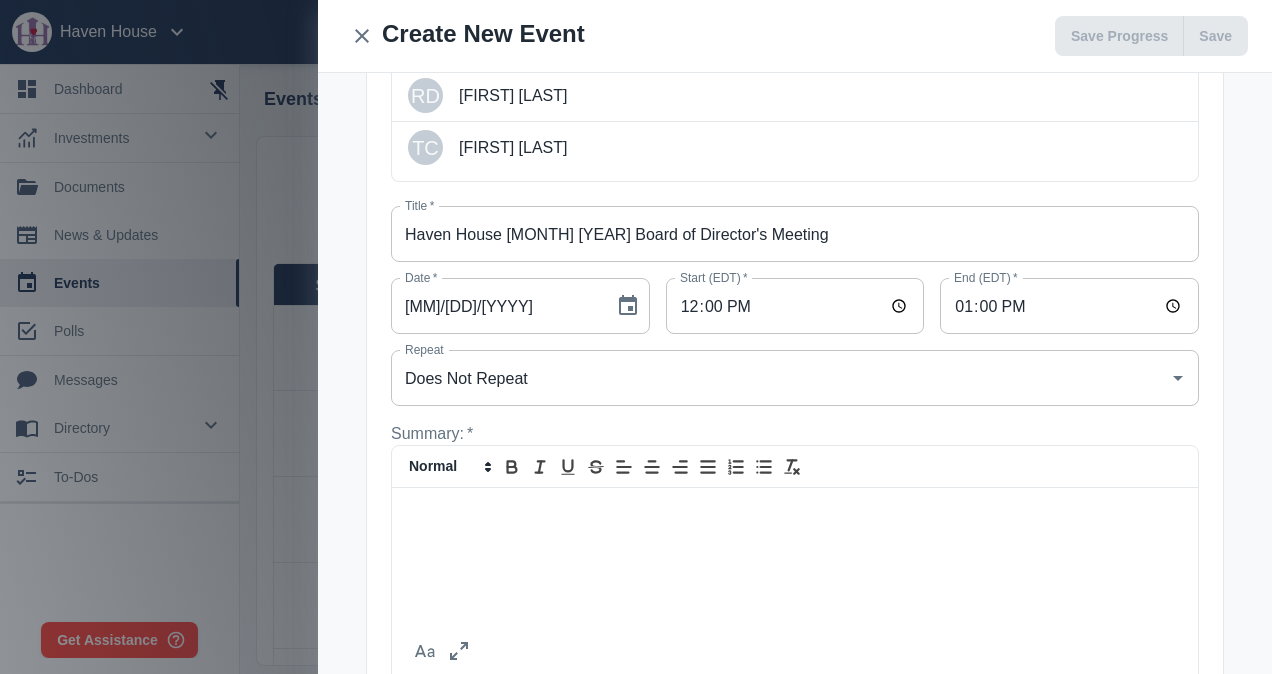 scroll, scrollTop: 900, scrollLeft: 0, axis: vertical 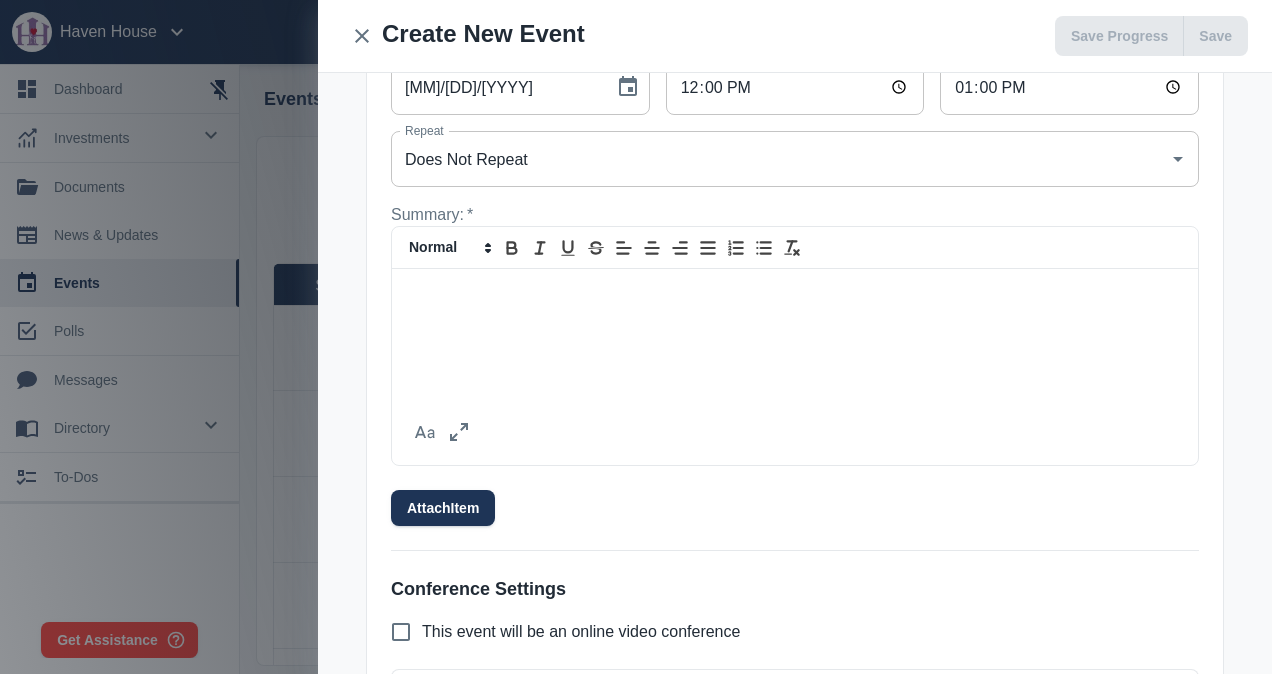 click at bounding box center [795, 293] 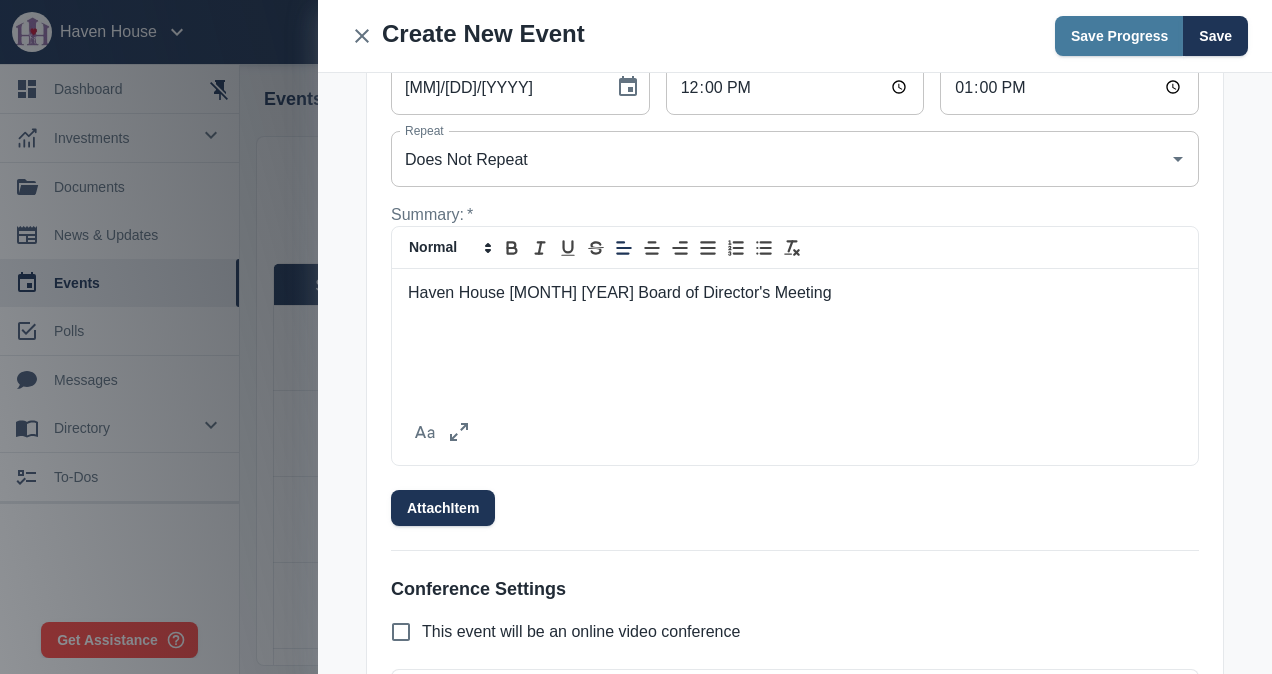 scroll, scrollTop: 0, scrollLeft: 0, axis: both 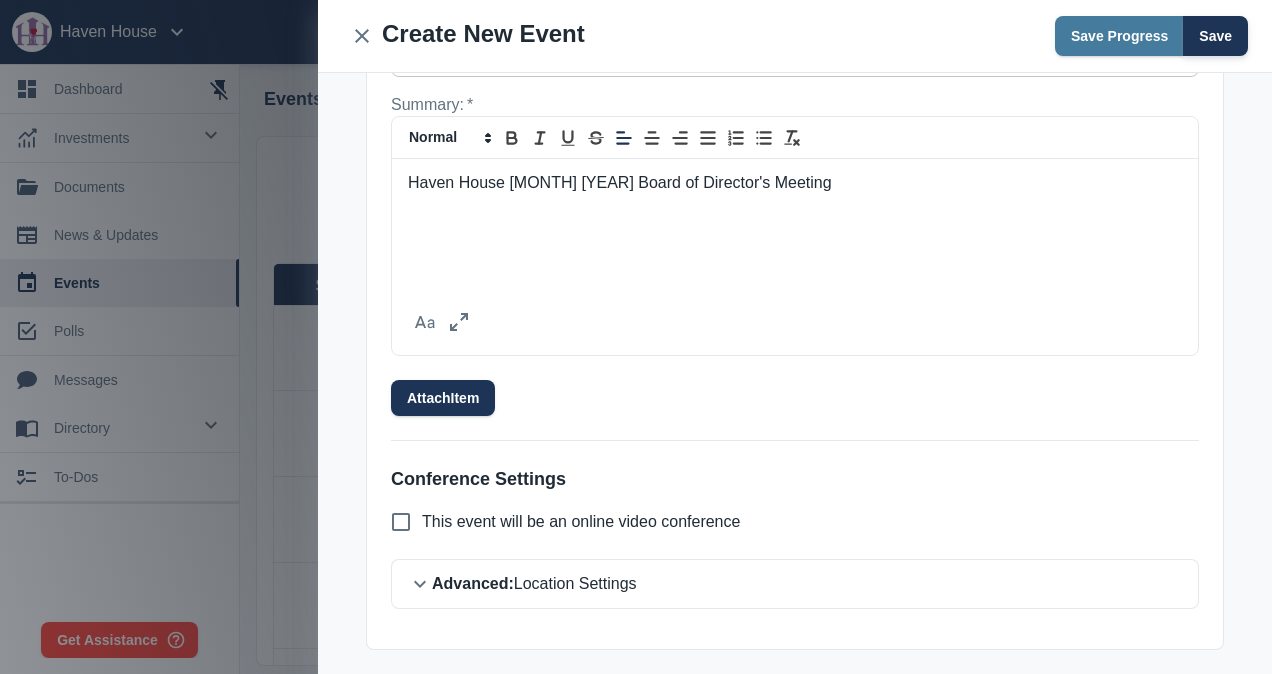 click on "Save" at bounding box center [1215, 36] 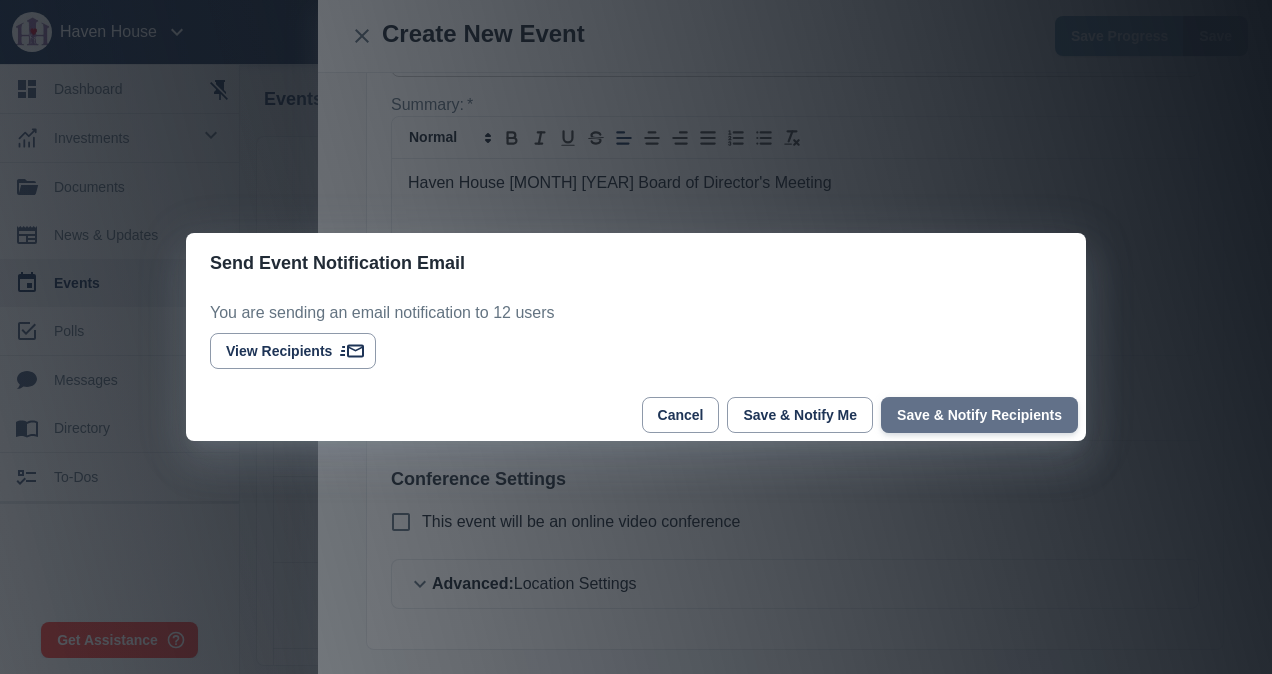 click on "Save & Notify Recipients" at bounding box center (979, 415) 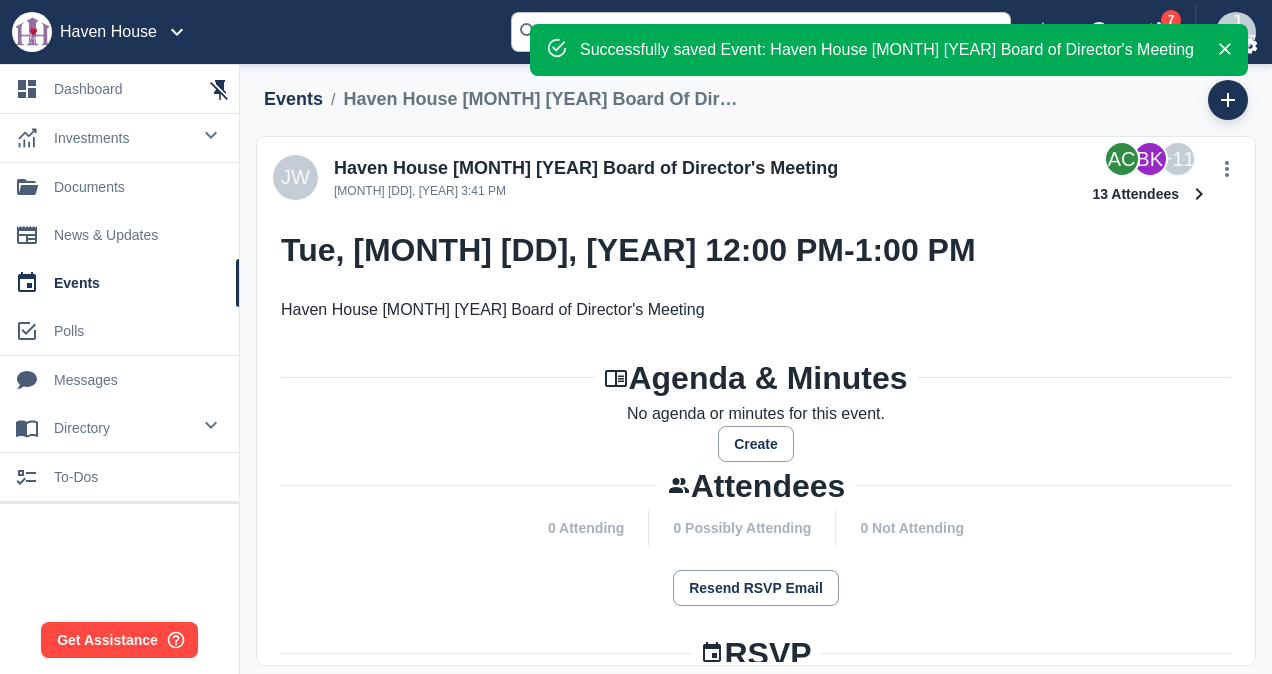 click on "events" at bounding box center [138, 283] 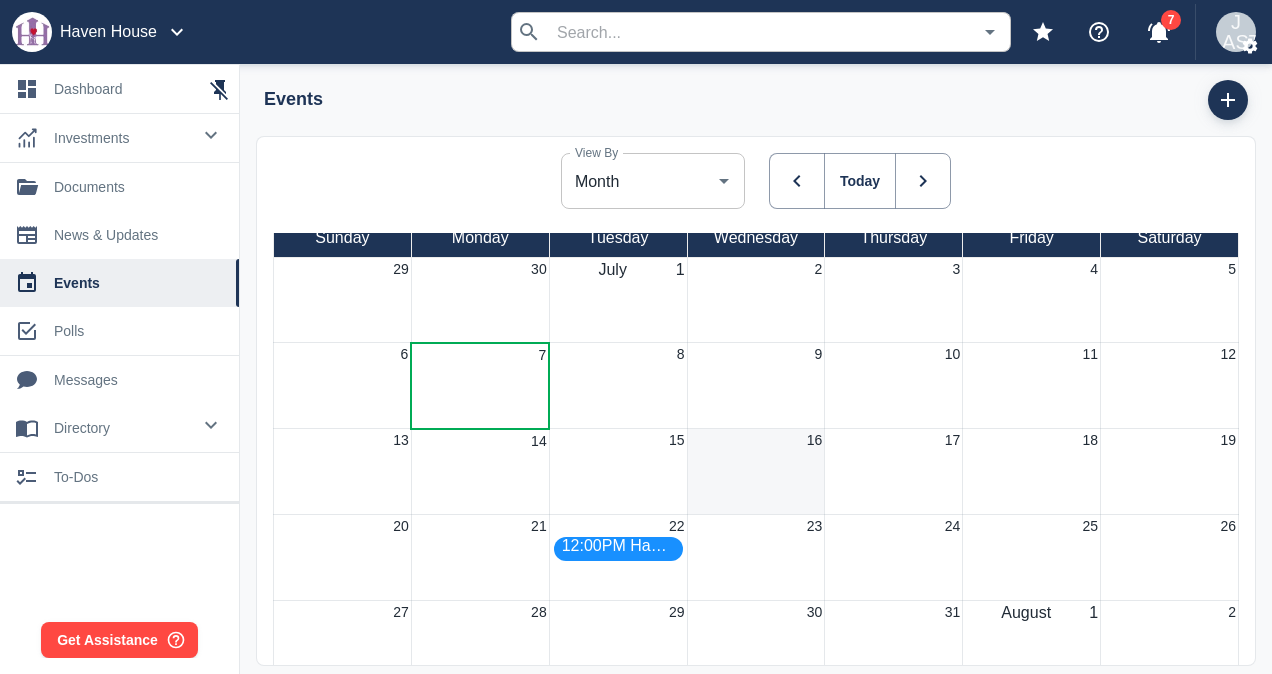 scroll, scrollTop: 70, scrollLeft: 0, axis: vertical 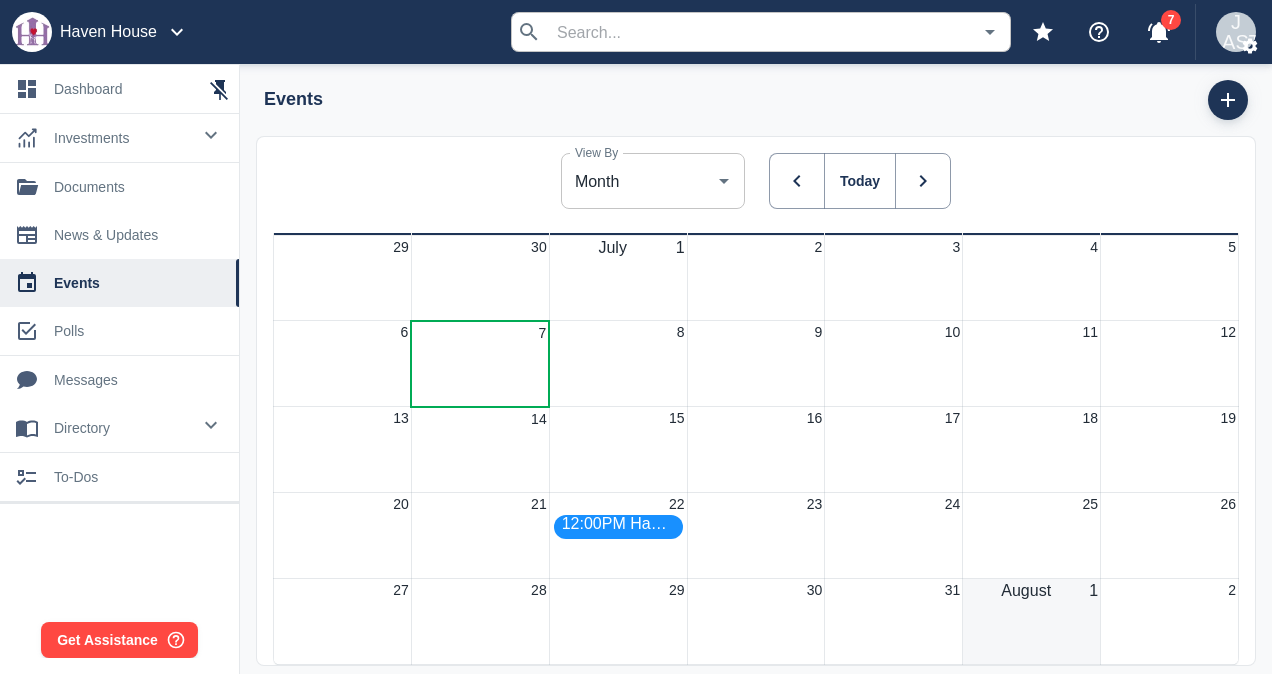 click on "[MONTH] [DD]" at bounding box center (618, 363) 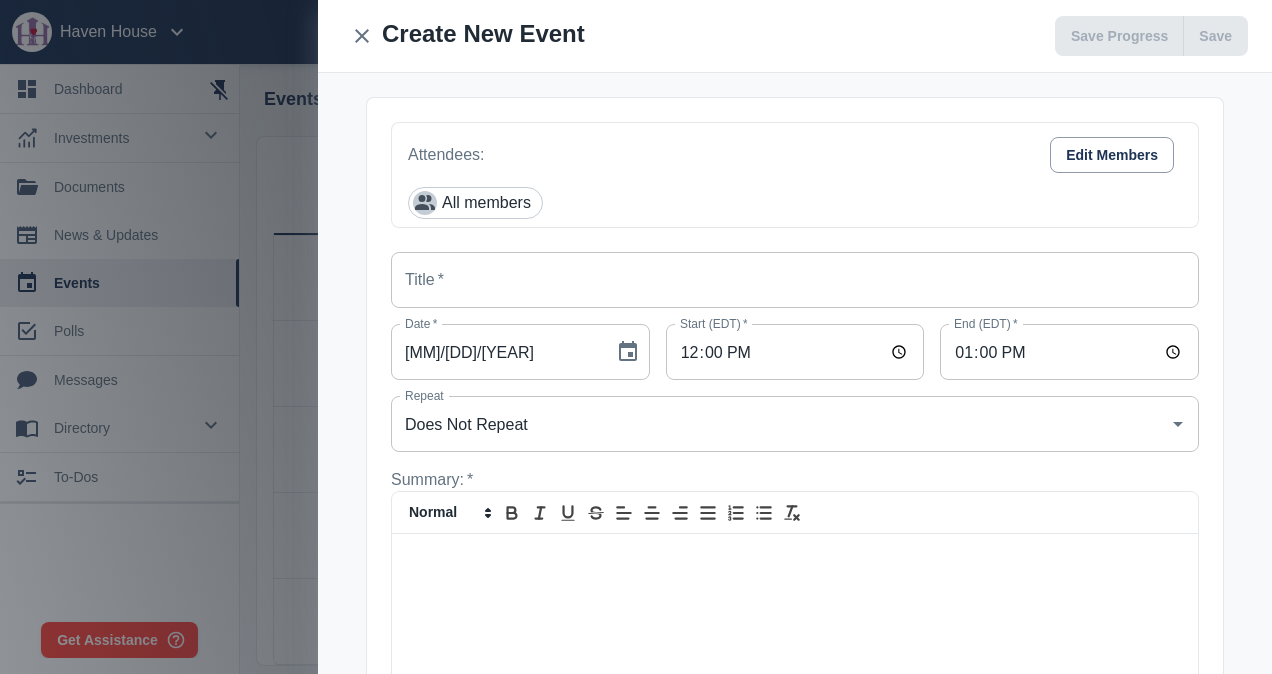 click at bounding box center (362, 36) 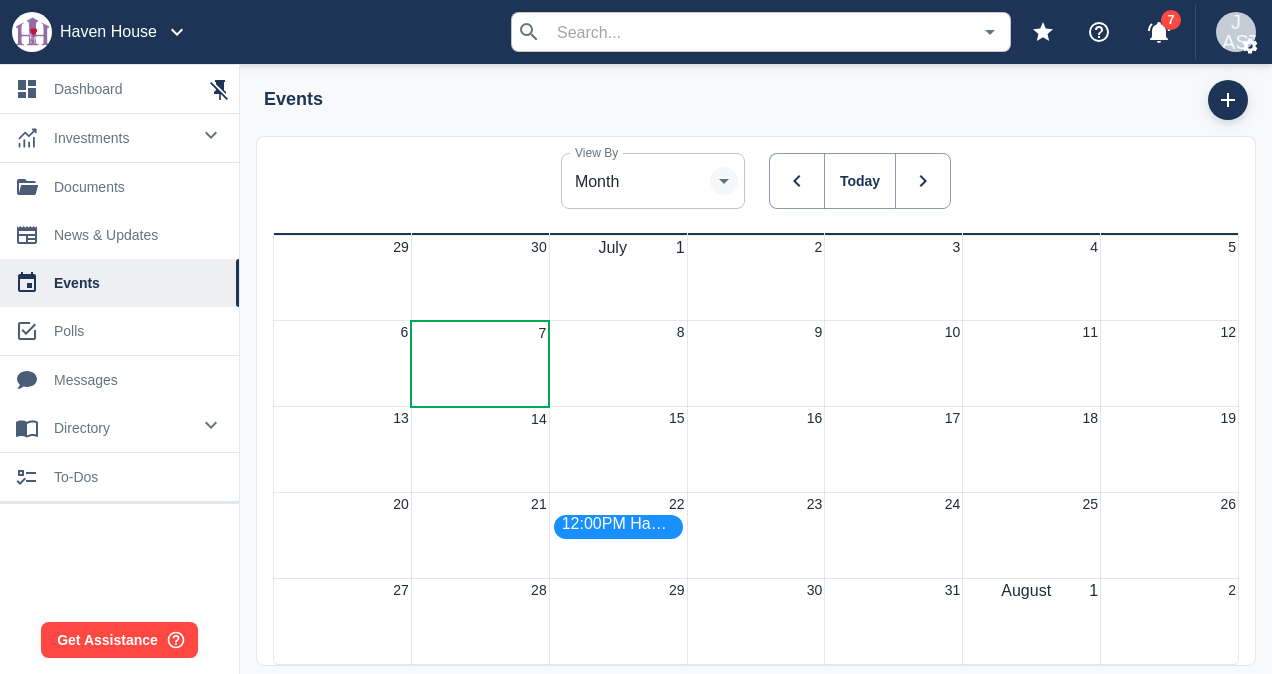 click at bounding box center [724, 181] 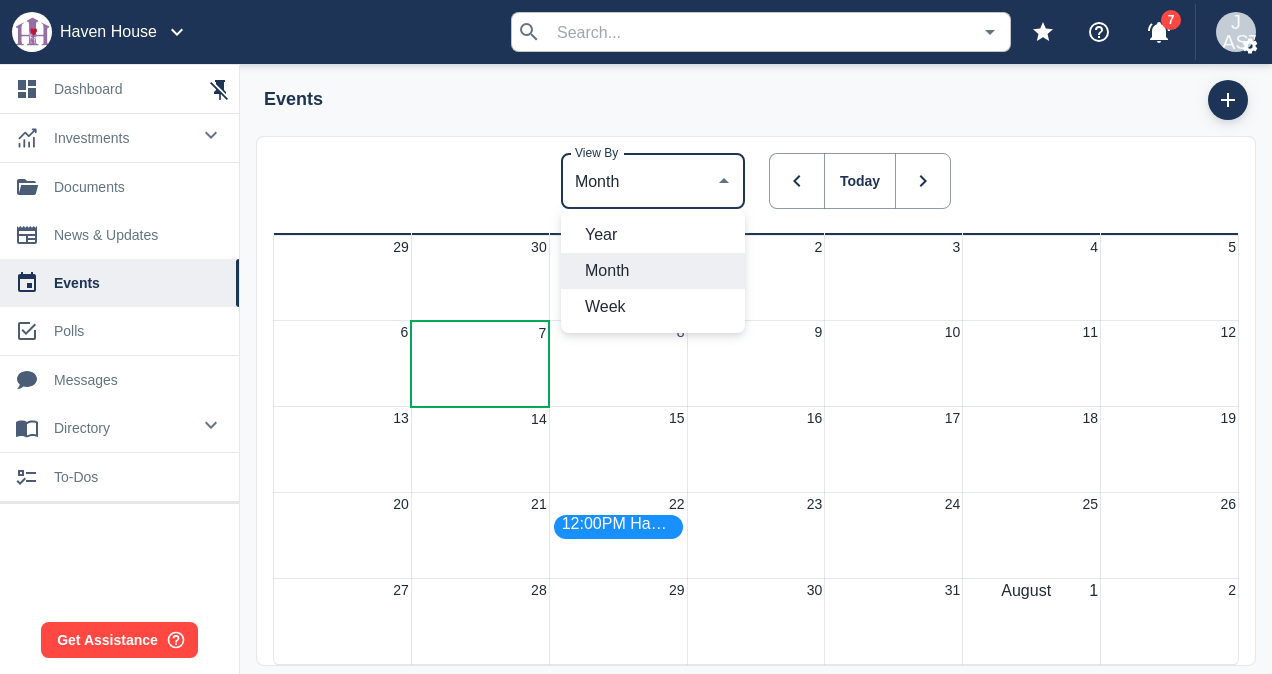 click on "Year" at bounding box center (657, 235) 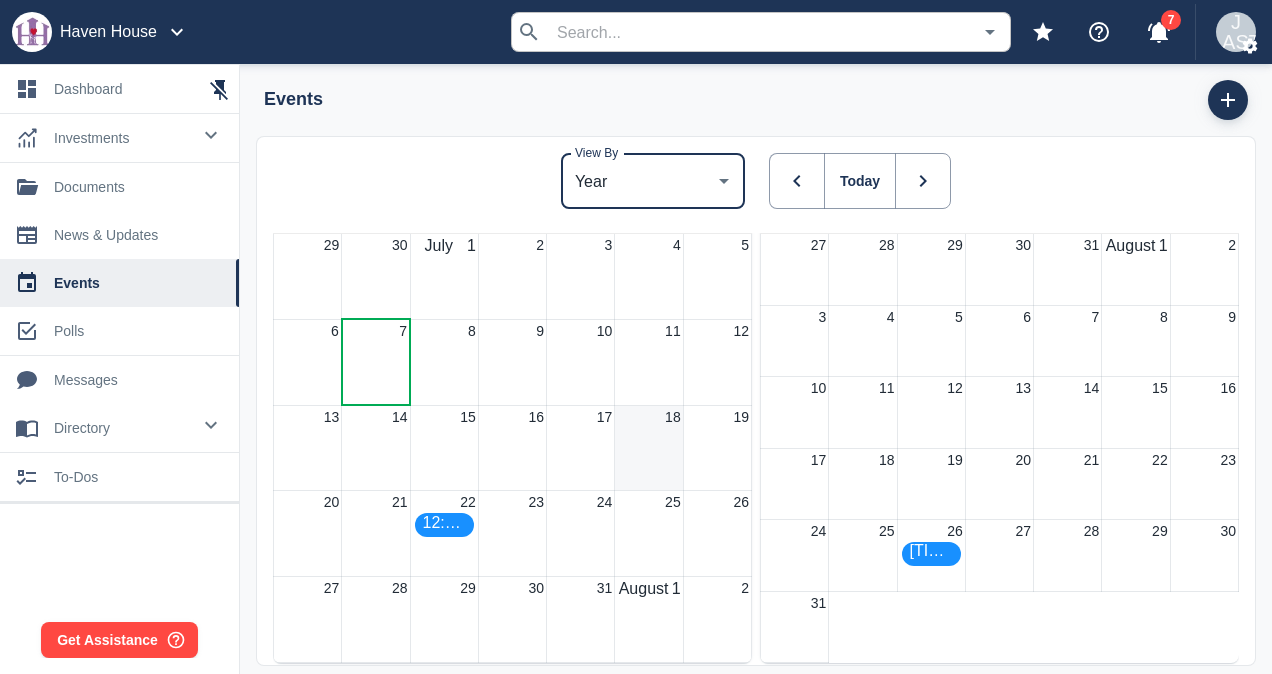 scroll, scrollTop: 1600, scrollLeft: 0, axis: vertical 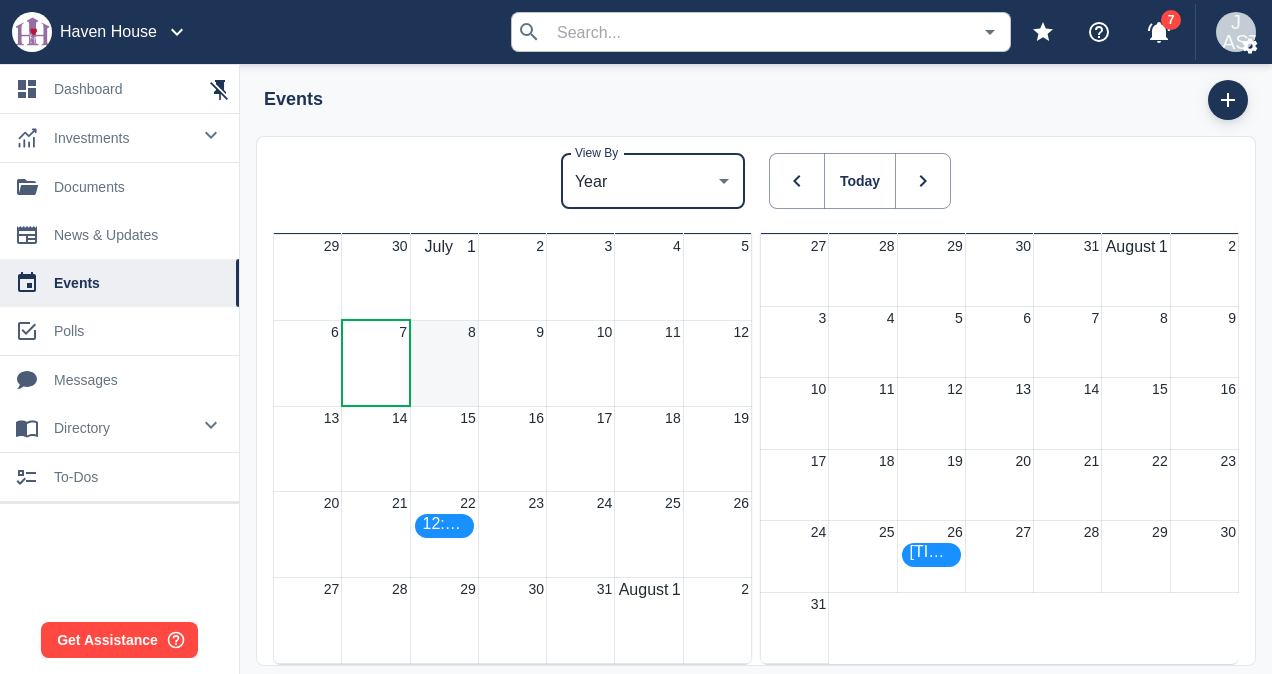 click on "8" at bounding box center (444, 363) 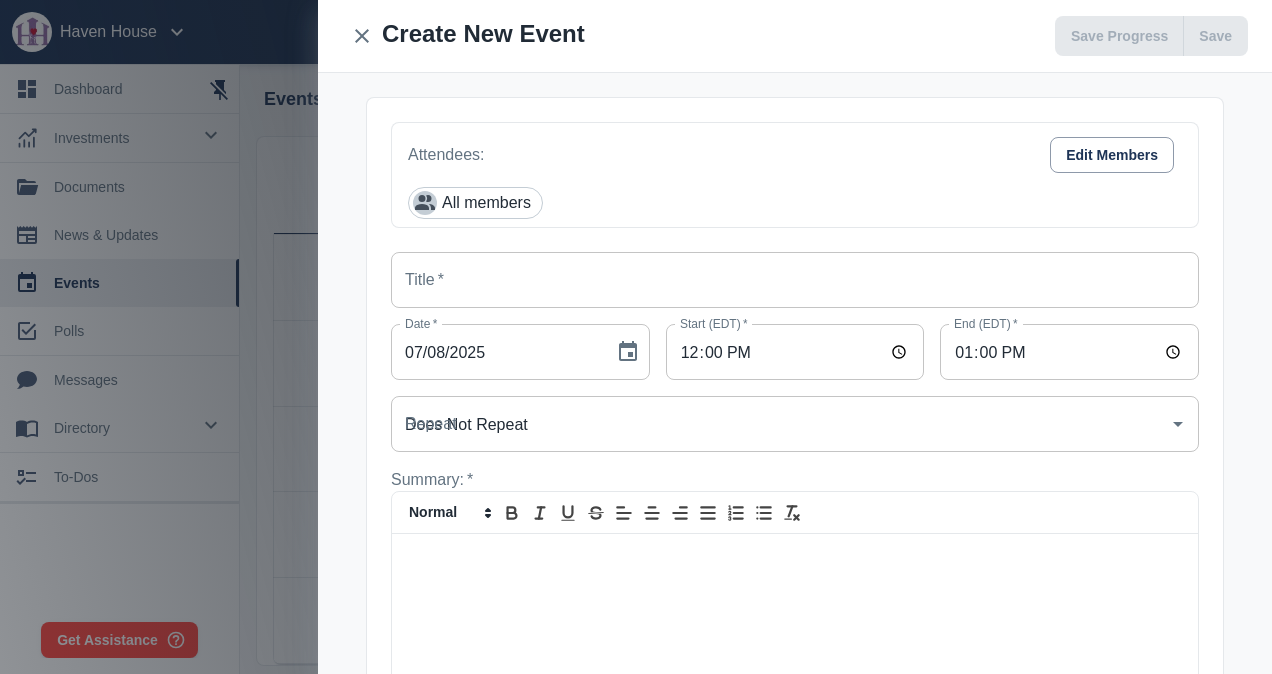 click on "07/08/2025" at bounding box center (495, 352) 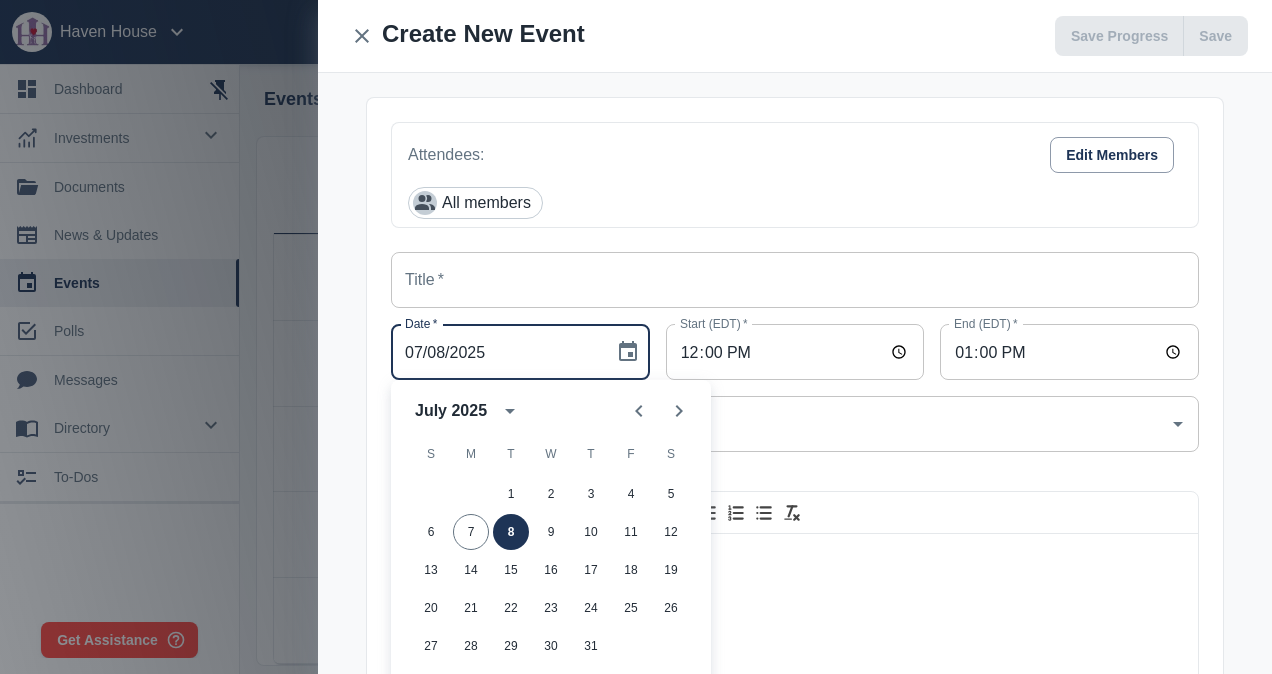 click on "12:00" at bounding box center (795, 352) 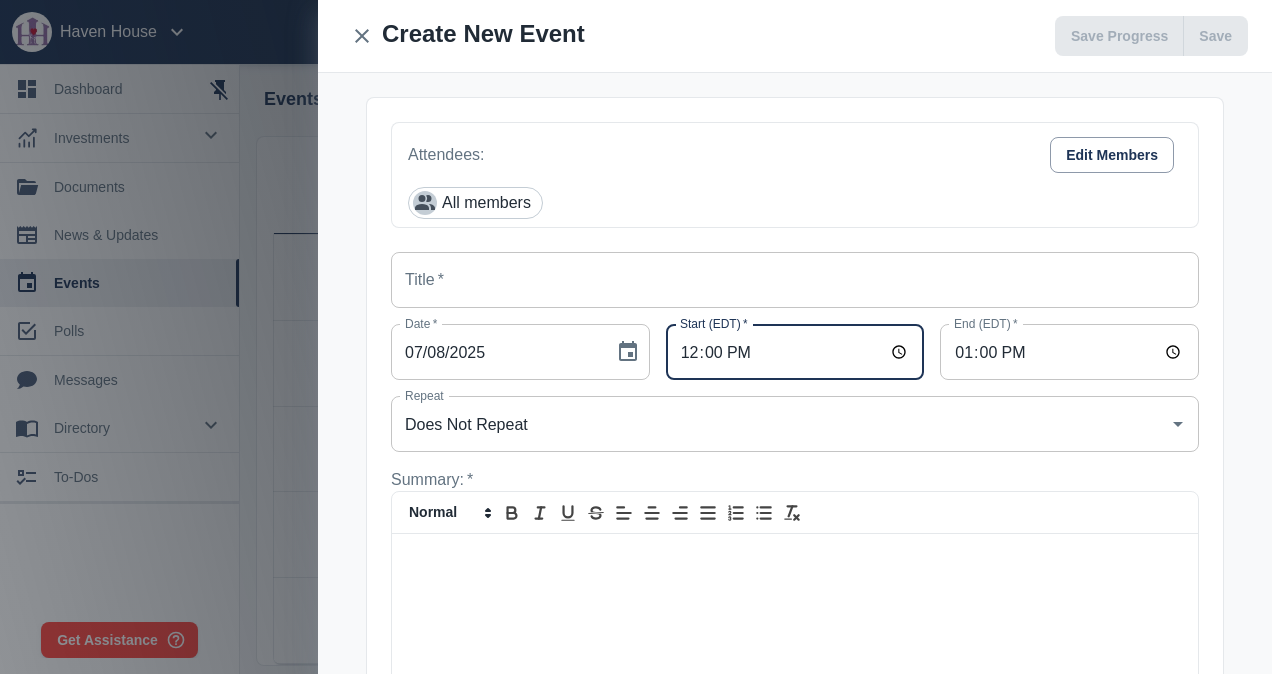 click on "12:00" at bounding box center [795, 352] 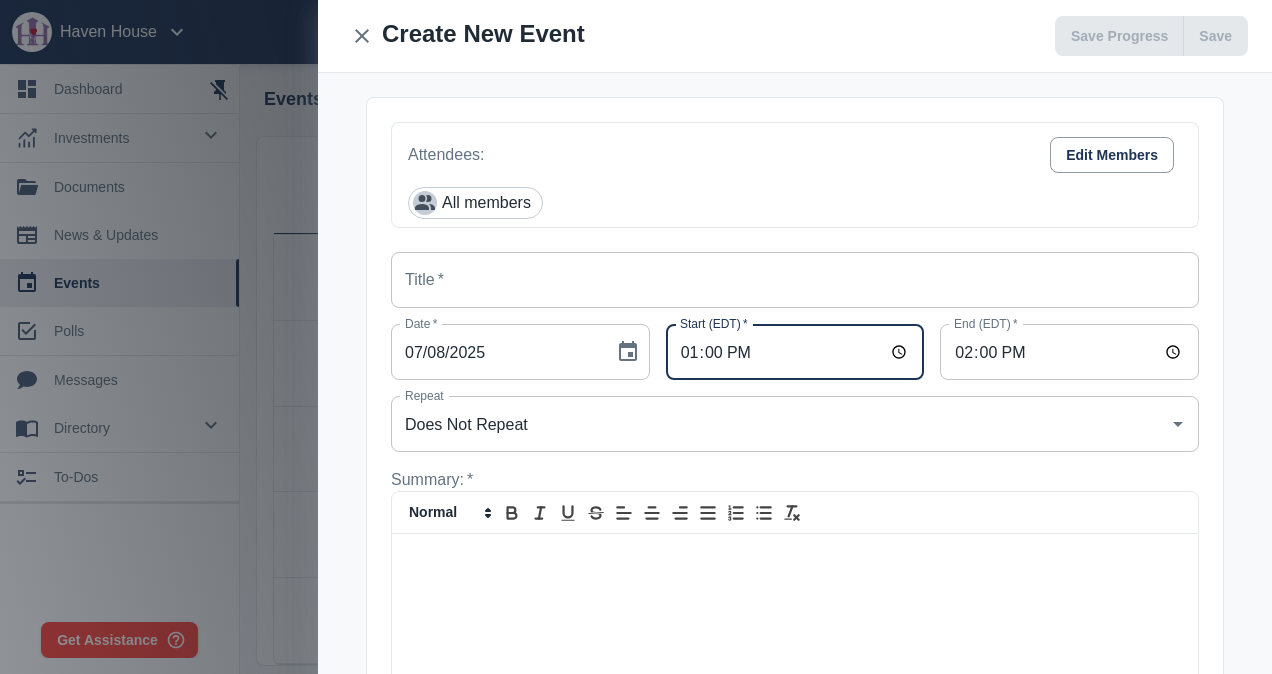 type on "13:00" 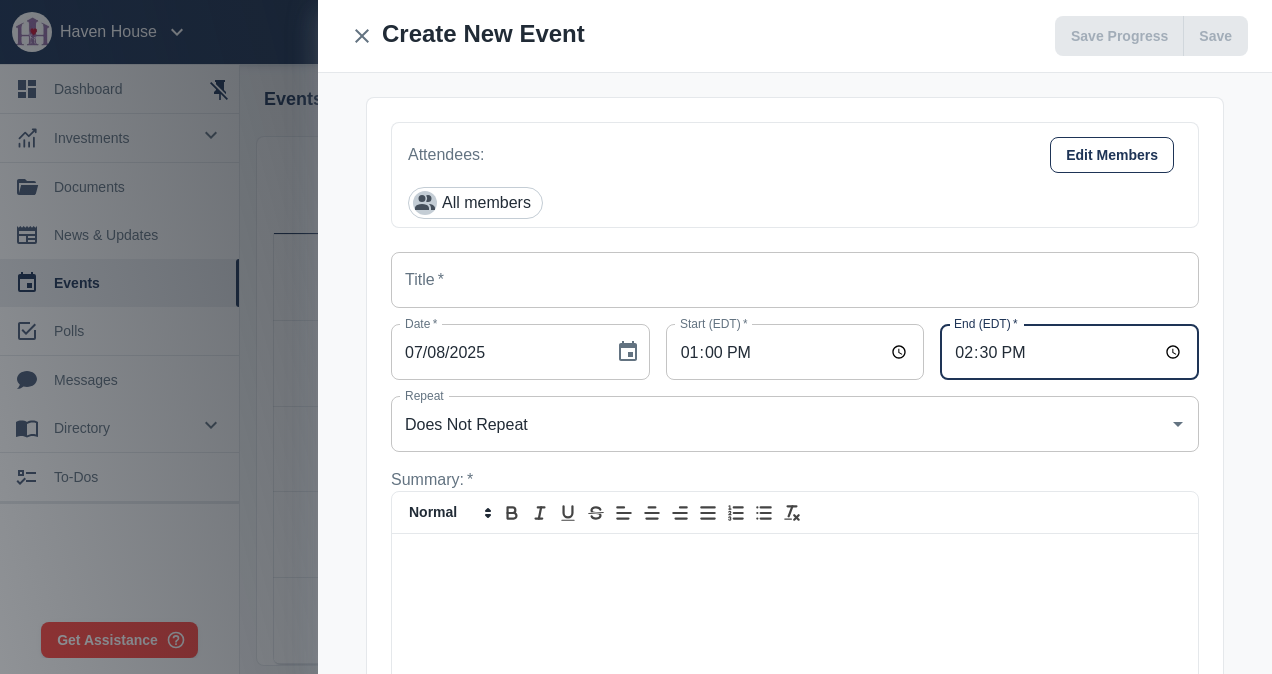 type on "14:30" 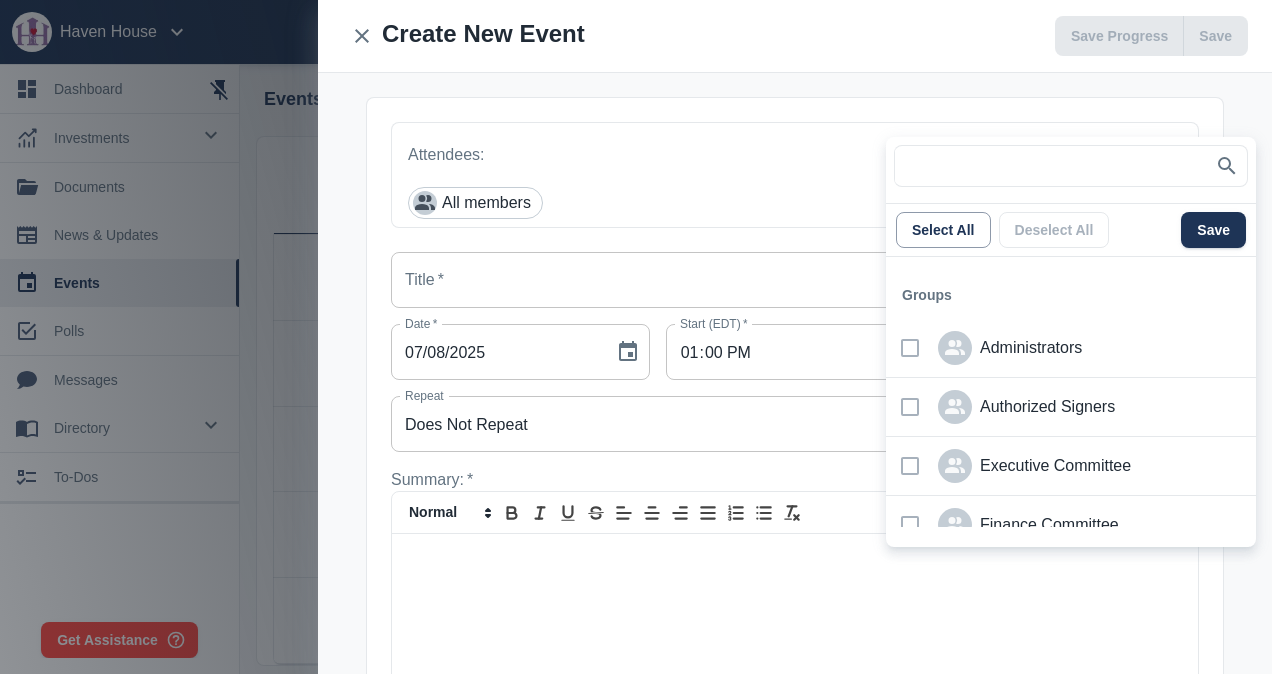 scroll, scrollTop: 200, scrollLeft: 0, axis: vertical 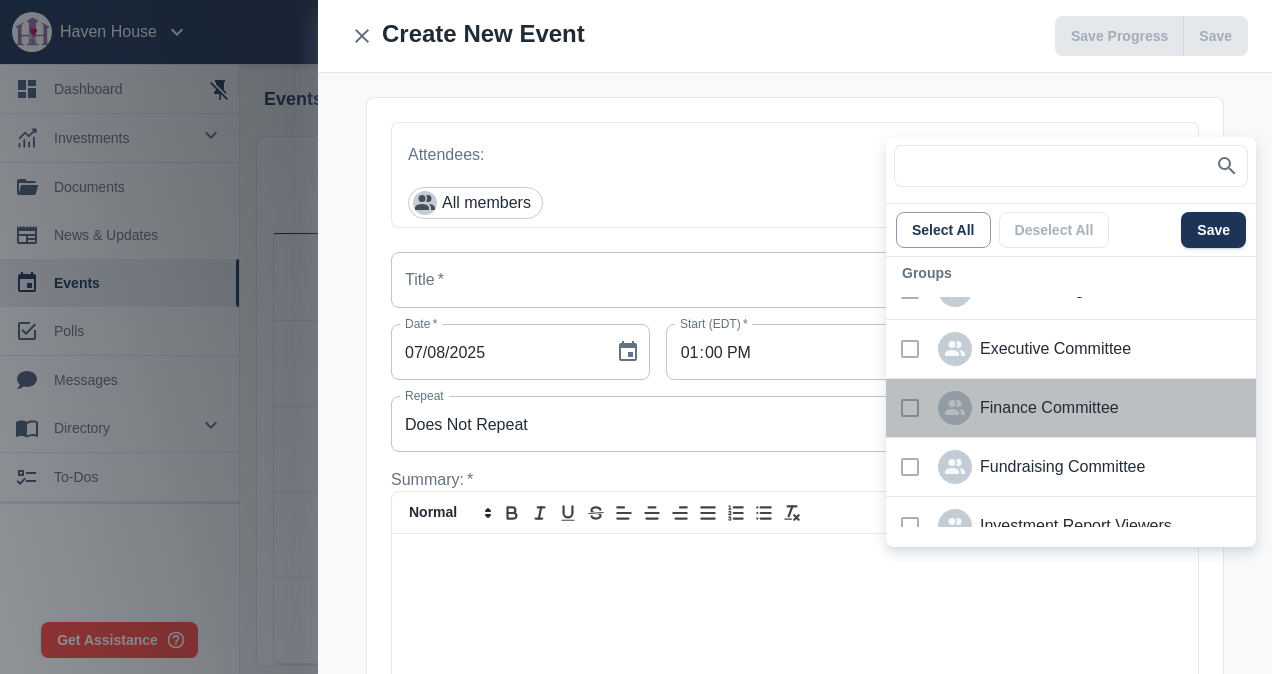 click at bounding box center [910, 408] 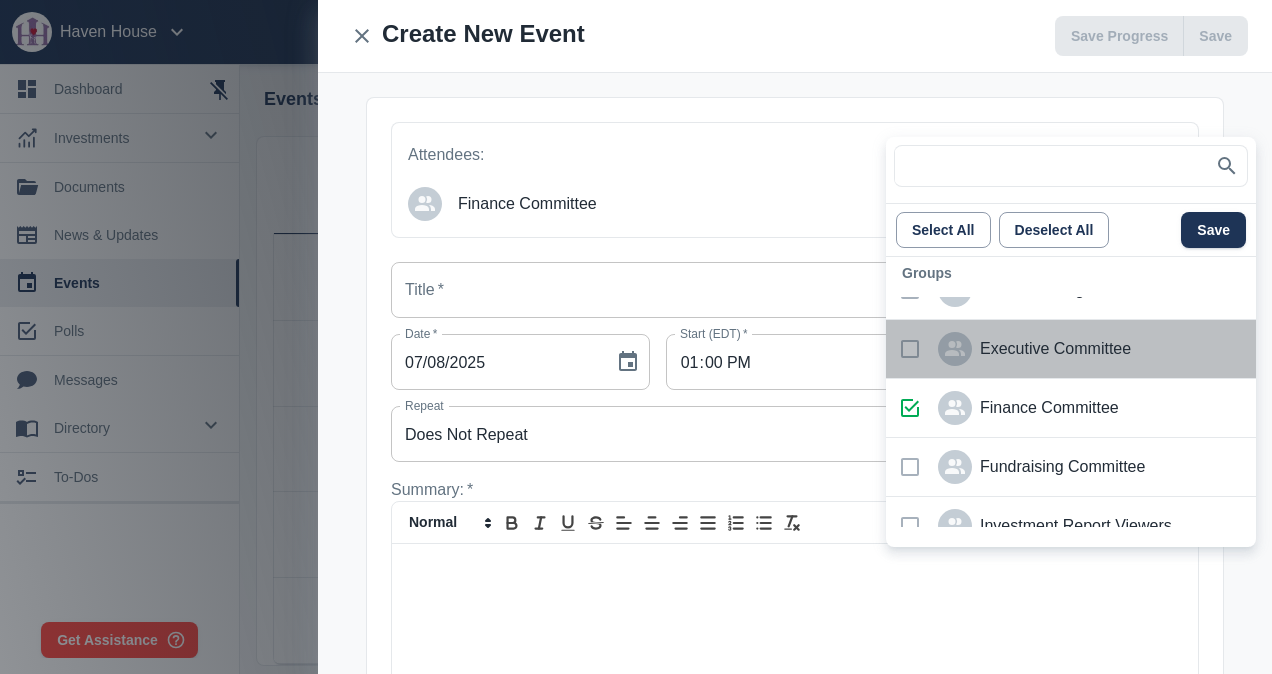 click at bounding box center [910, 349] 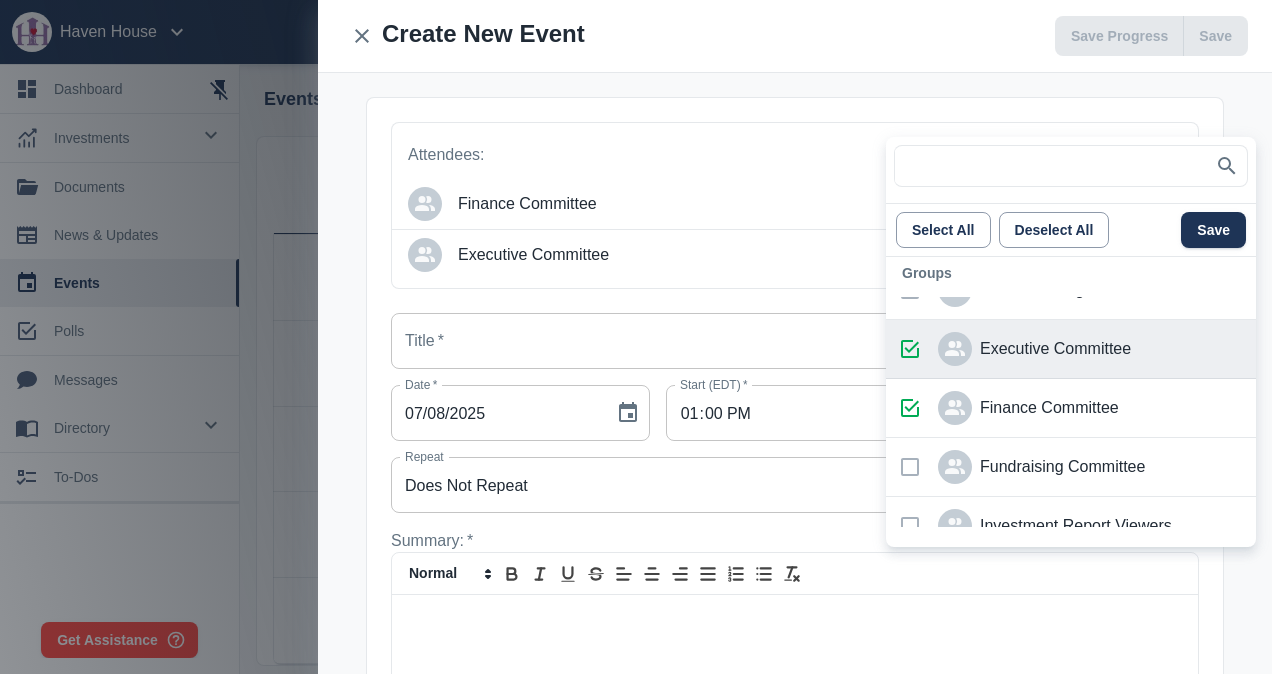 click at bounding box center [910, 349] 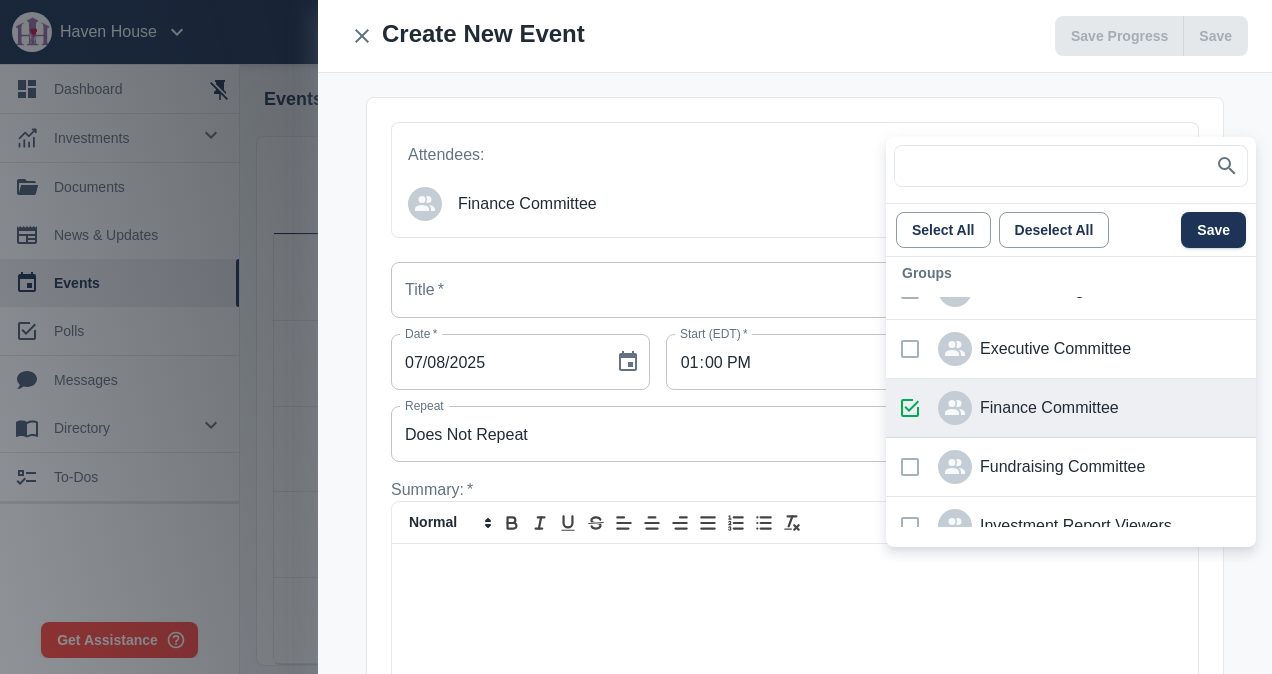 click at bounding box center (910, 408) 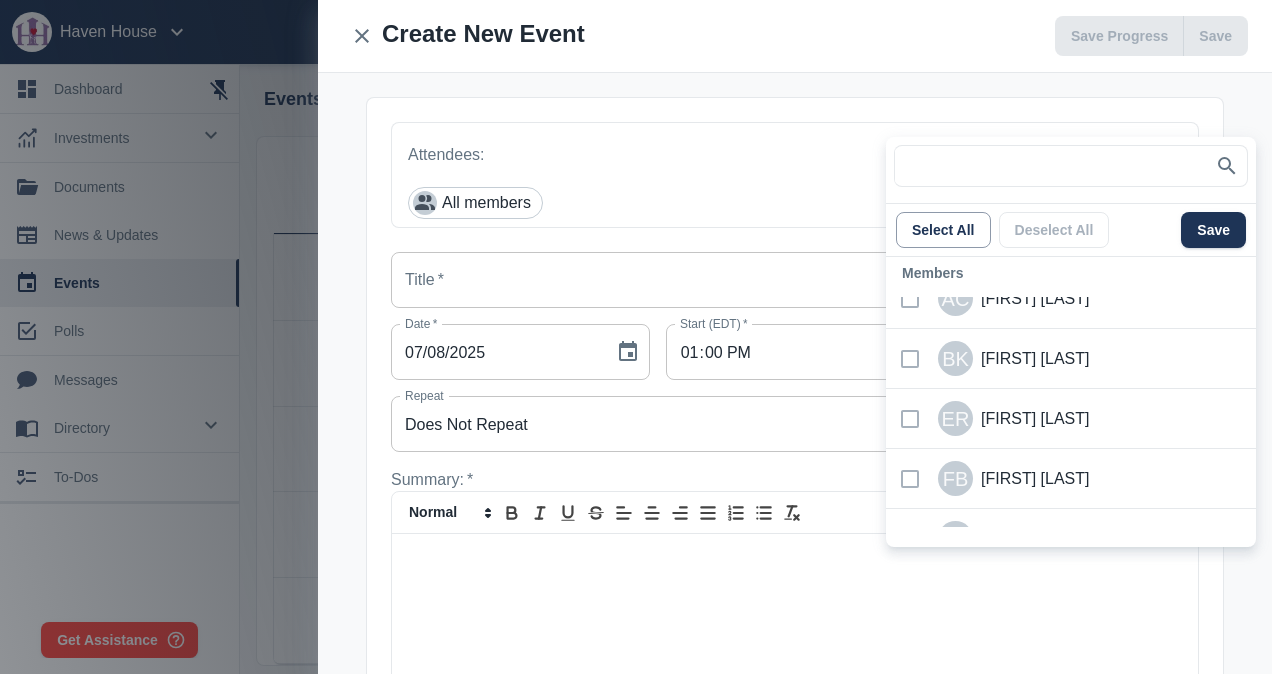 scroll, scrollTop: 500, scrollLeft: 0, axis: vertical 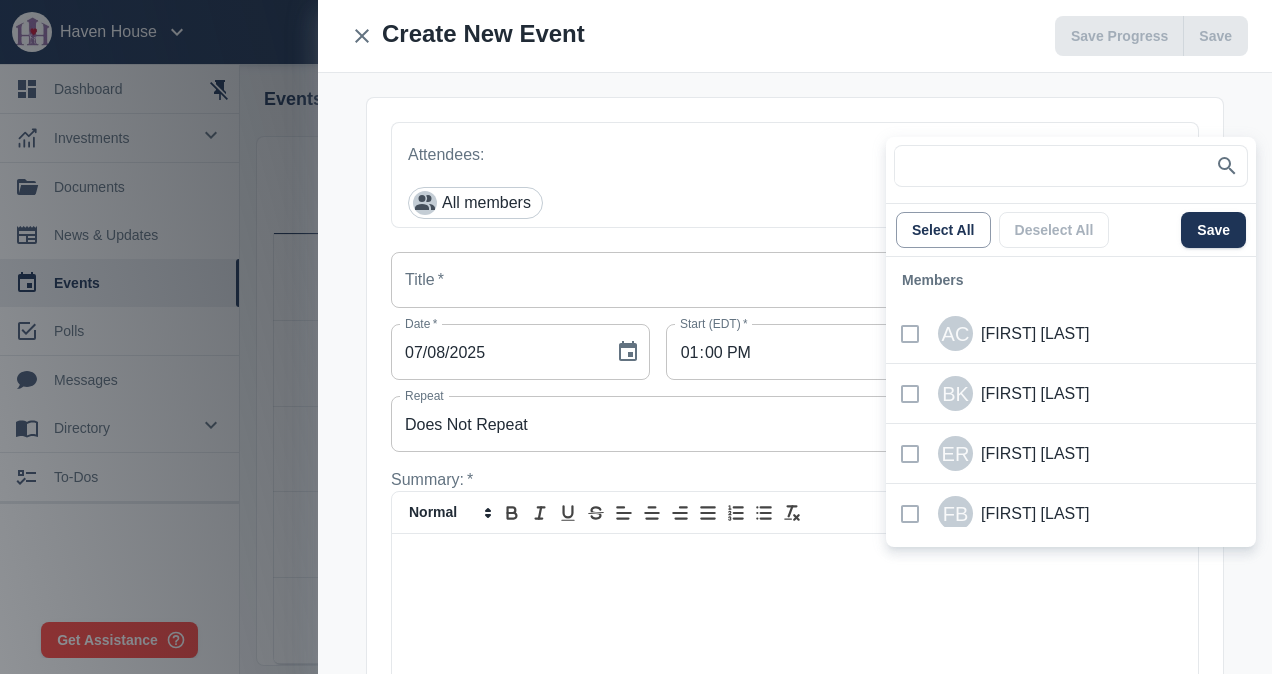 click at bounding box center (910, 334) 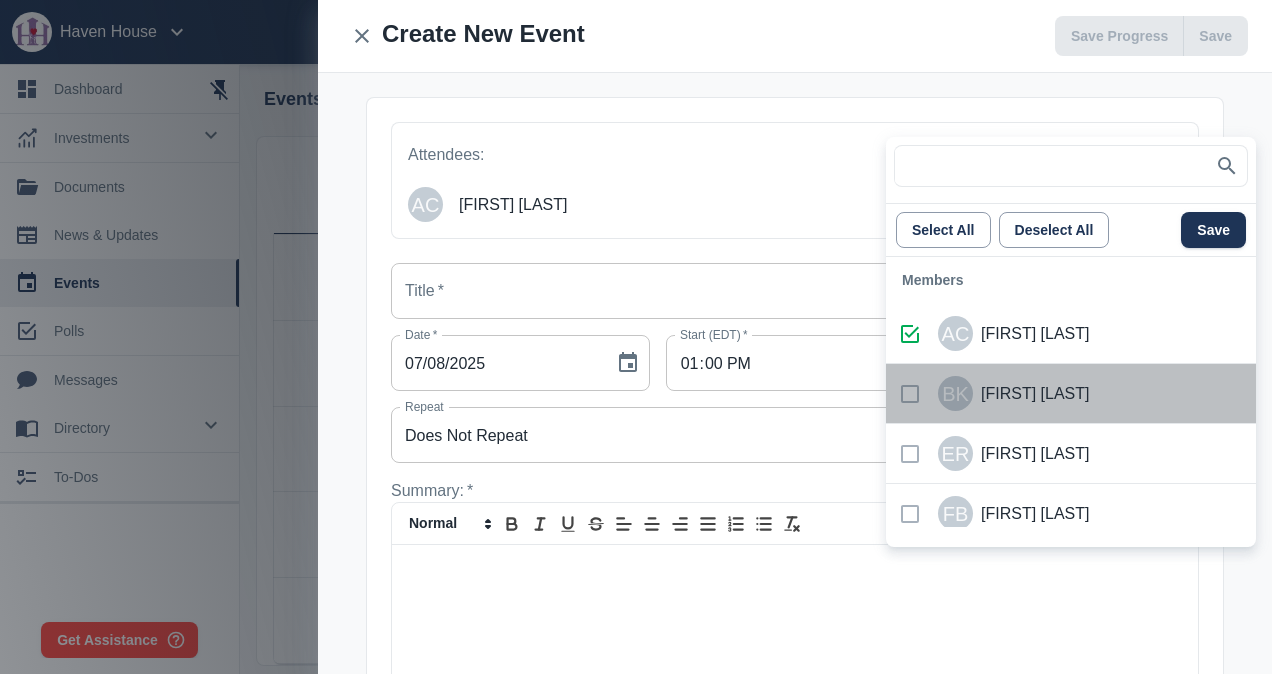 click at bounding box center [910, 394] 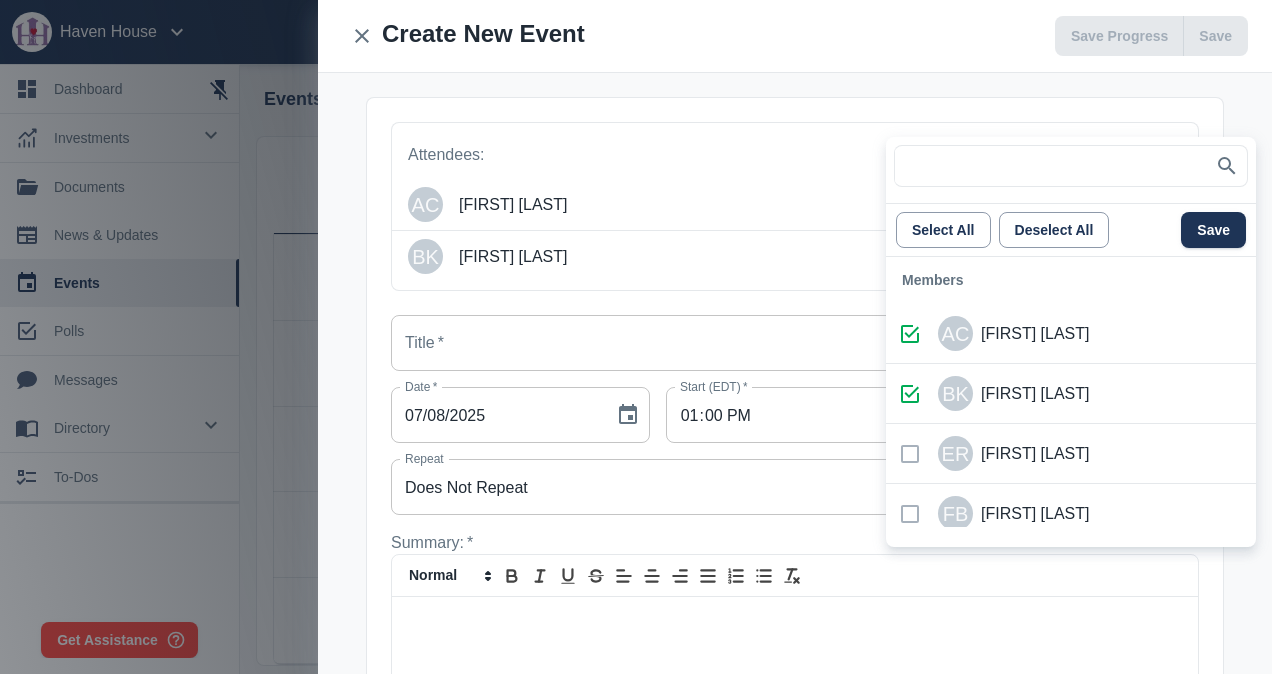 scroll, scrollTop: 600, scrollLeft: 0, axis: vertical 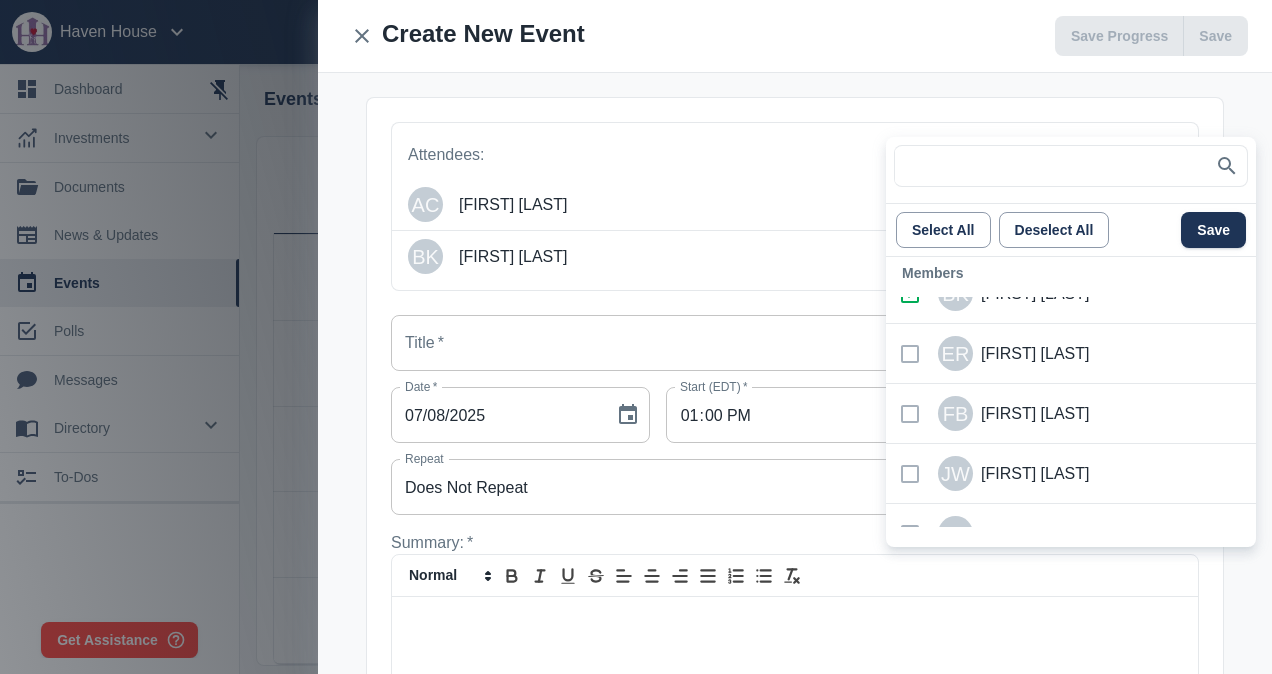 click at bounding box center [910, 474] 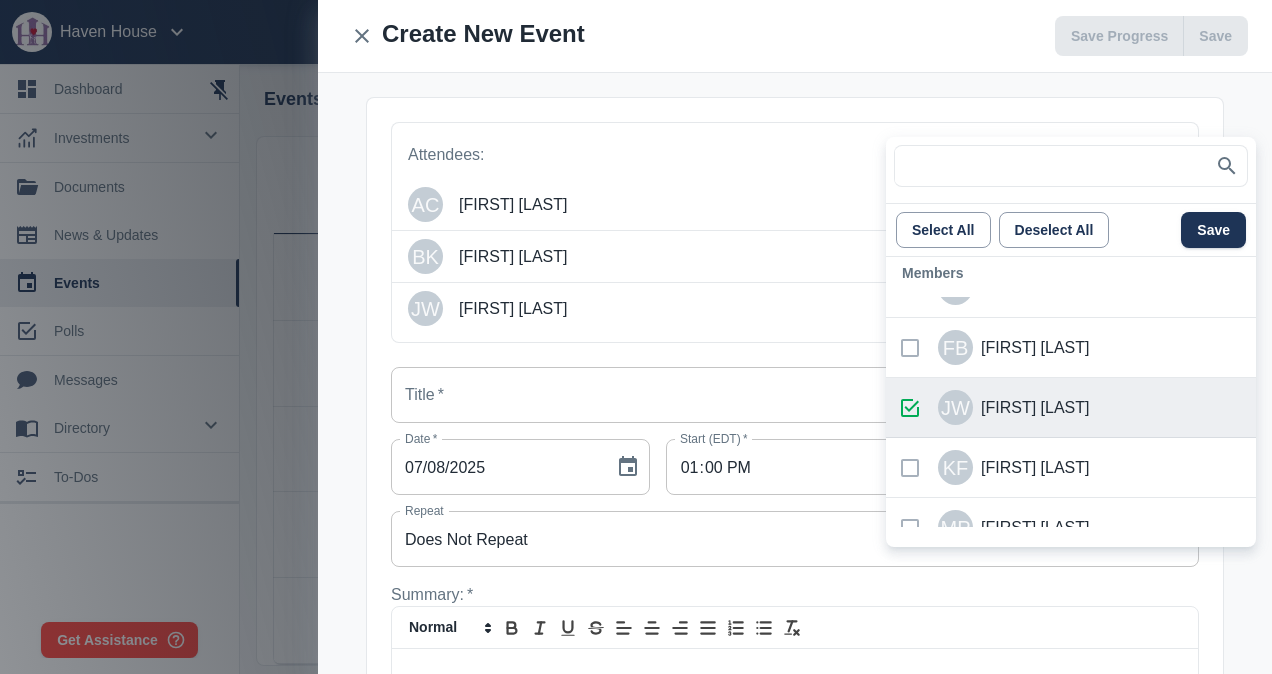 scroll, scrollTop: 700, scrollLeft: 0, axis: vertical 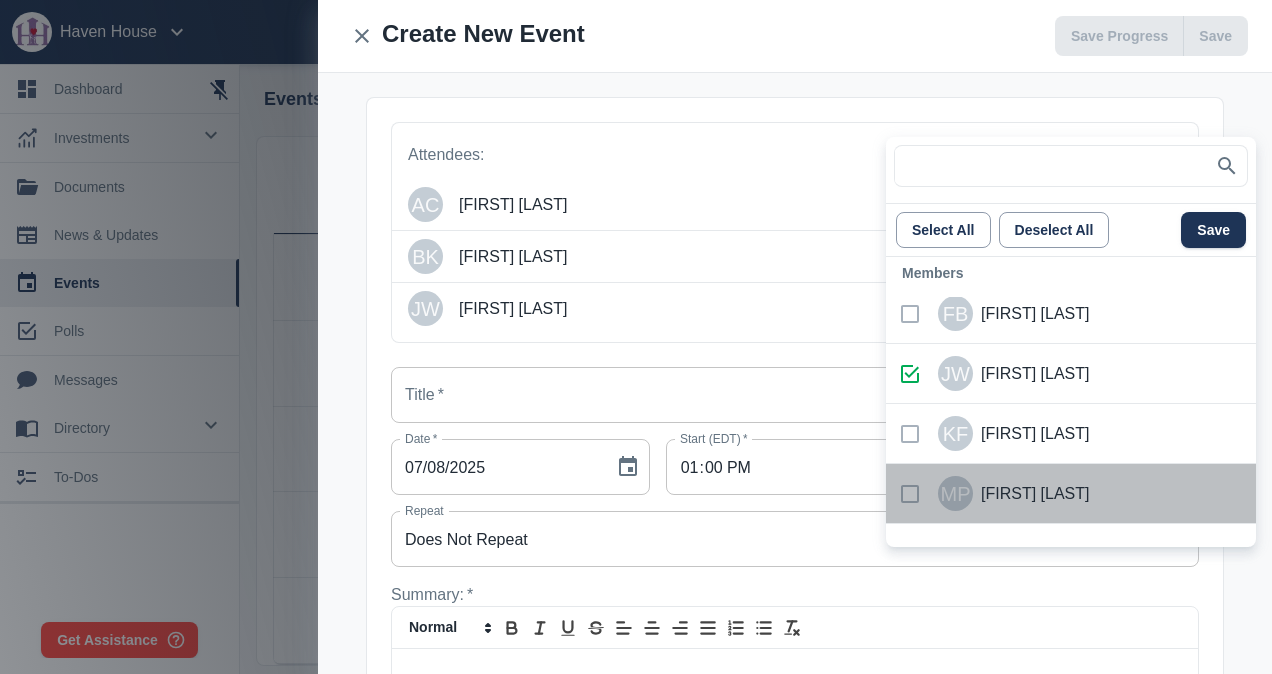 click at bounding box center [910, 494] 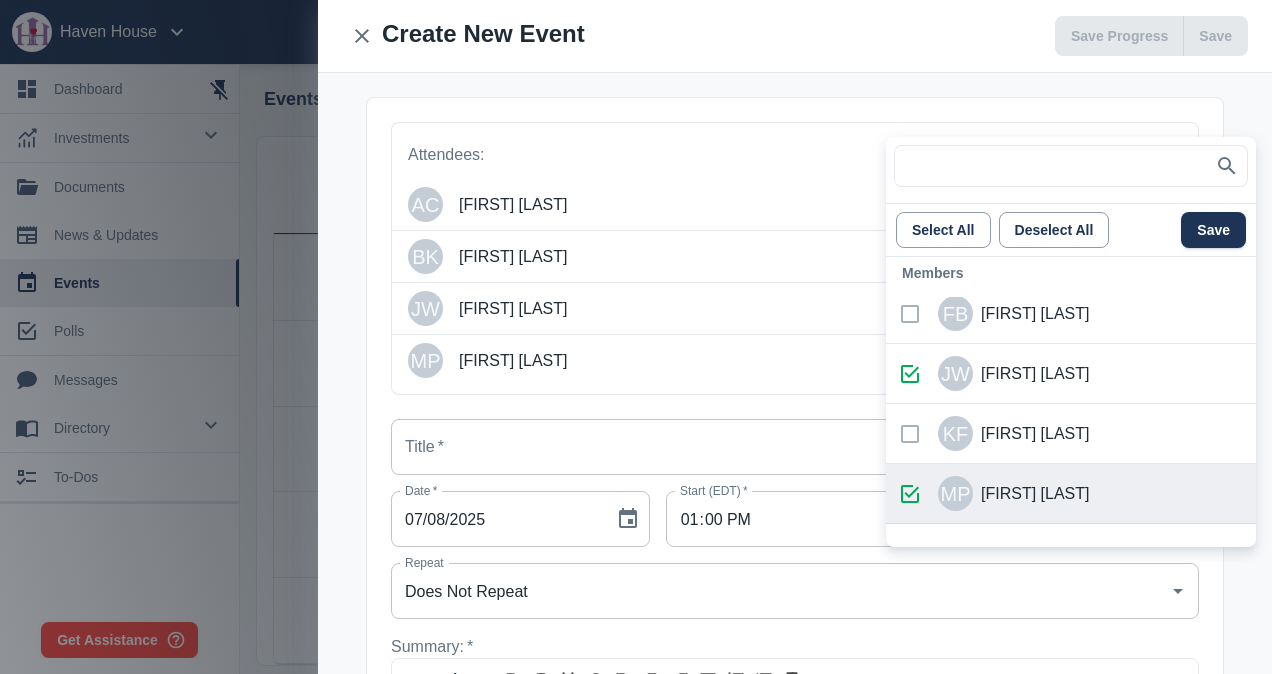 scroll, scrollTop: 900, scrollLeft: 0, axis: vertical 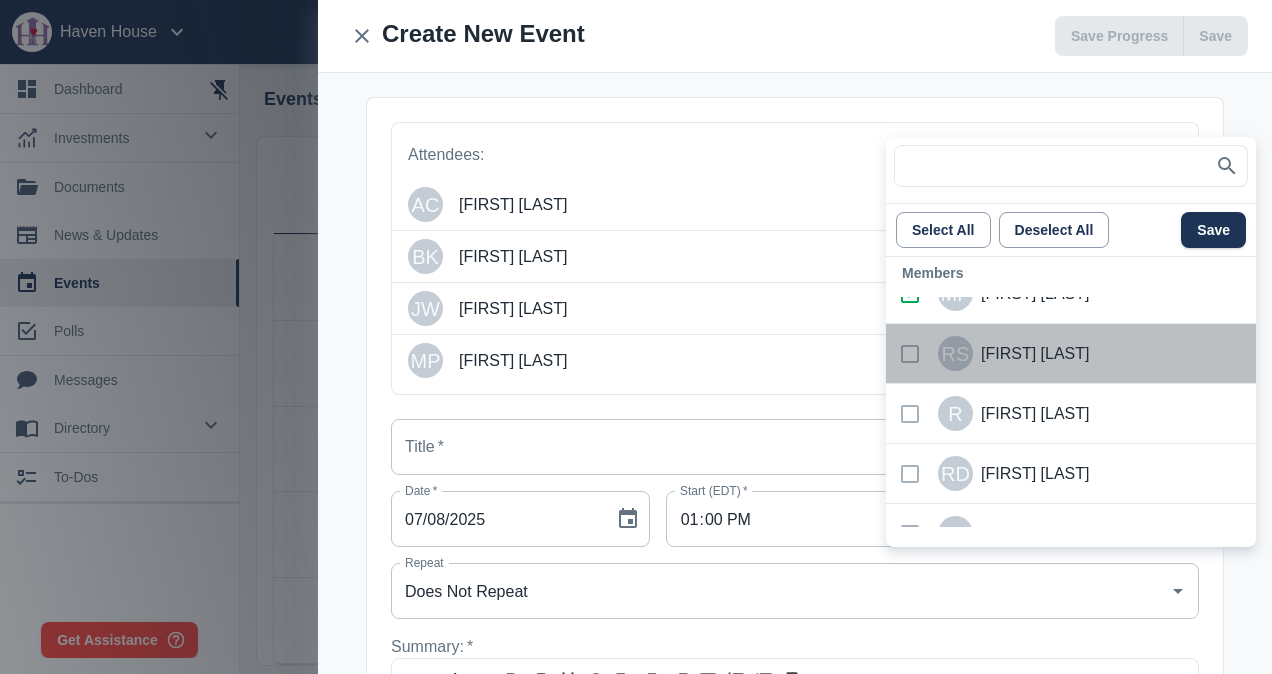 click at bounding box center [910, 354] 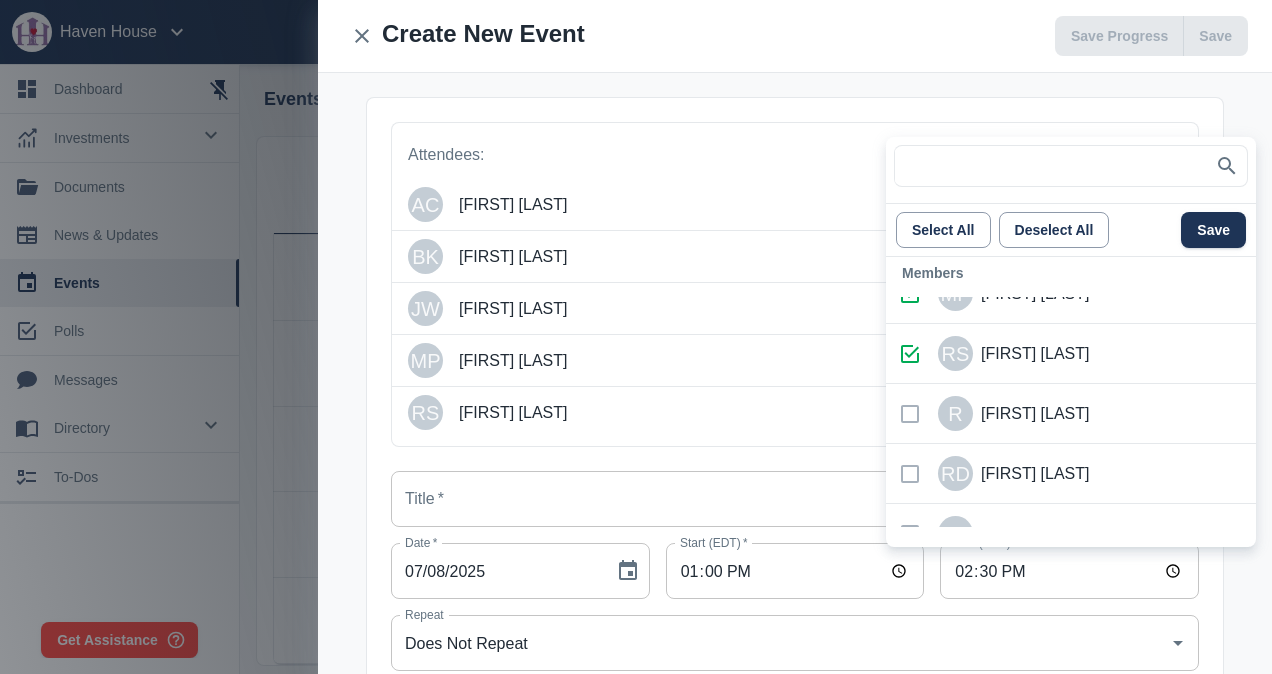 click at bounding box center (910, 414) 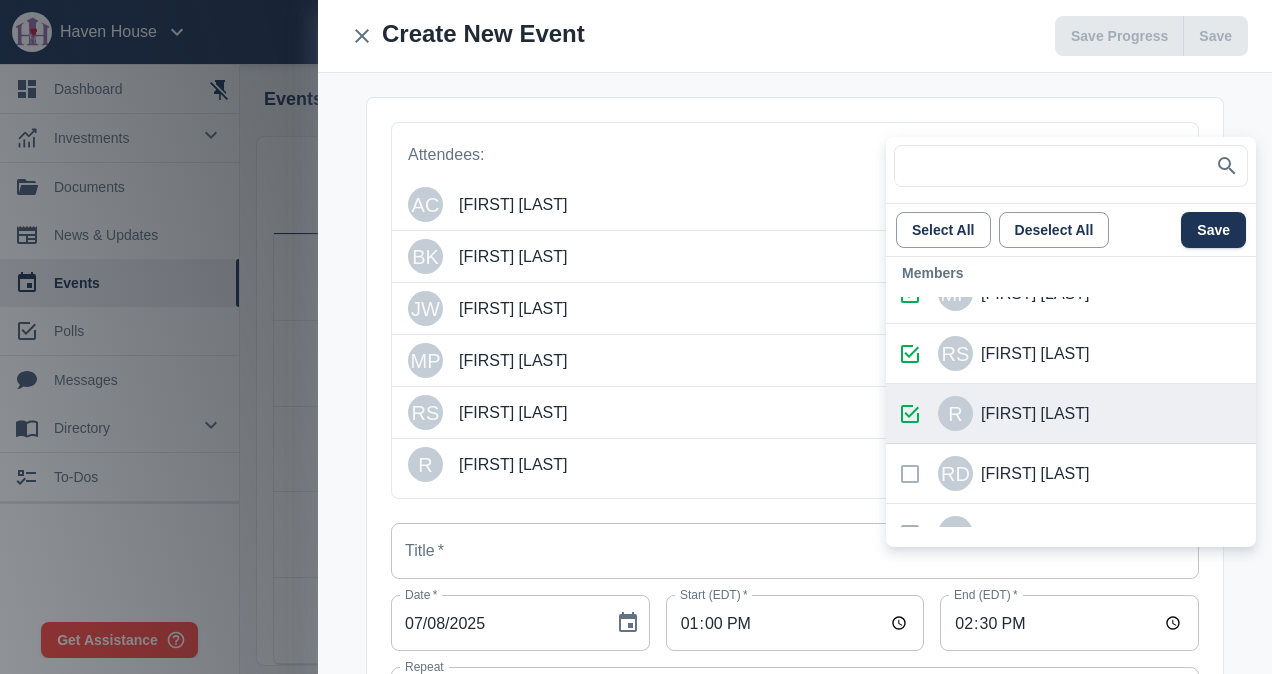 scroll, scrollTop: 1000, scrollLeft: 0, axis: vertical 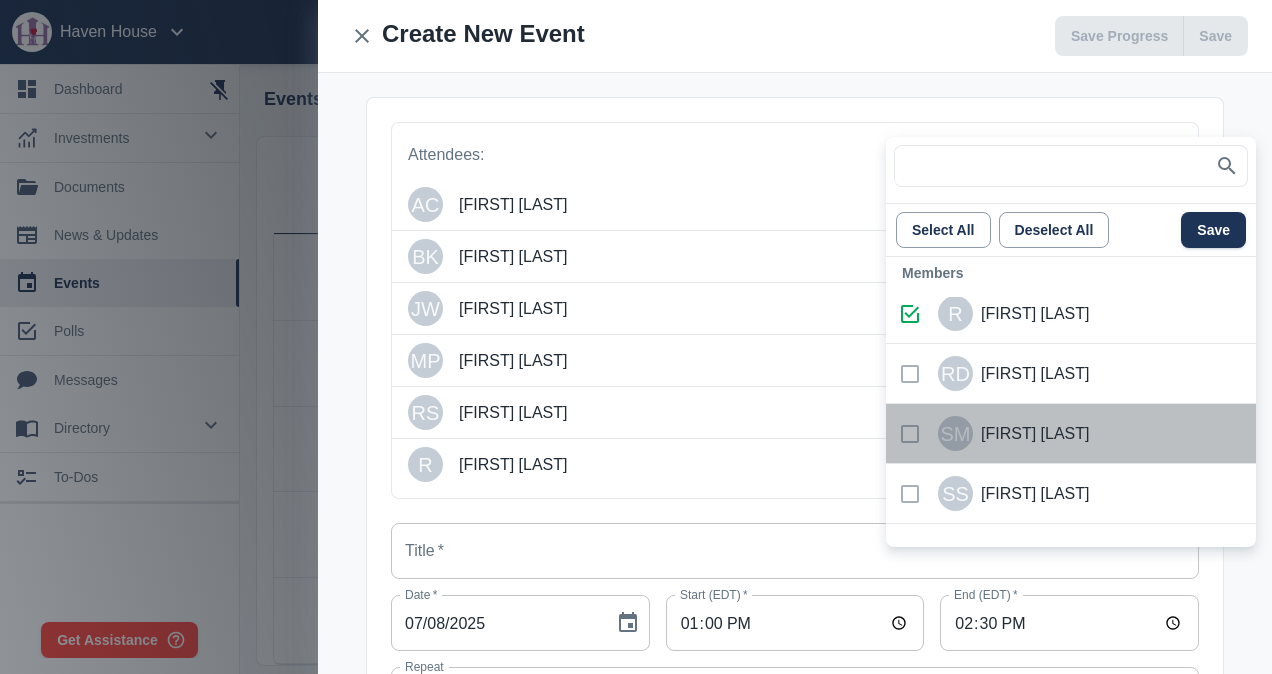 click at bounding box center [910, 434] 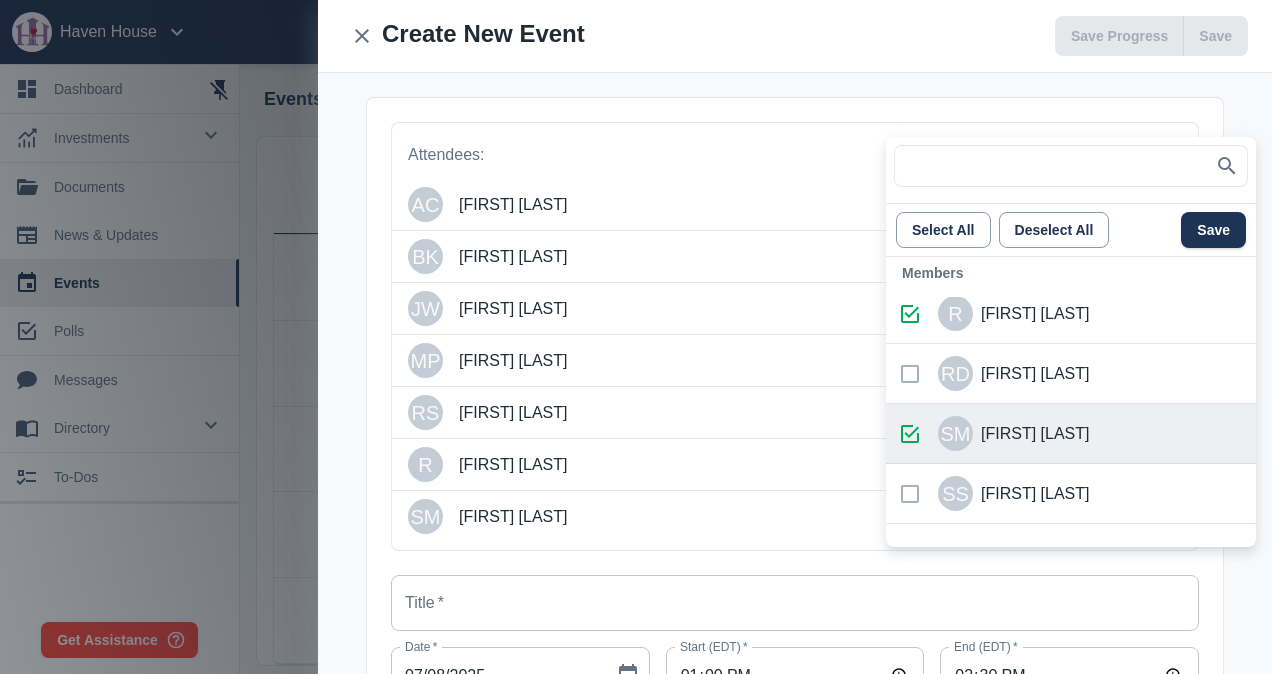 scroll, scrollTop: 1057, scrollLeft: 0, axis: vertical 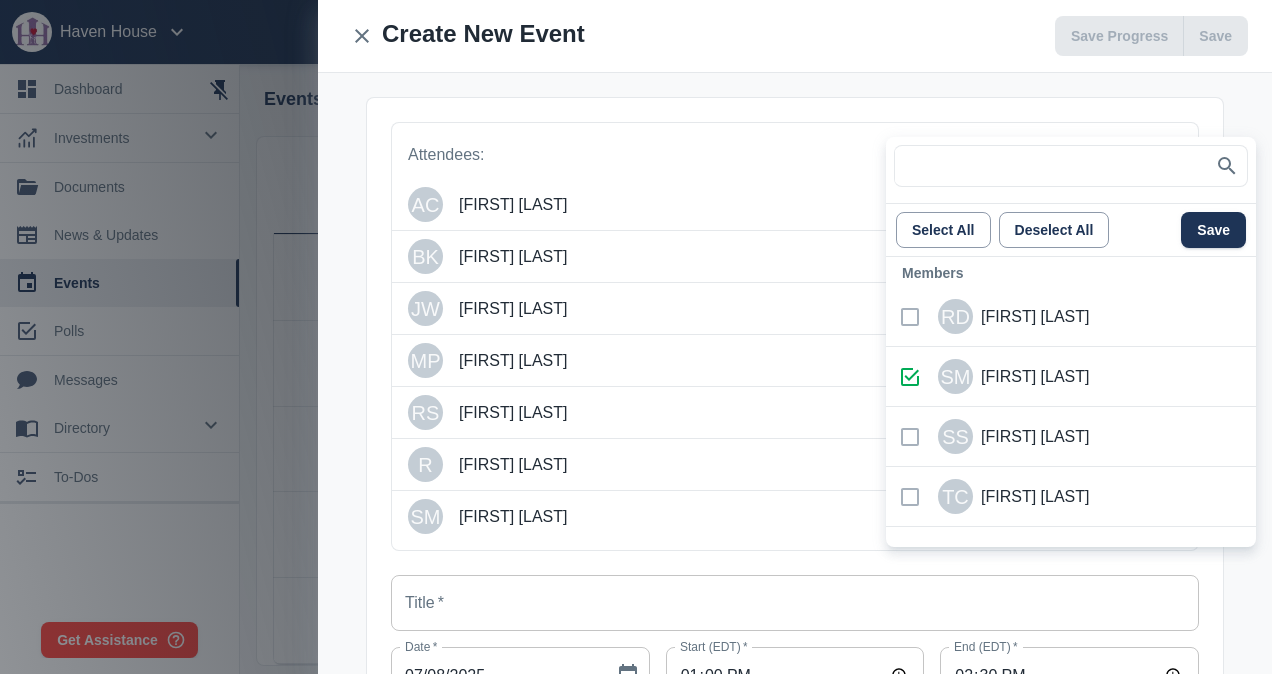 click at bounding box center (910, 497) 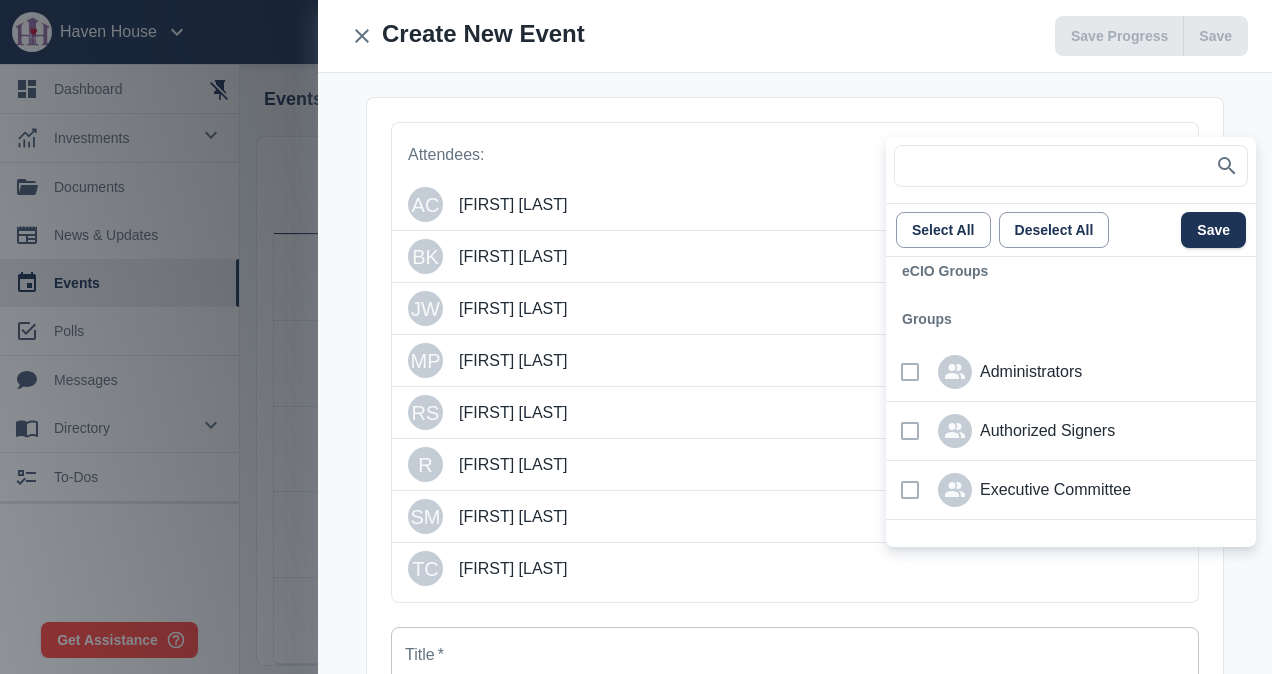scroll, scrollTop: 57, scrollLeft: 0, axis: vertical 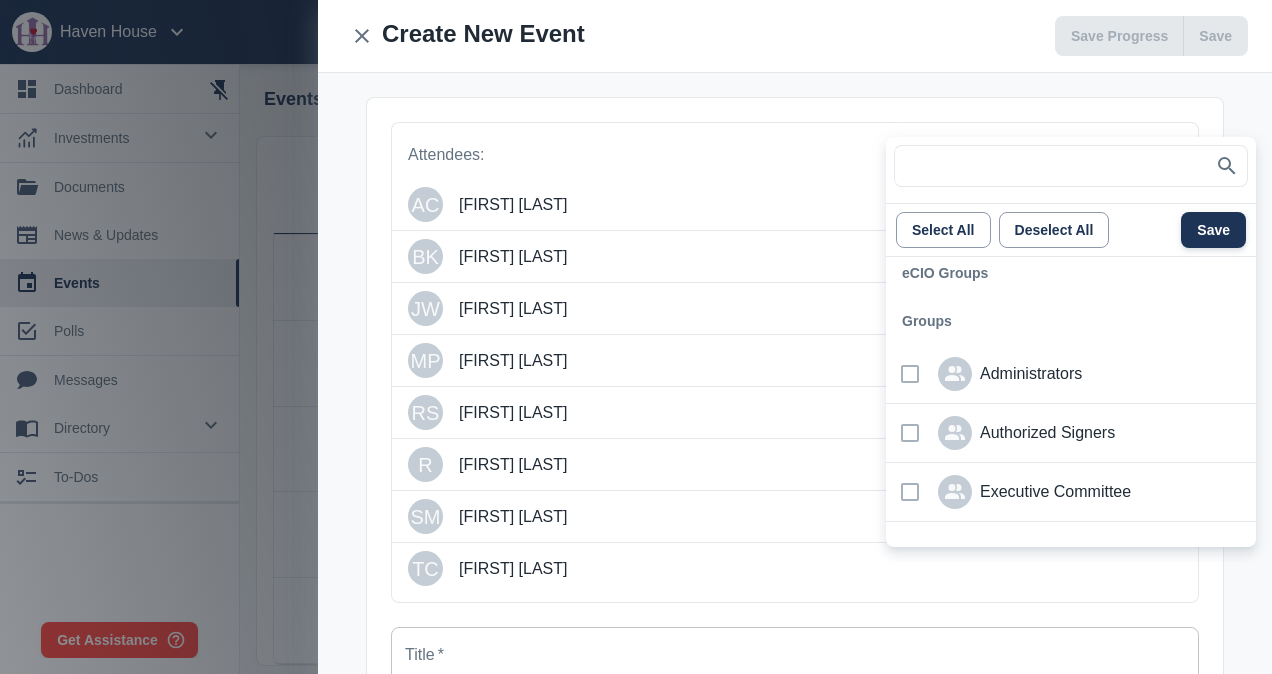 click on "Save" at bounding box center [1213, 230] 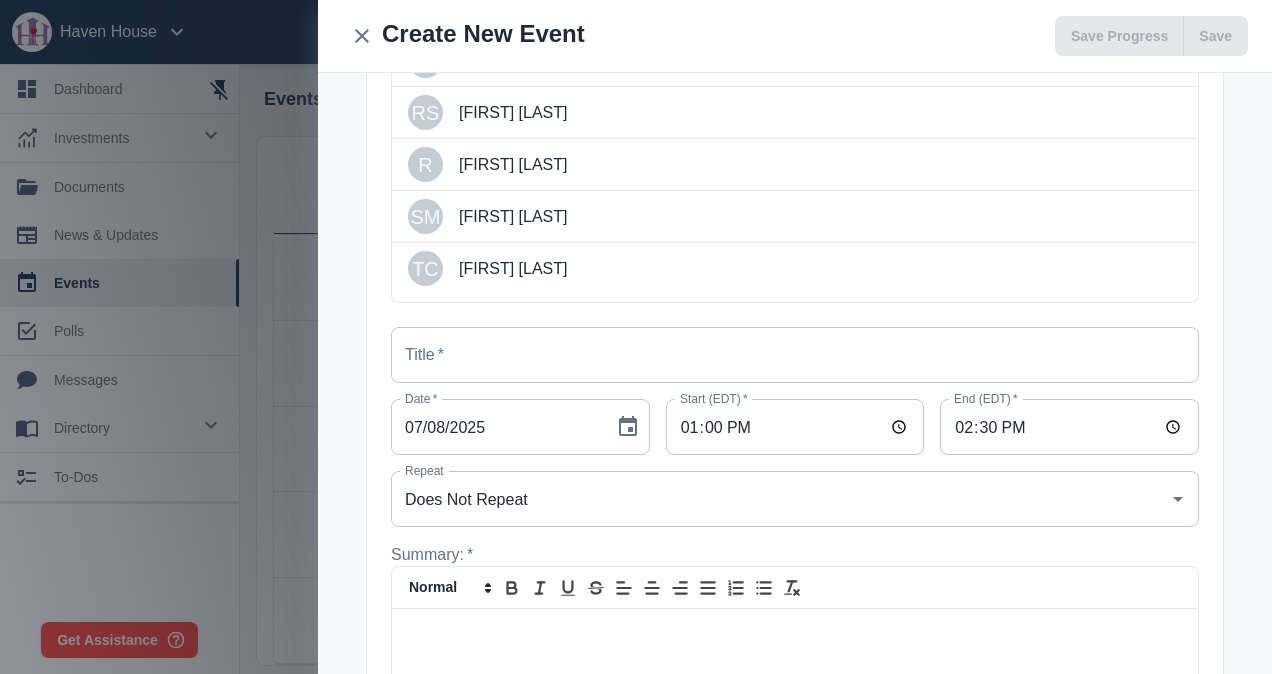 scroll, scrollTop: 400, scrollLeft: 0, axis: vertical 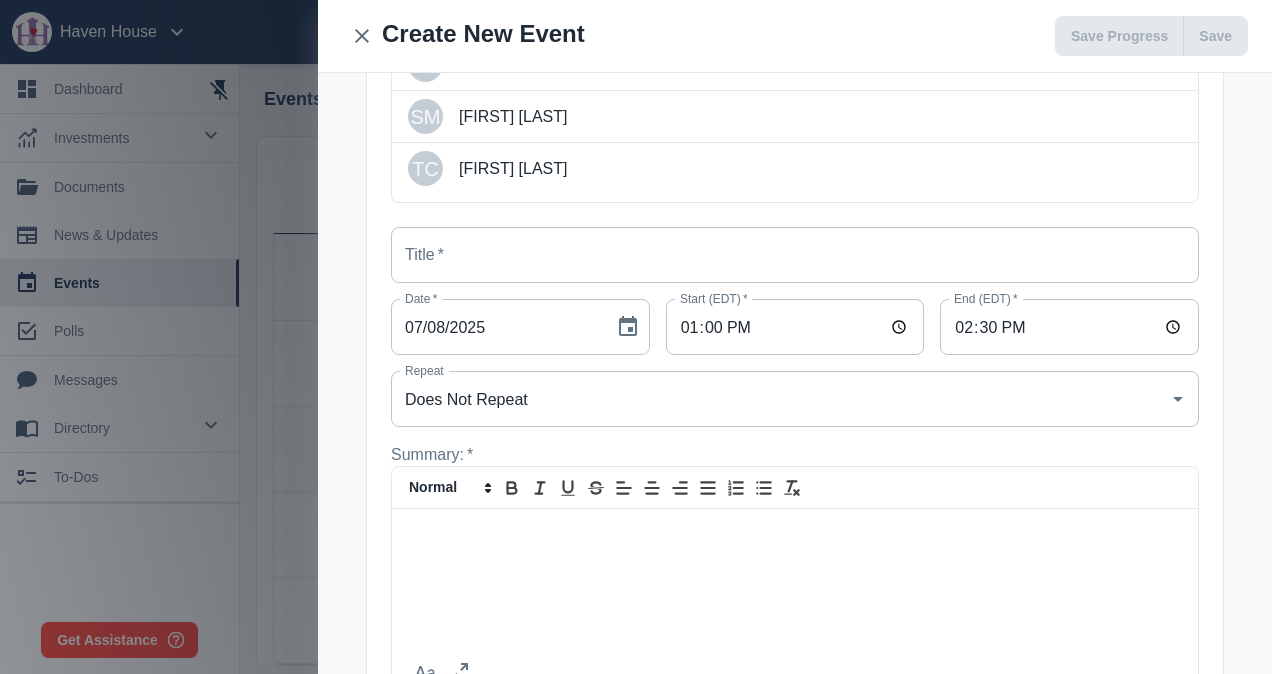 click on "Title   *" at bounding box center [795, 255] 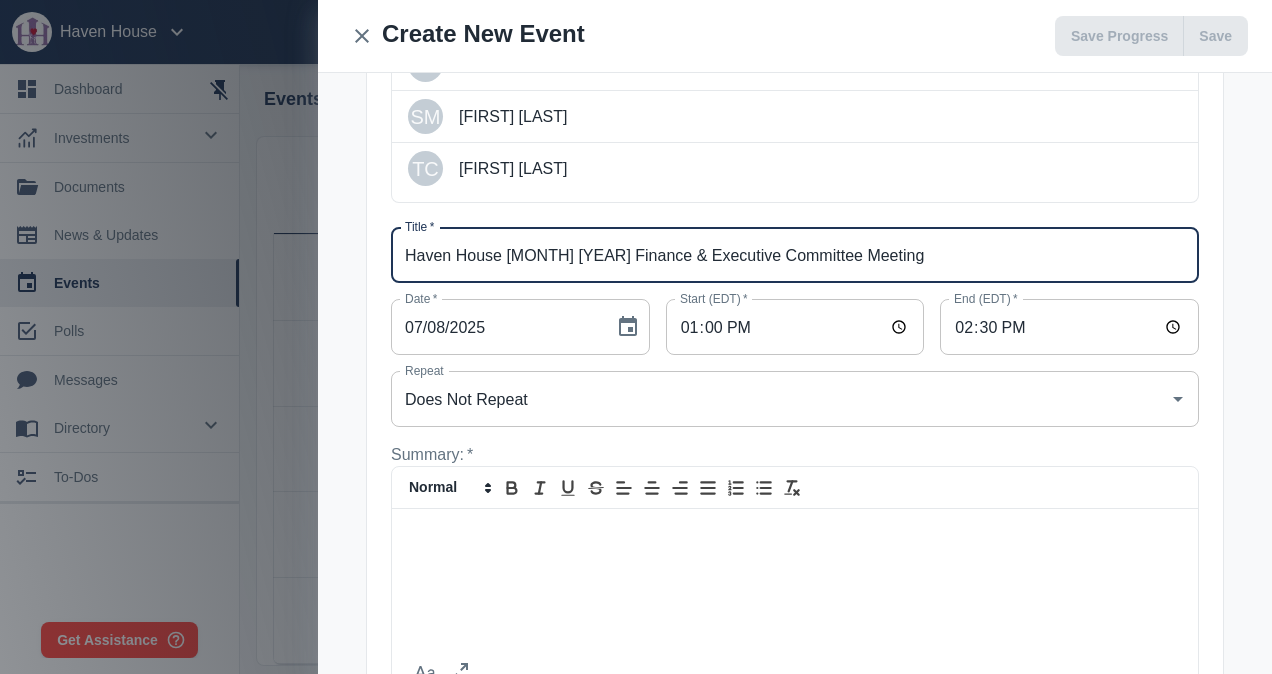 drag, startPoint x: 1006, startPoint y: 259, endPoint x: 291, endPoint y: 188, distance: 718.51654 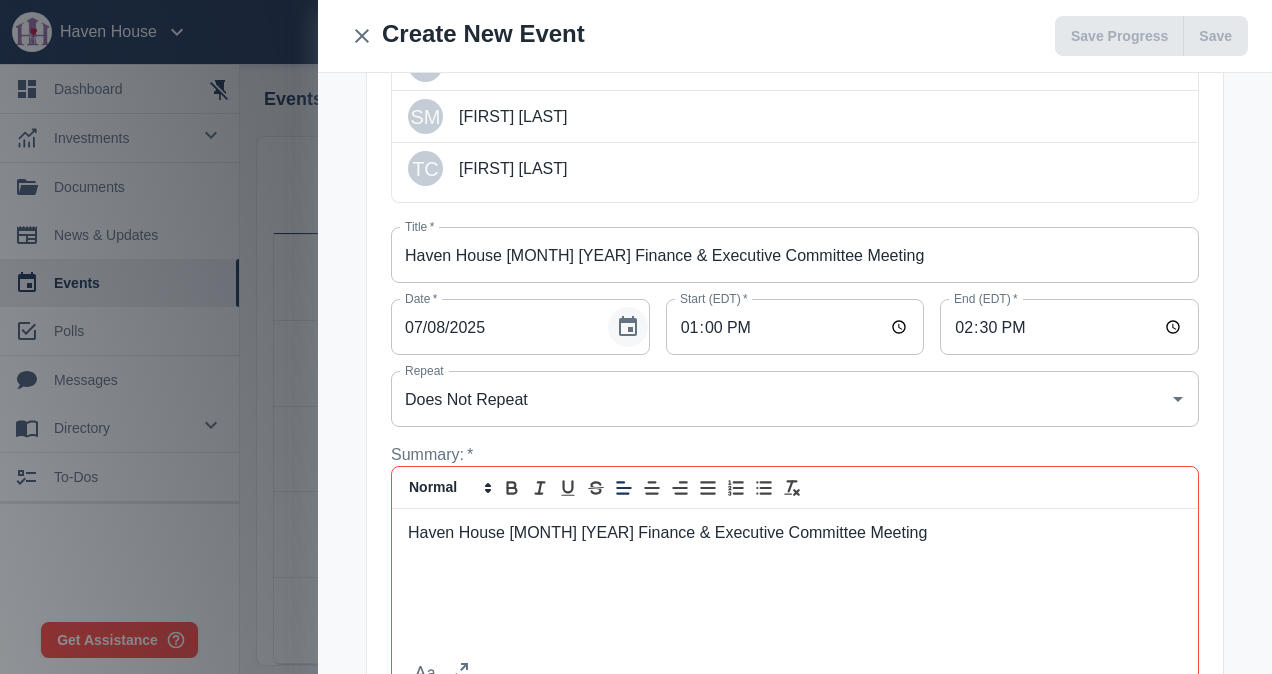 scroll, scrollTop: 0, scrollLeft: 0, axis: both 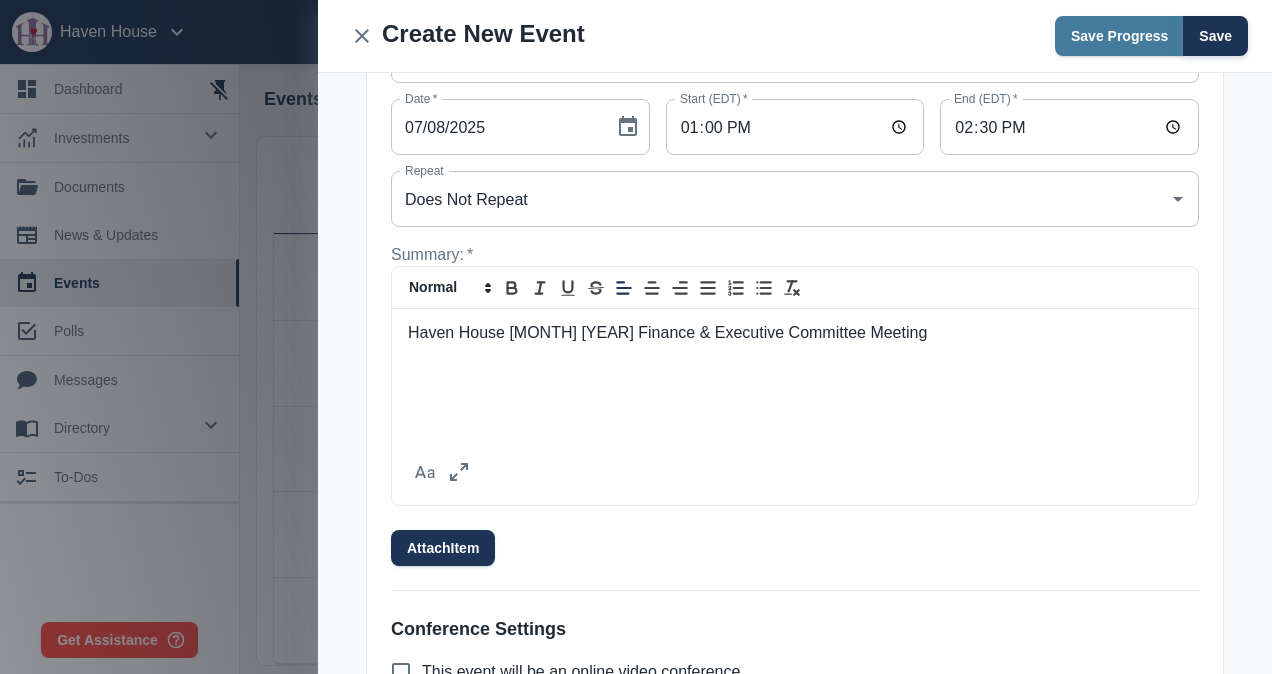 click on "Save" at bounding box center (1215, 36) 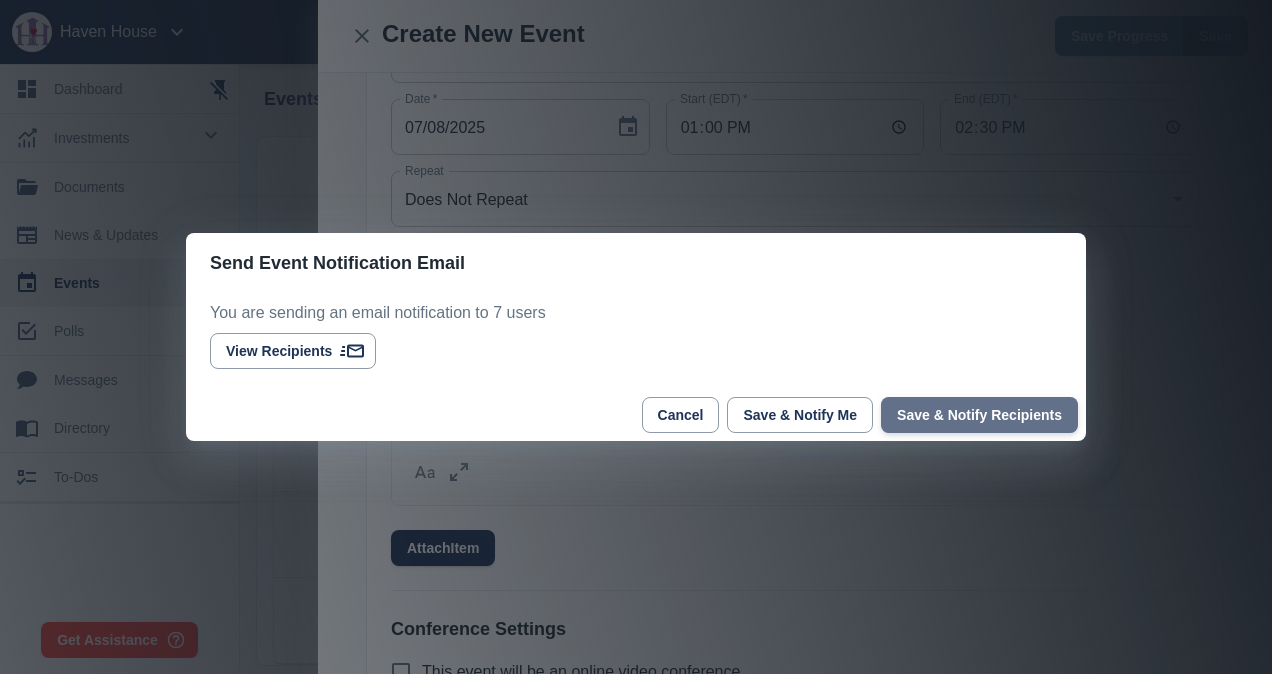 drag, startPoint x: 1031, startPoint y: 404, endPoint x: 980, endPoint y: 479, distance: 90.697296 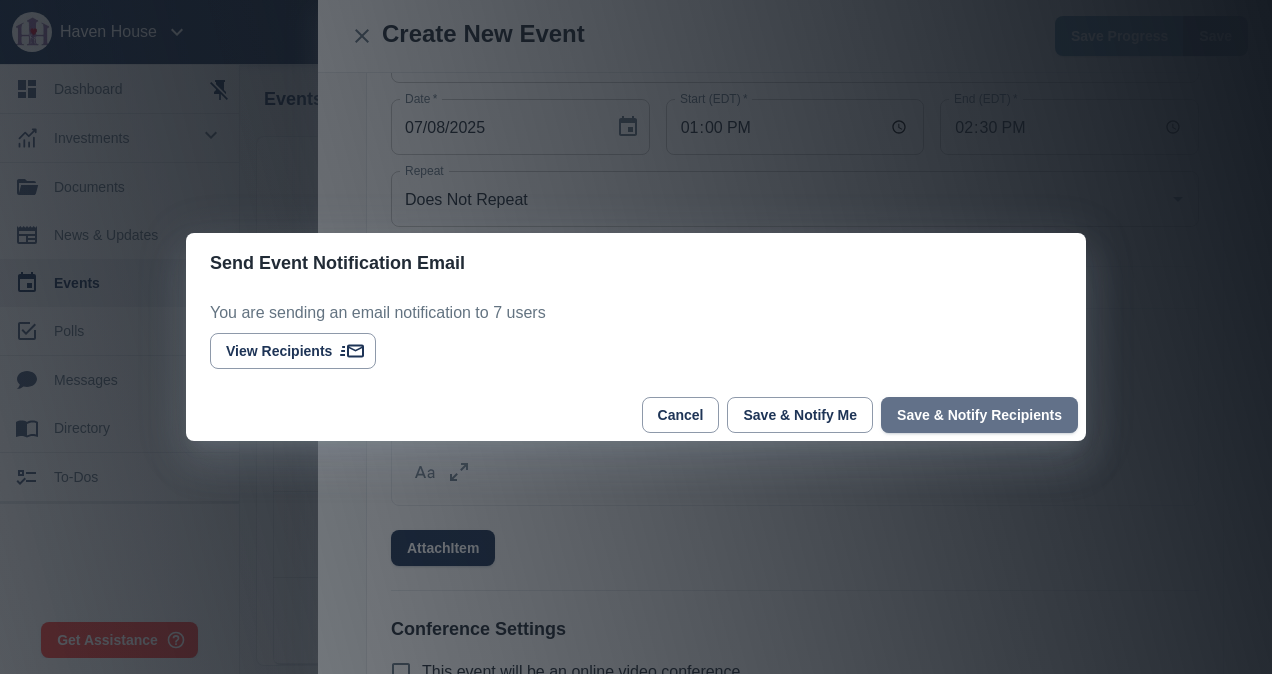 click on "Save & Notify Recipients" at bounding box center [979, 415] 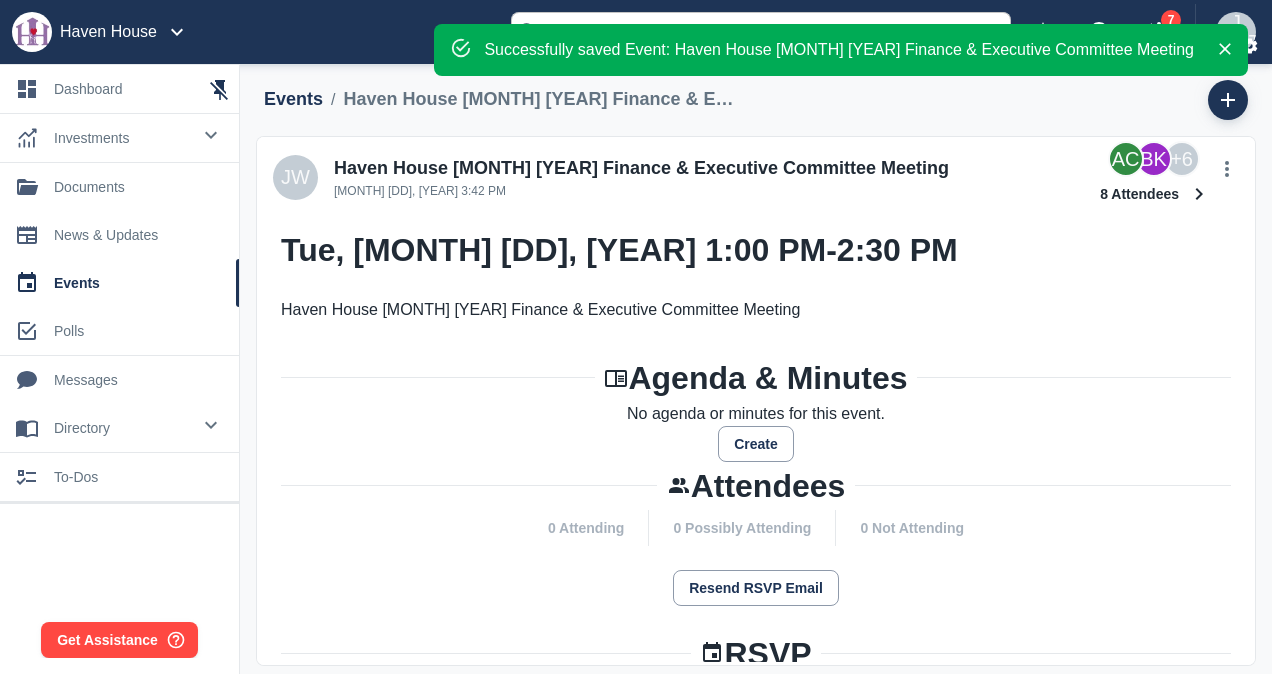 drag, startPoint x: 169, startPoint y: 301, endPoint x: 184, endPoint y: 301, distance: 15 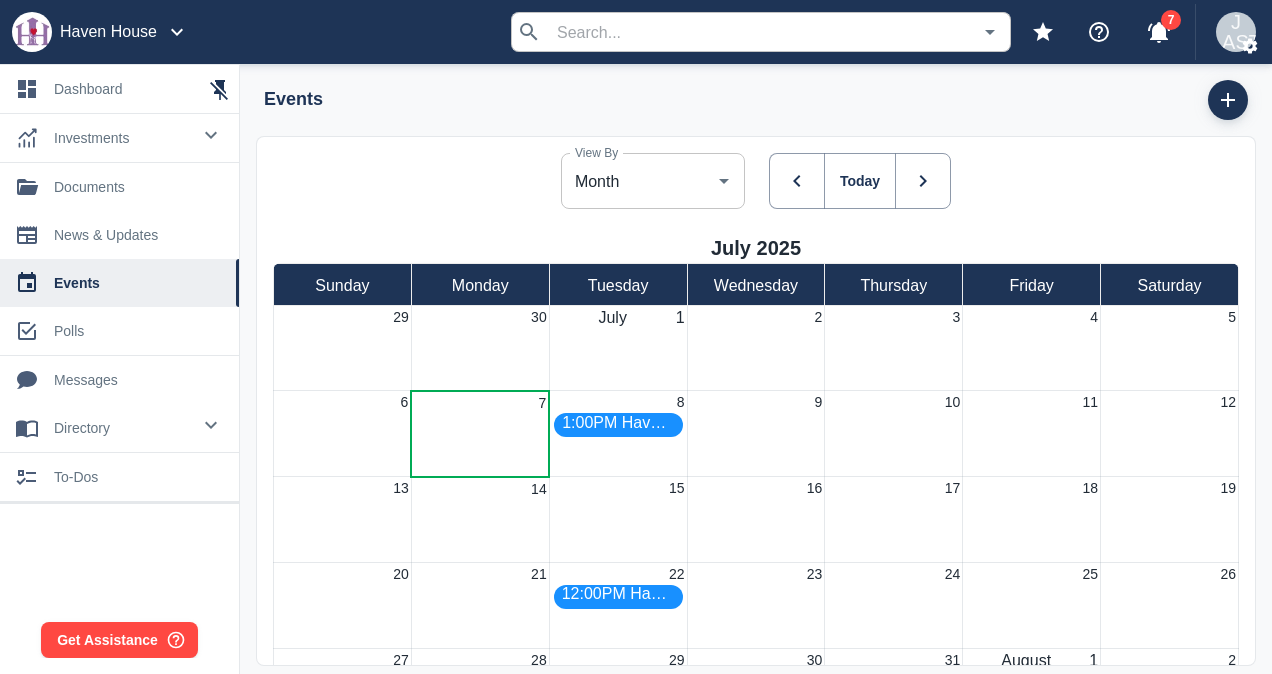 click on "Month" at bounding box center [638, 181] 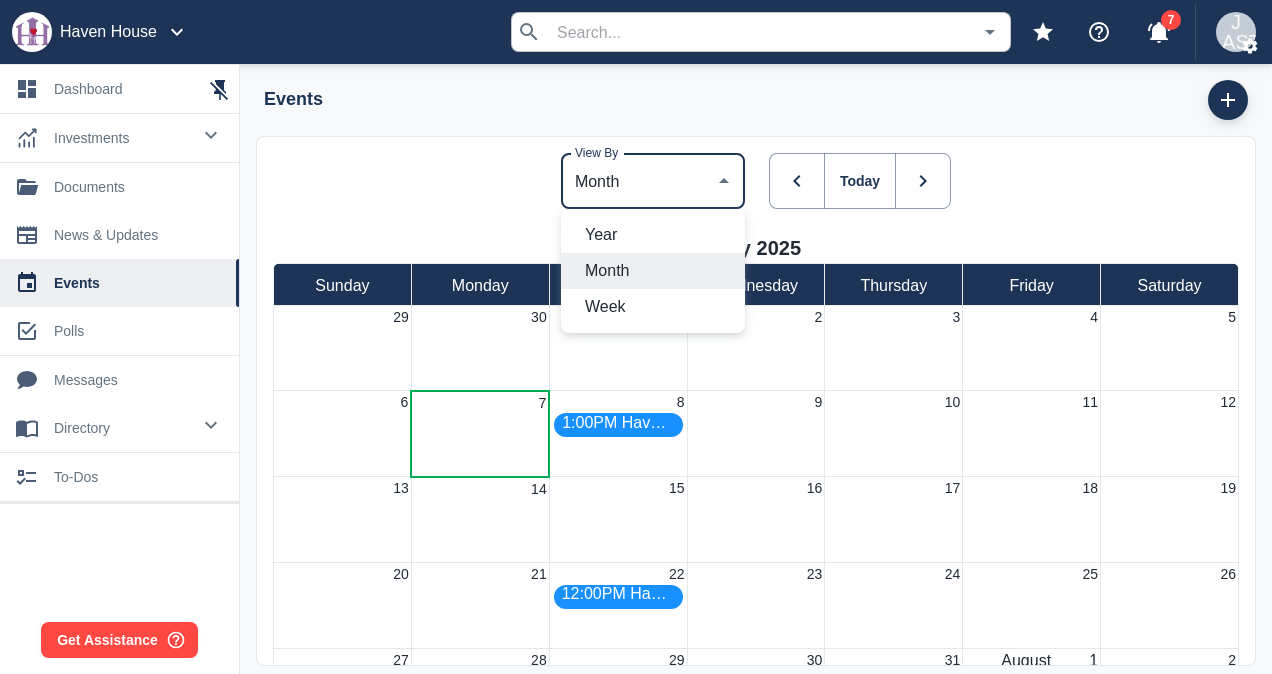 click on "Year" at bounding box center [657, 235] 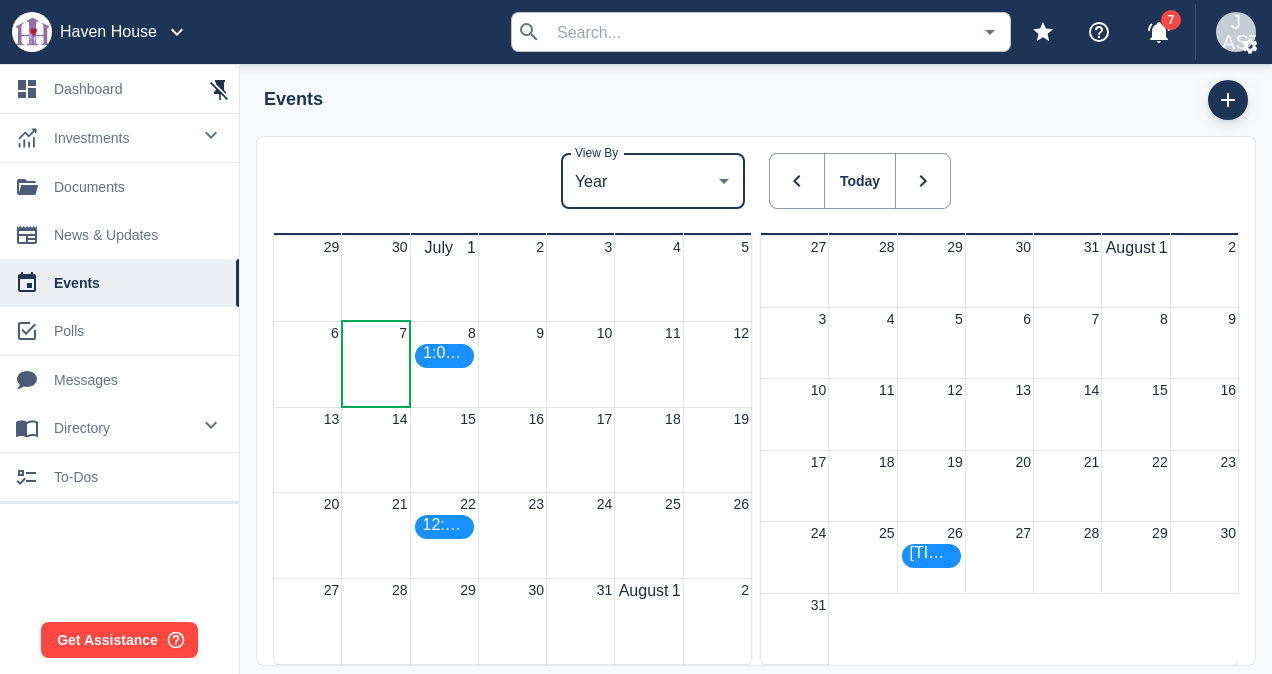 scroll, scrollTop: 1600, scrollLeft: 0, axis: vertical 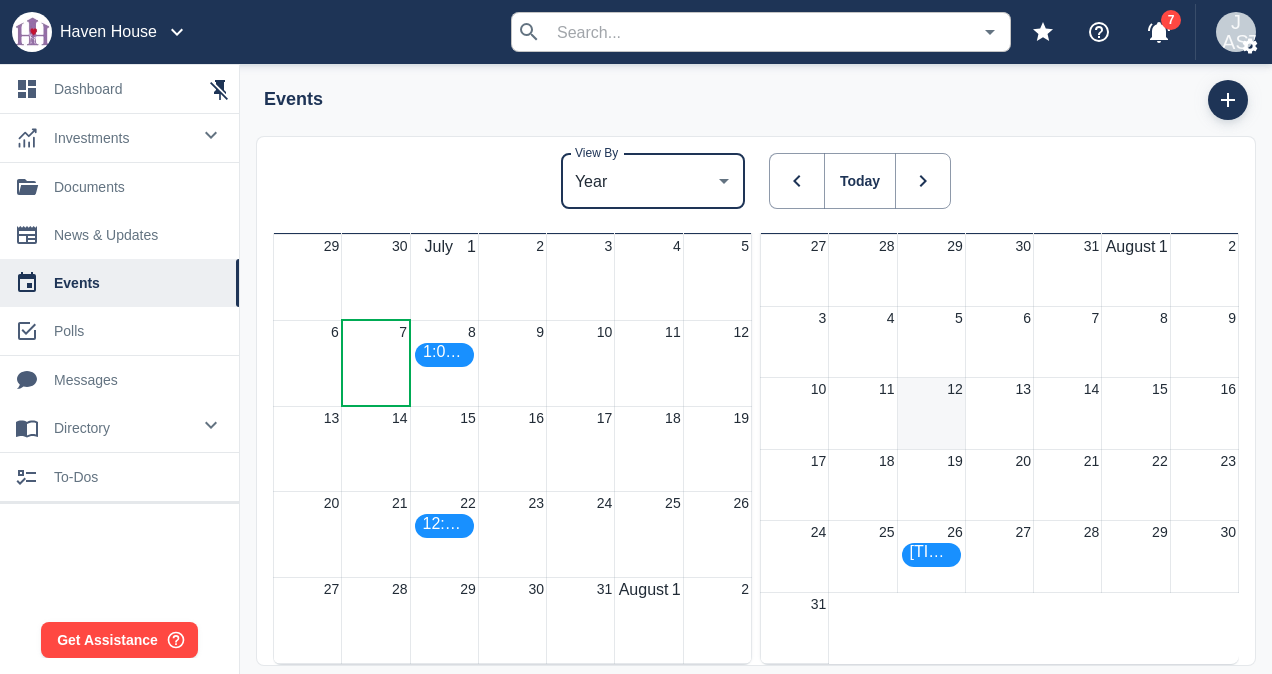 click on "12" at bounding box center (444, 363) 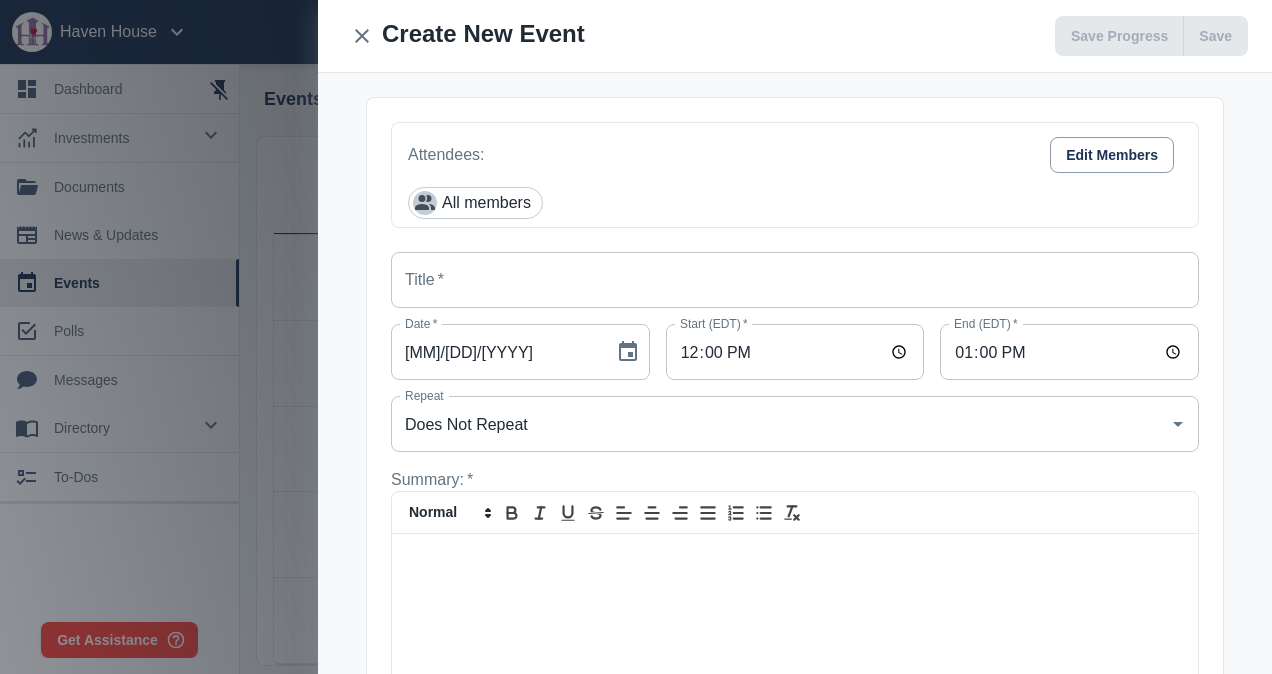 click on "Does Not Repeat Repeat" at bounding box center (795, 424) 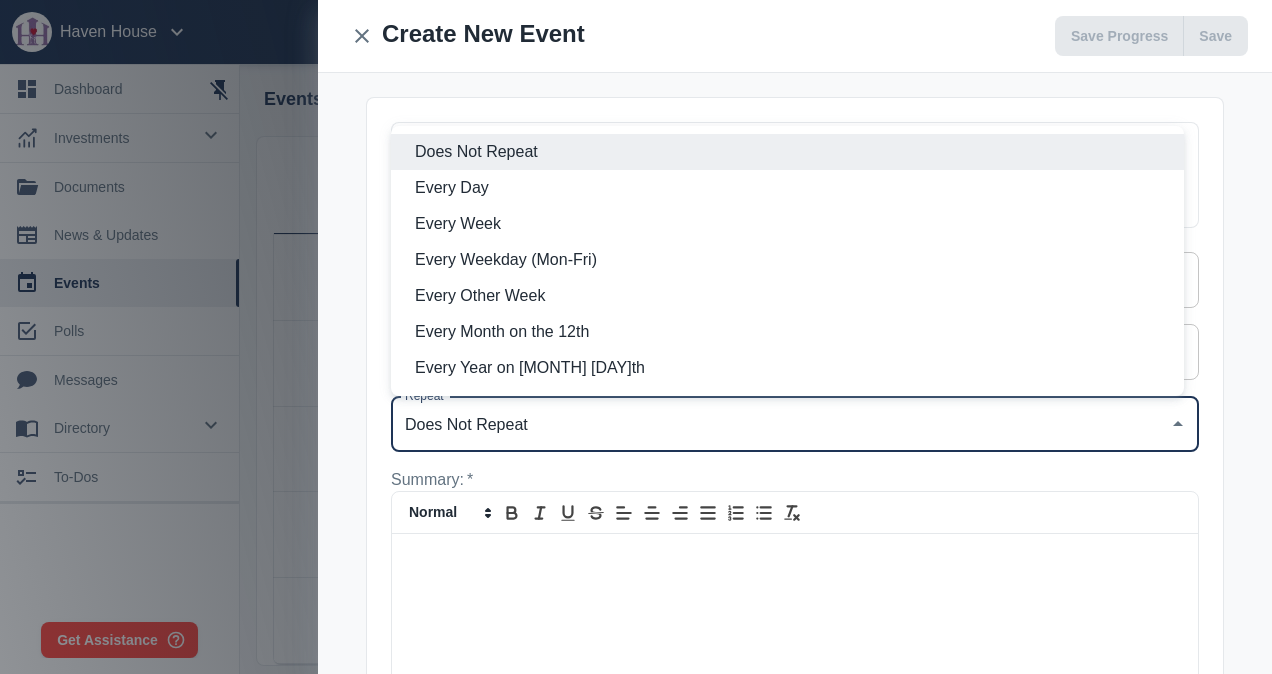 click at bounding box center (795, 595) 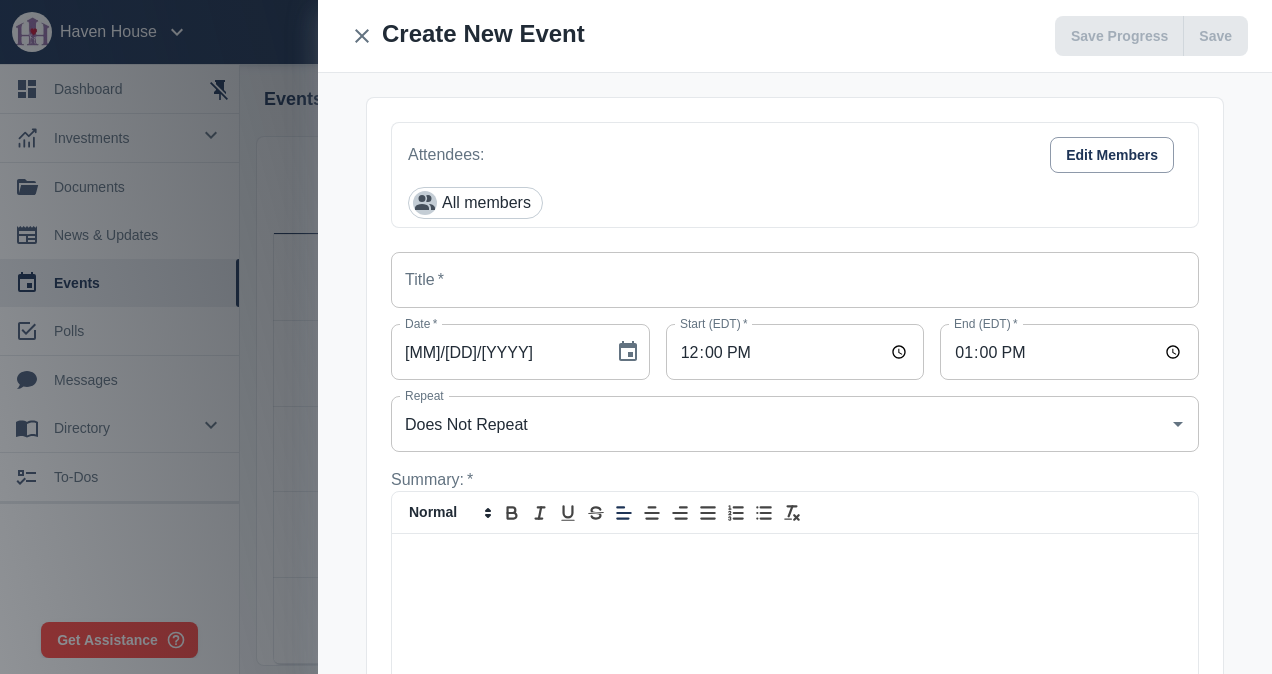 click on "12:00" at bounding box center [795, 352] 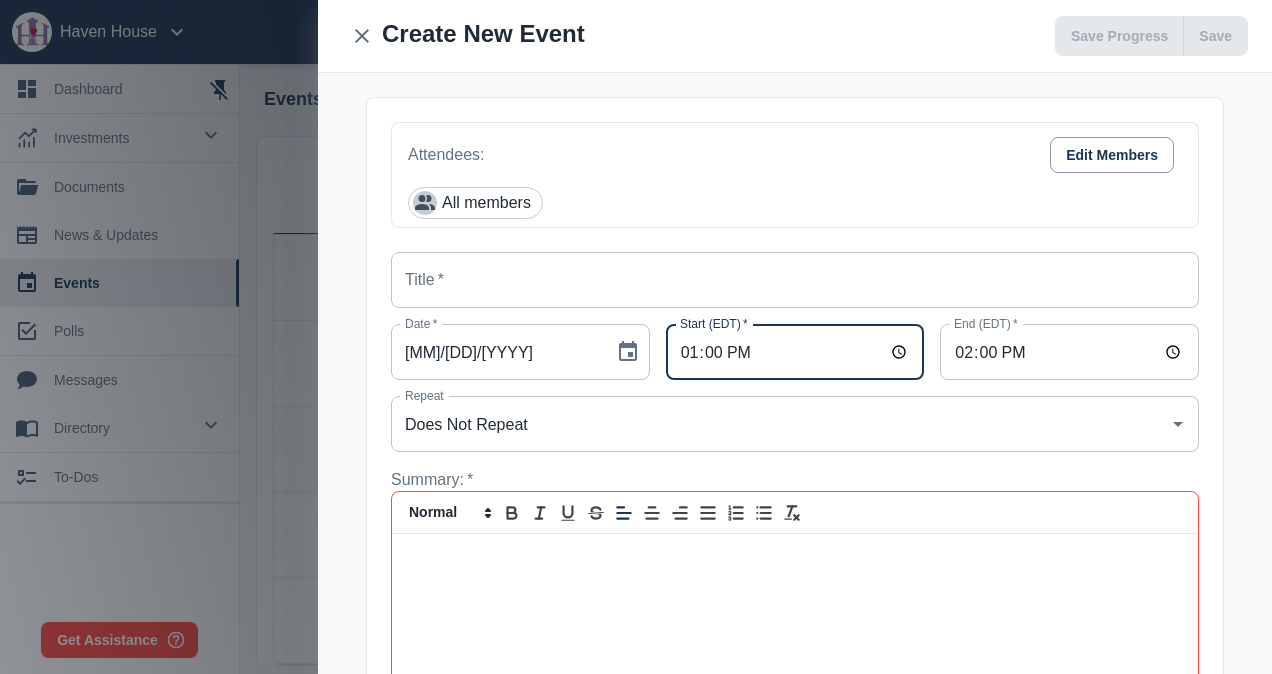 type on "13:00" 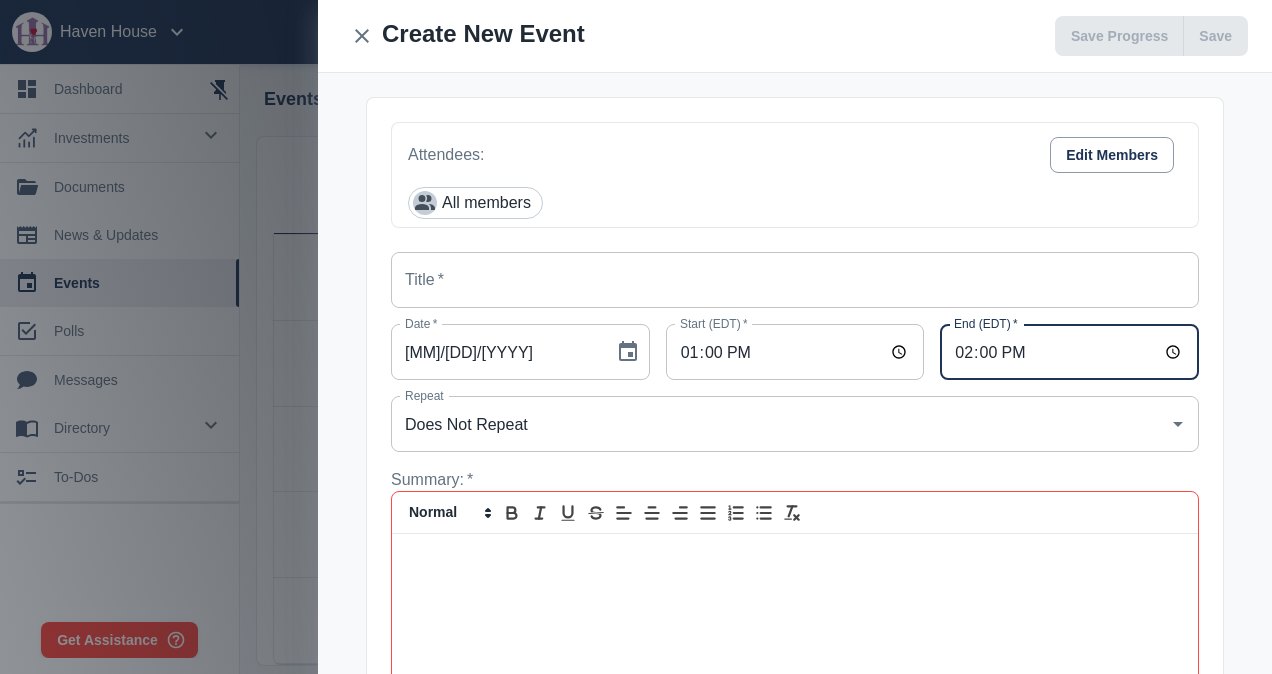 click on "14:00" at bounding box center [1069, 352] 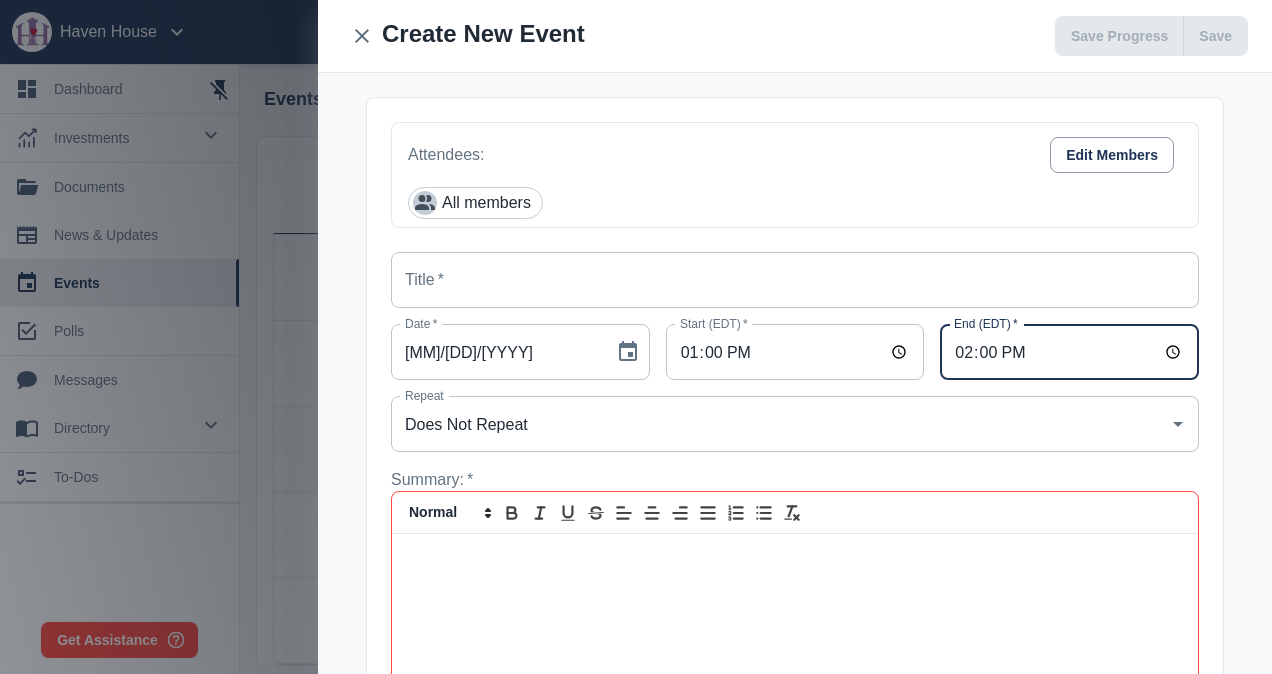 click on "14:00" at bounding box center (1069, 352) 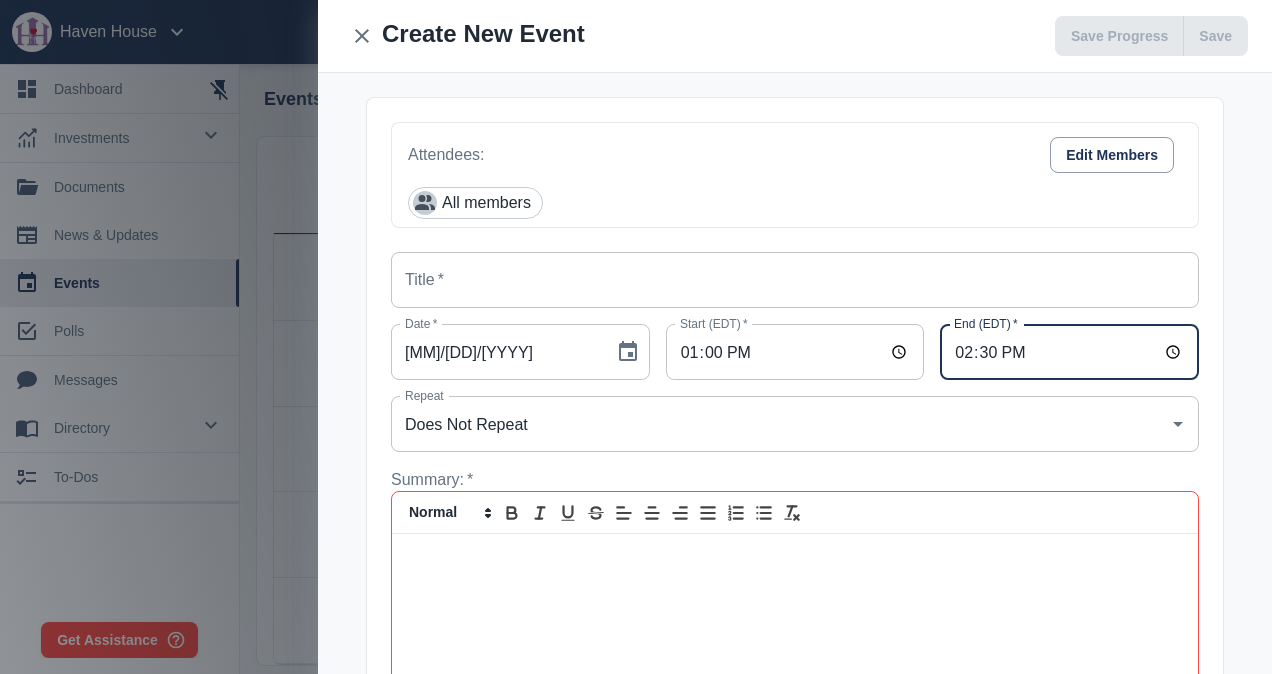 type on "14:30" 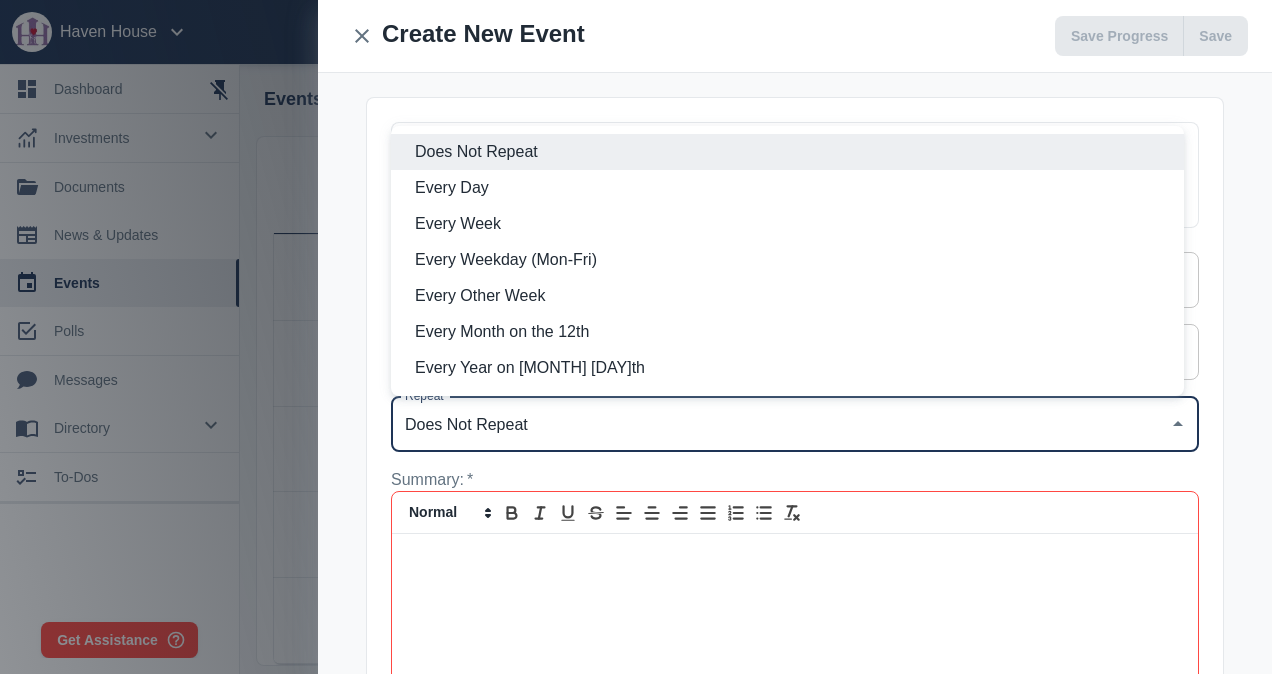 click at bounding box center [795, 558] 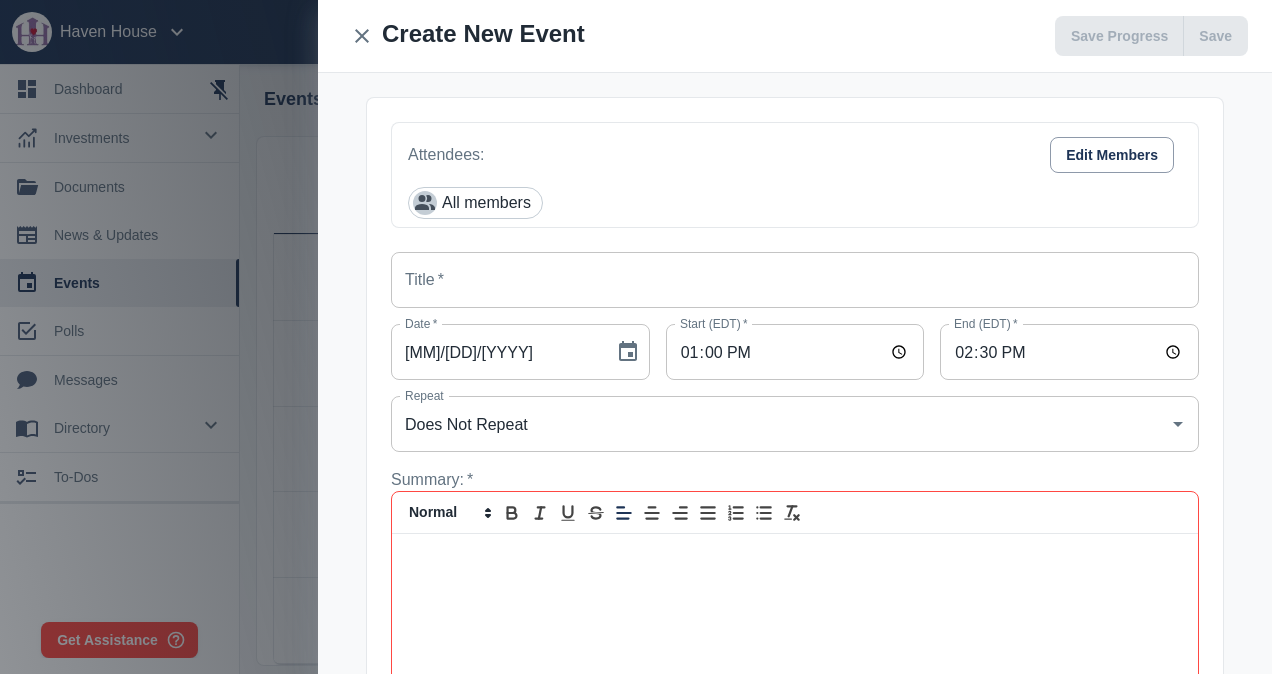scroll, scrollTop: 0, scrollLeft: 0, axis: both 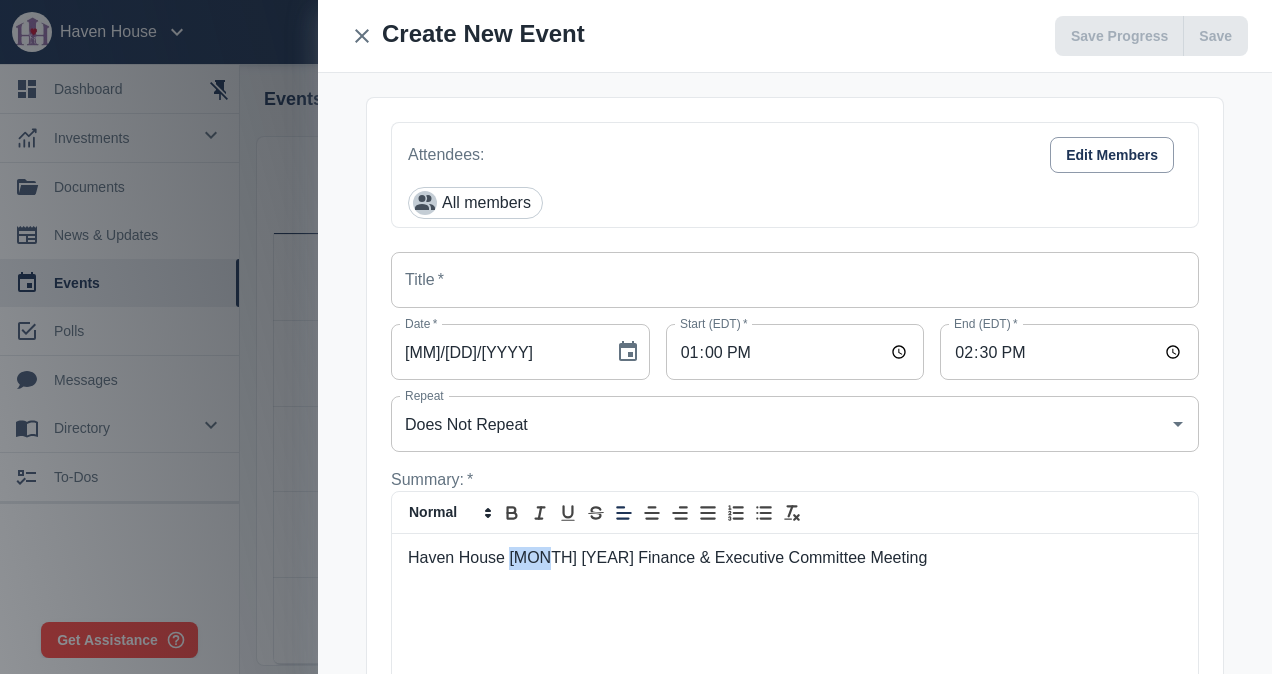 drag, startPoint x: 537, startPoint y: 554, endPoint x: 513, endPoint y: 554, distance: 24 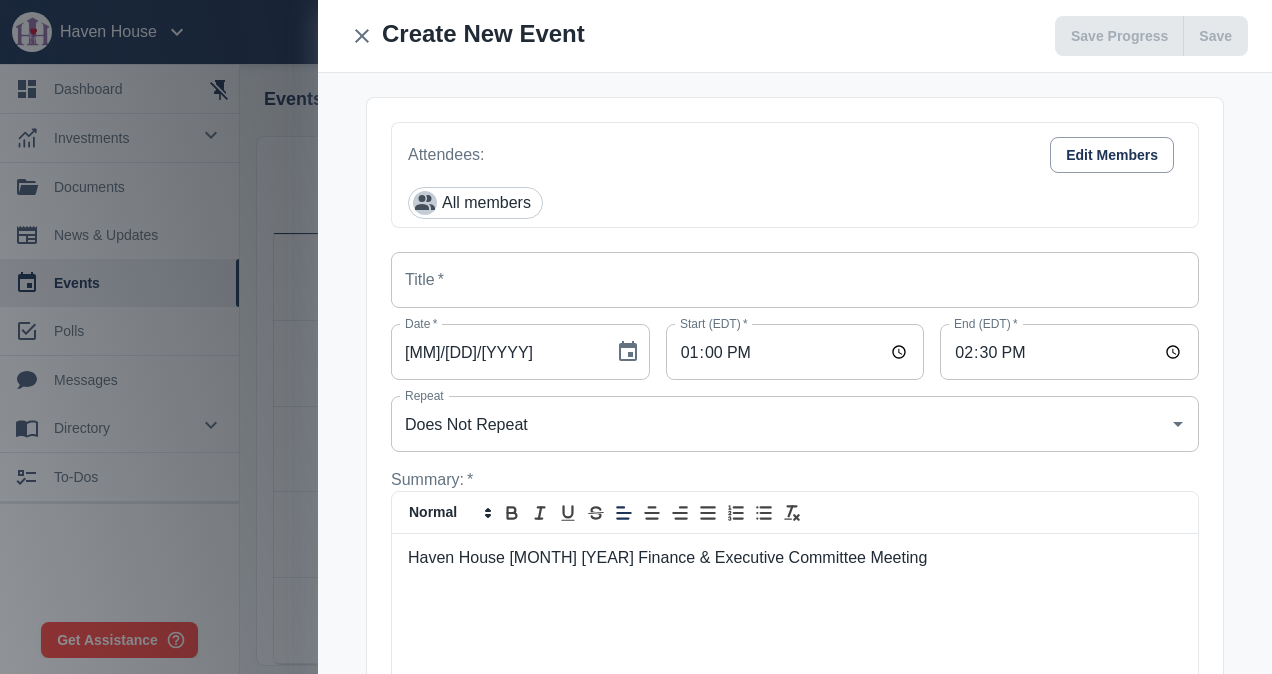 click on "Title   *" at bounding box center (795, 280) 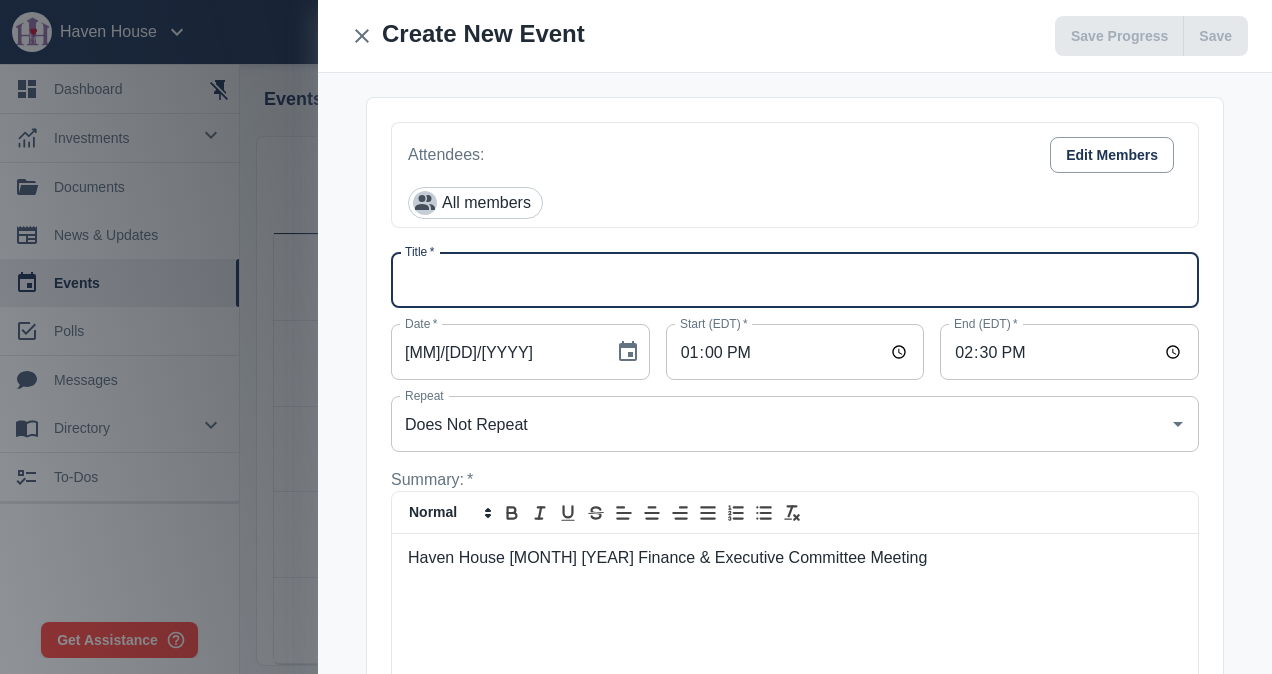 paste on "Haven House [MONTH] [YEAR] Finance & Executive Committee Meeting" 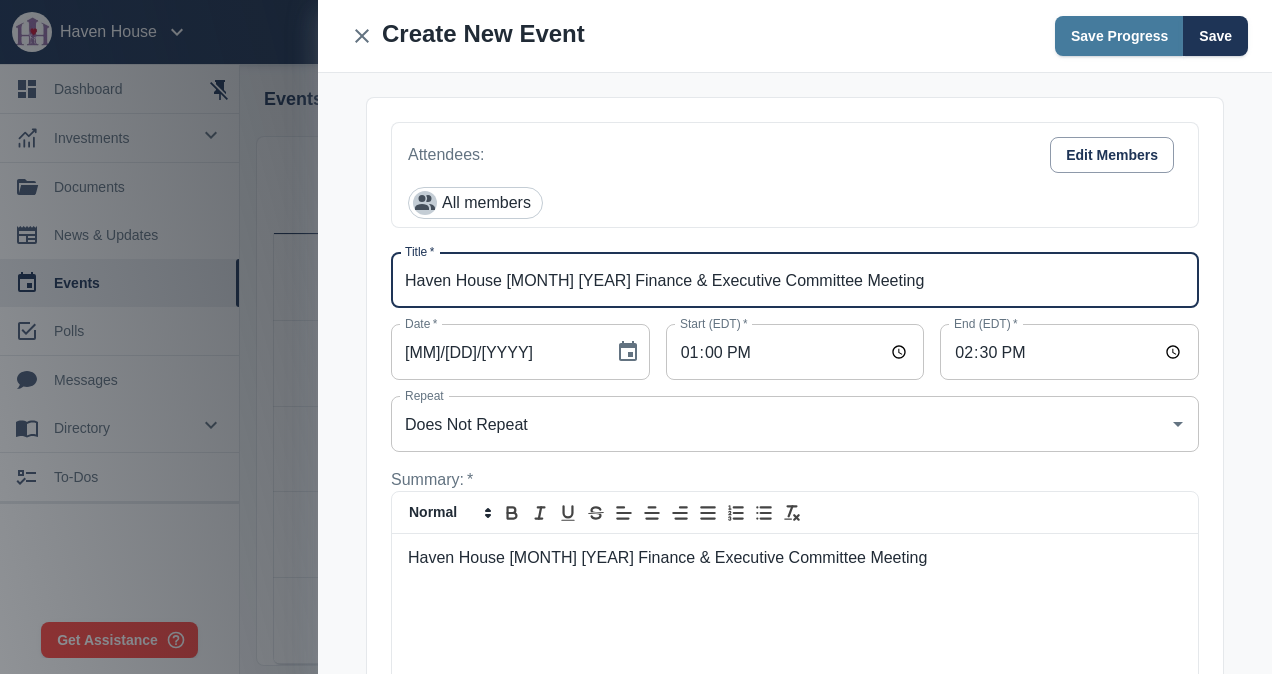 click on "Haven House [MONTH] [YEAR] Finance & Executive Committee Meeting" at bounding box center [795, 280] 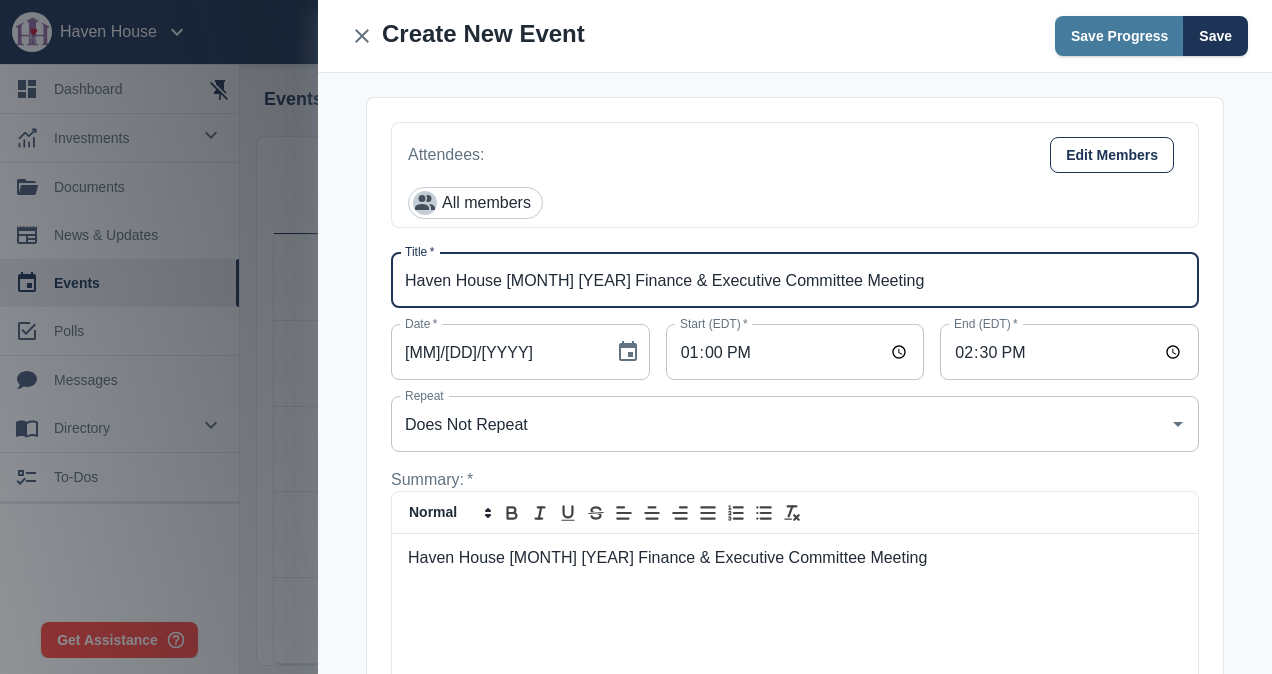 type on "Haven House [MONTH] [YEAR] Finance & Executive Committee Meeting" 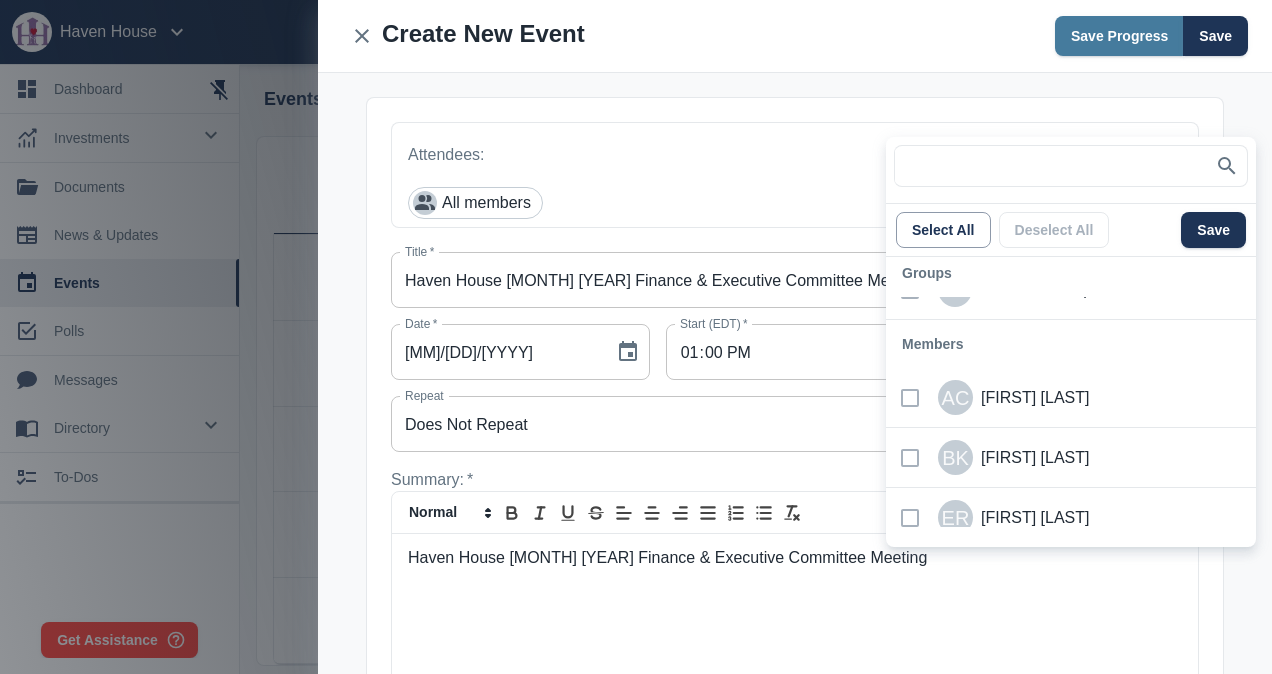 scroll, scrollTop: 400, scrollLeft: 0, axis: vertical 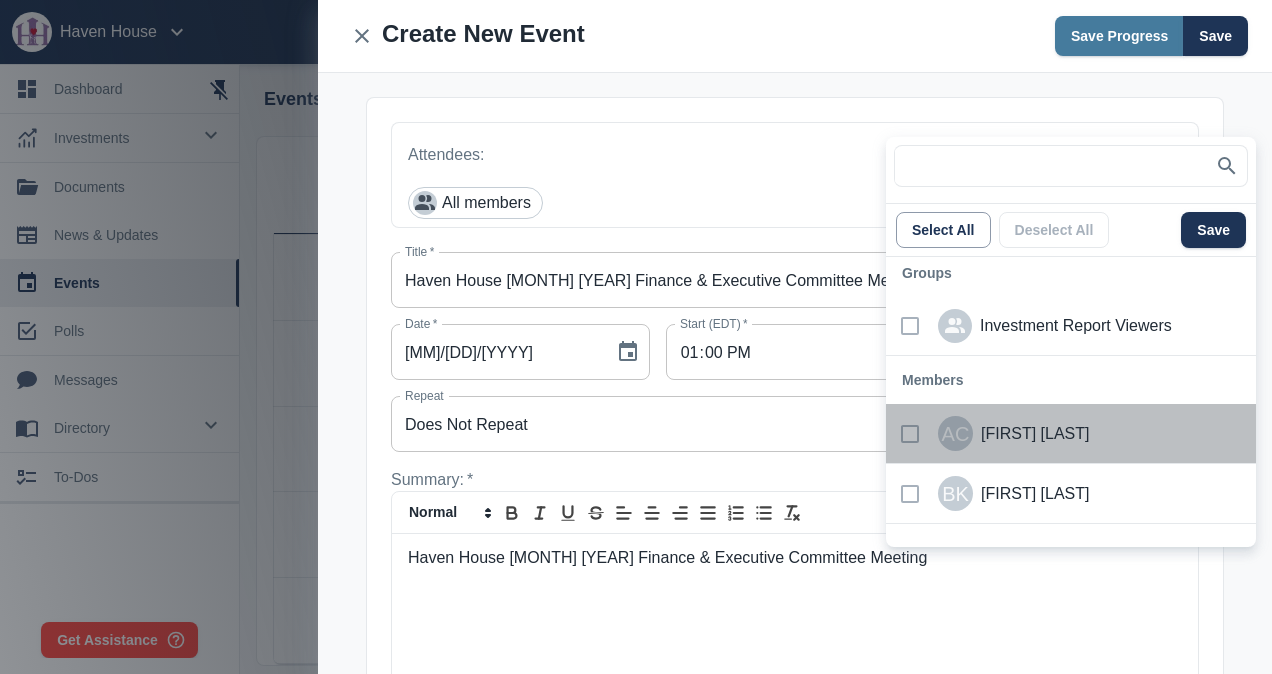 click at bounding box center [910, 434] 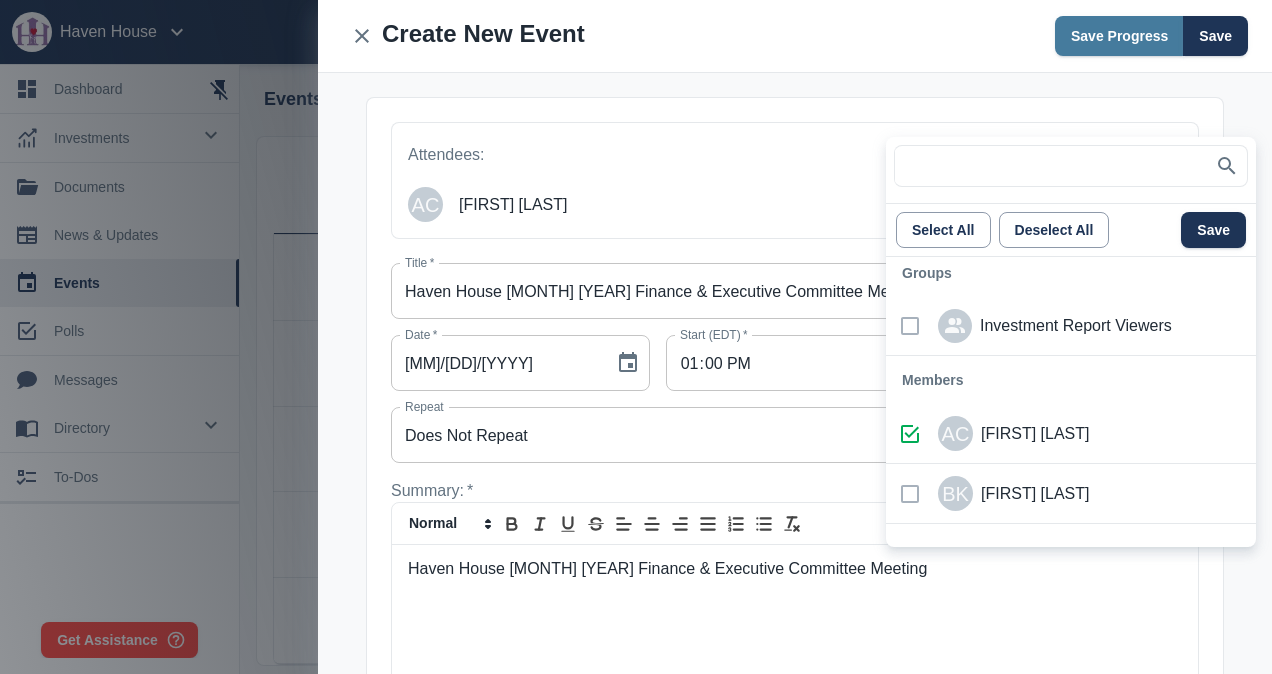 click at bounding box center (910, 494) 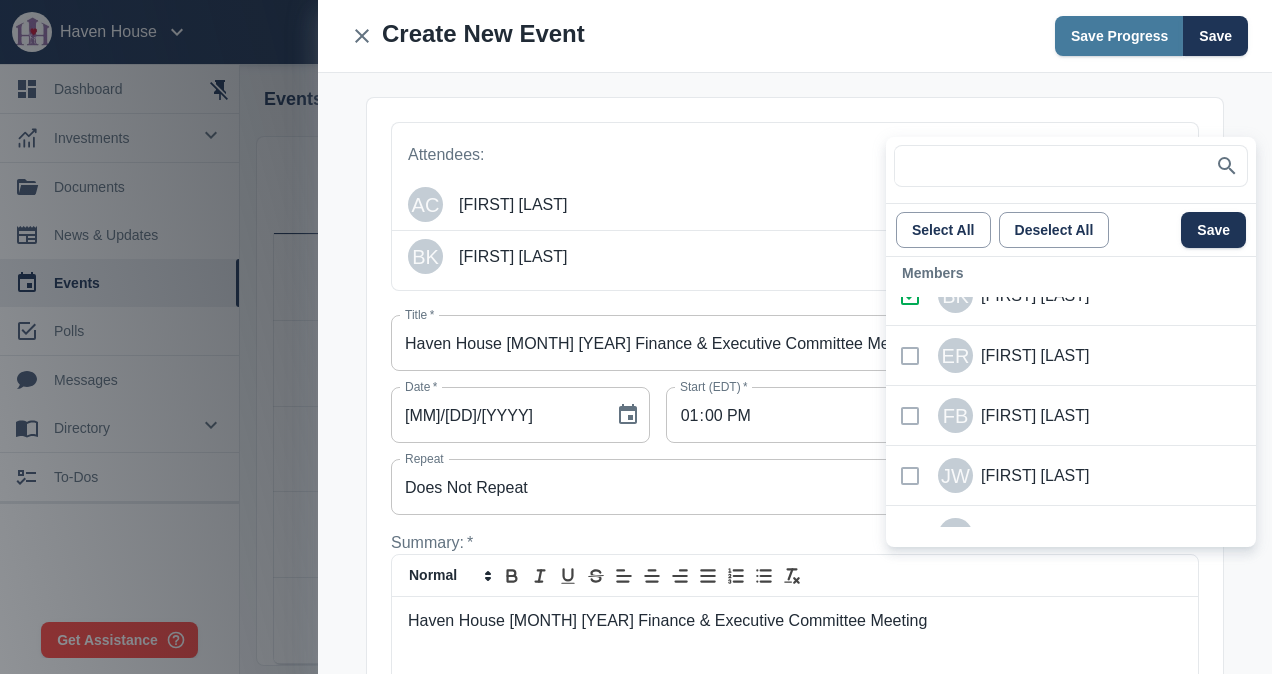 scroll, scrollTop: 600, scrollLeft: 0, axis: vertical 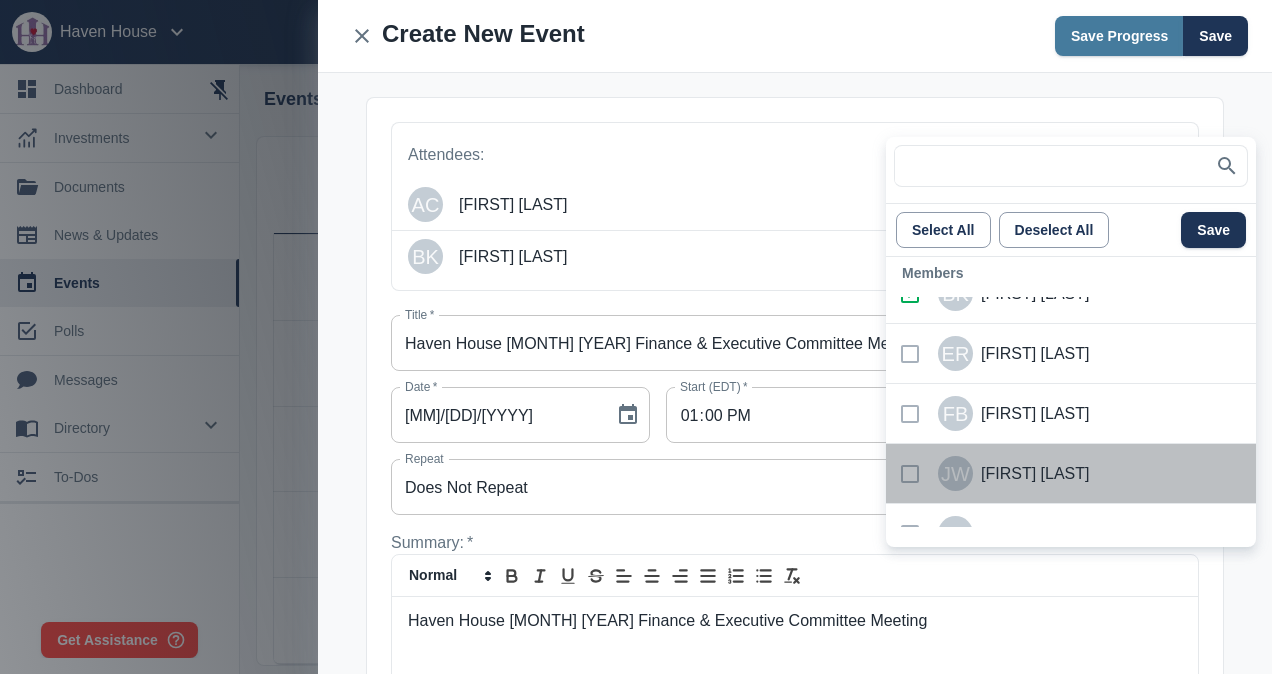 click at bounding box center [910, 474] 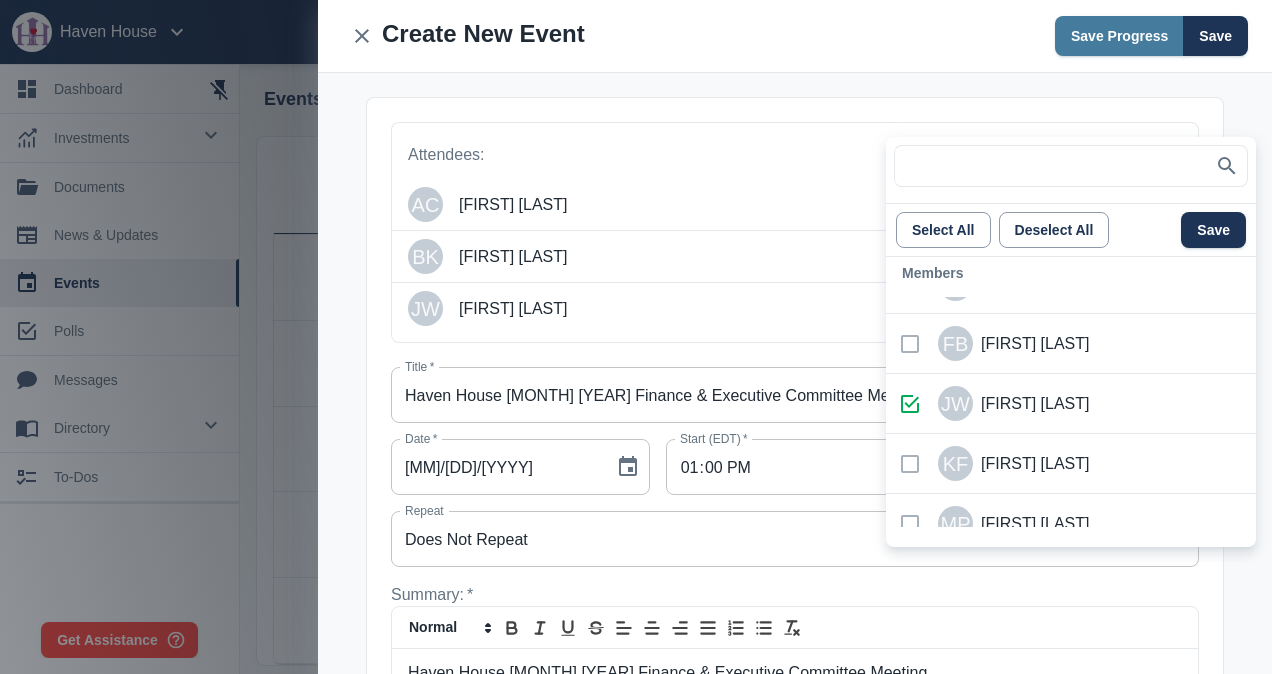 scroll, scrollTop: 700, scrollLeft: 0, axis: vertical 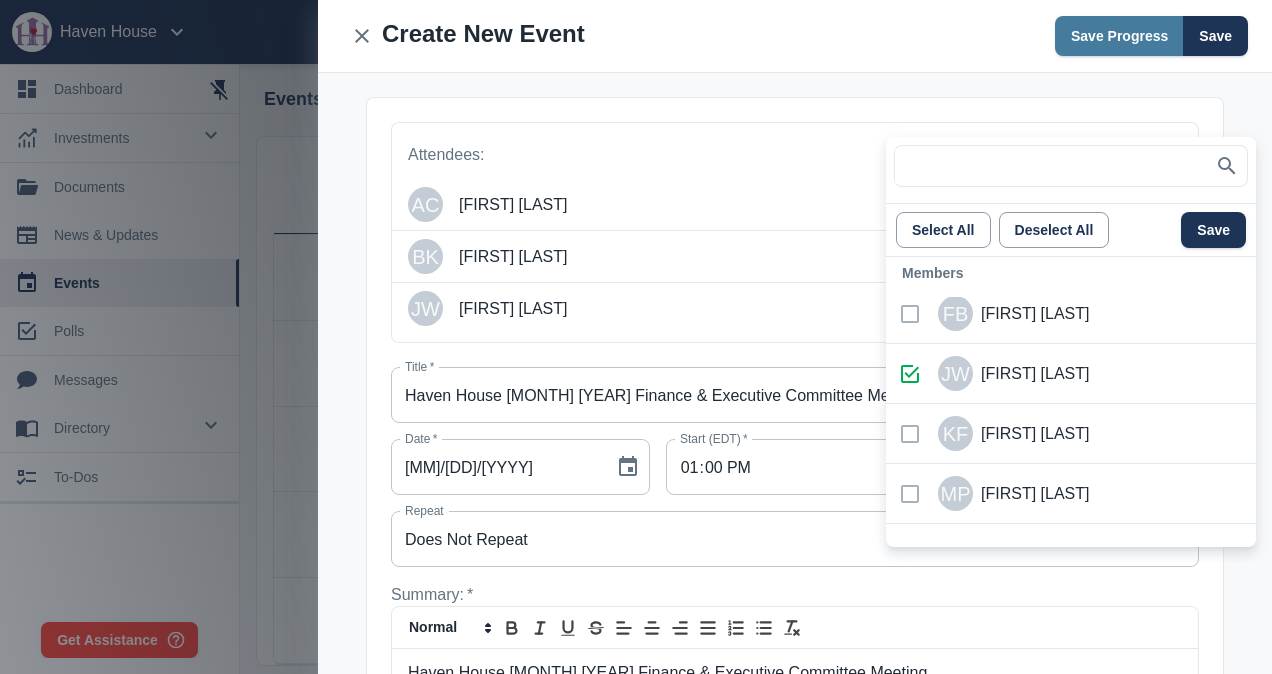 click at bounding box center [910, 494] 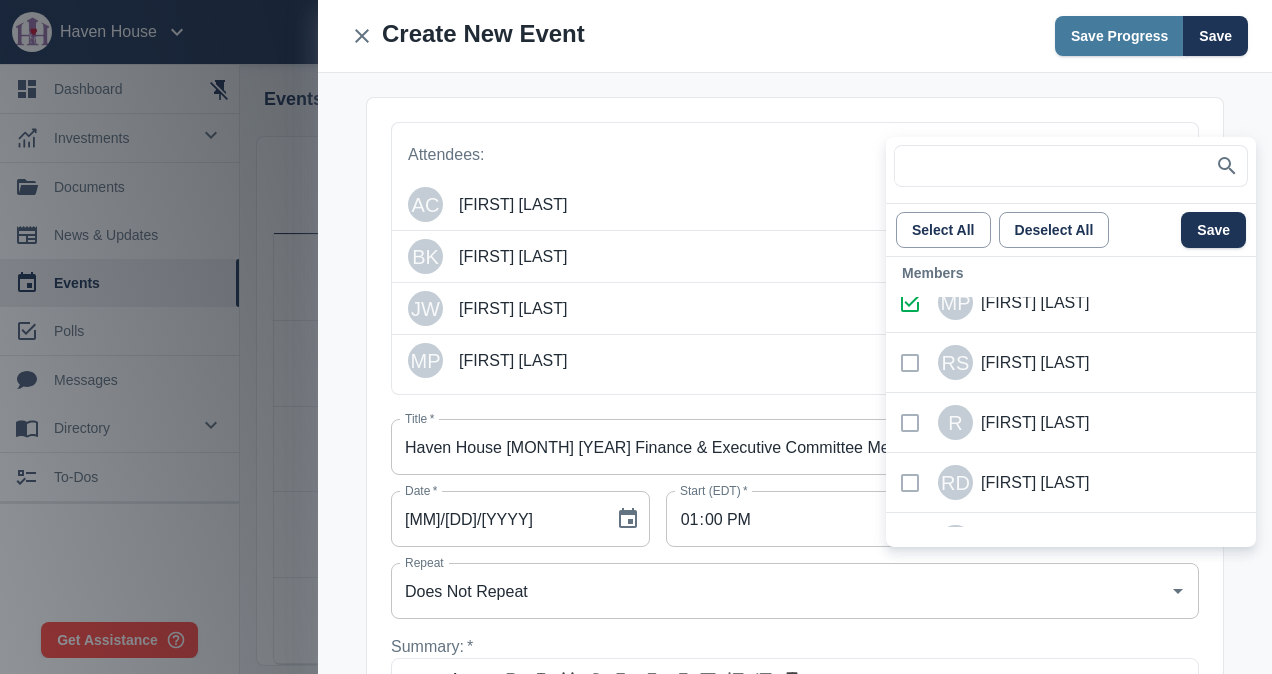 scroll, scrollTop: 900, scrollLeft: 0, axis: vertical 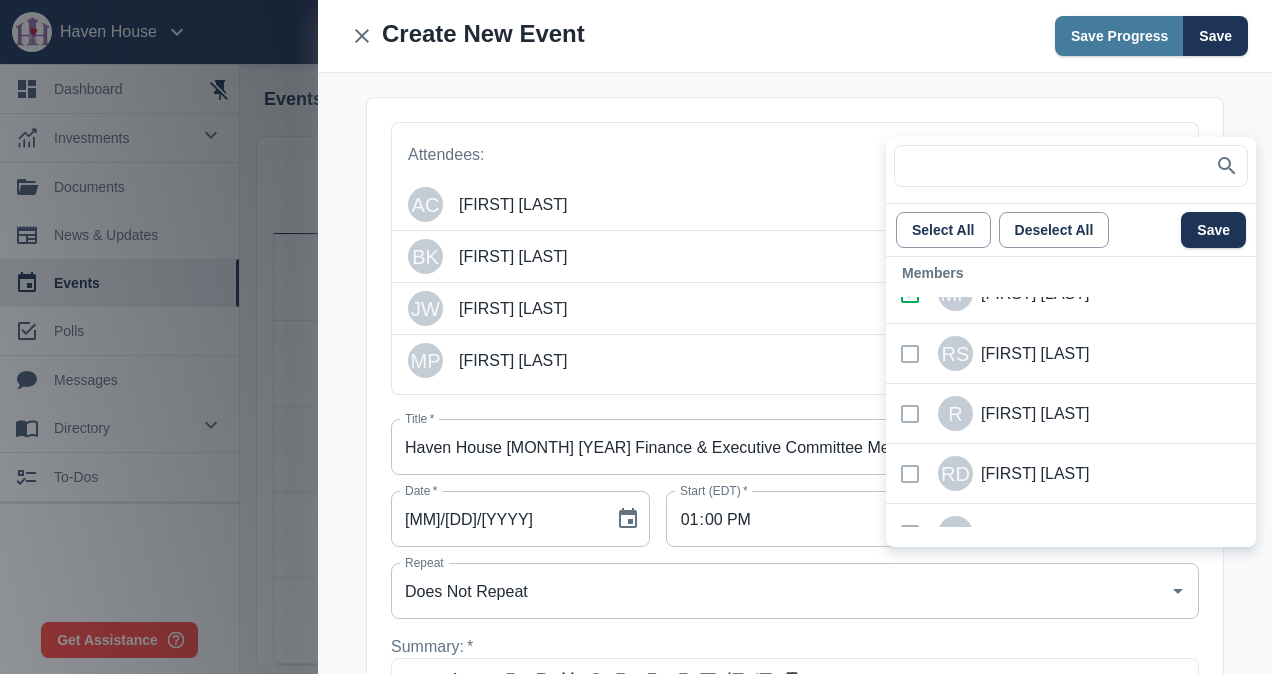 click at bounding box center [910, 354] 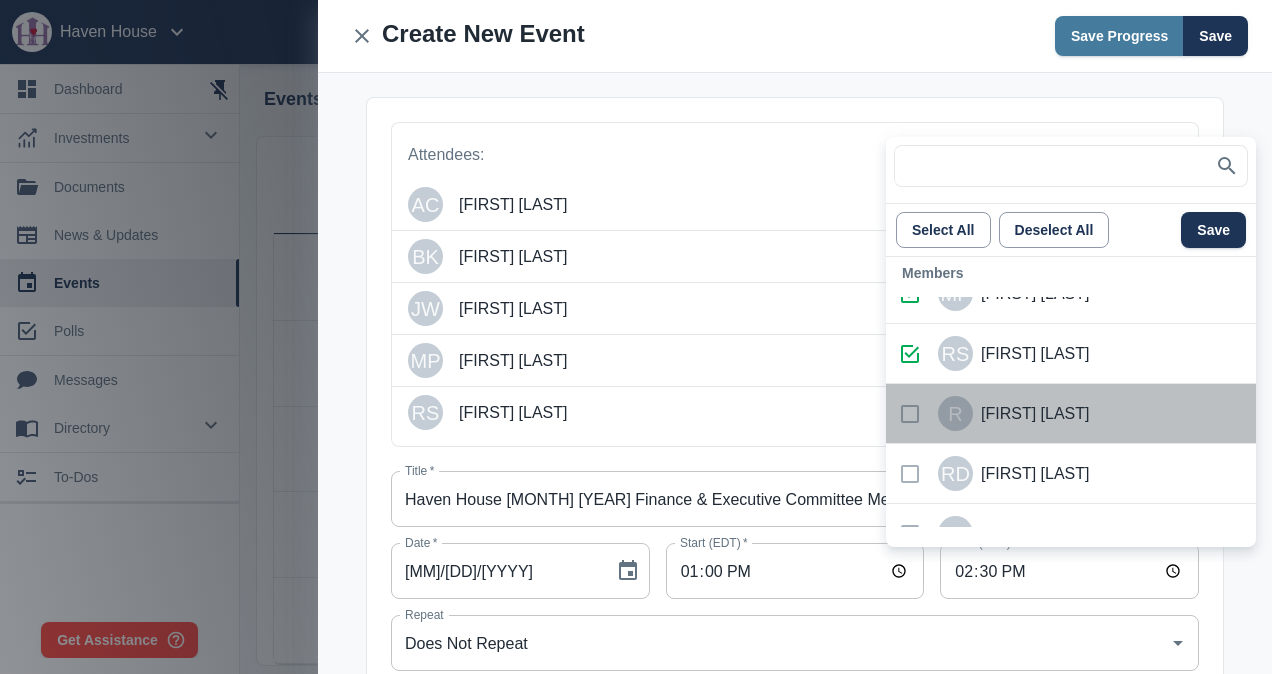 click at bounding box center [910, 414] 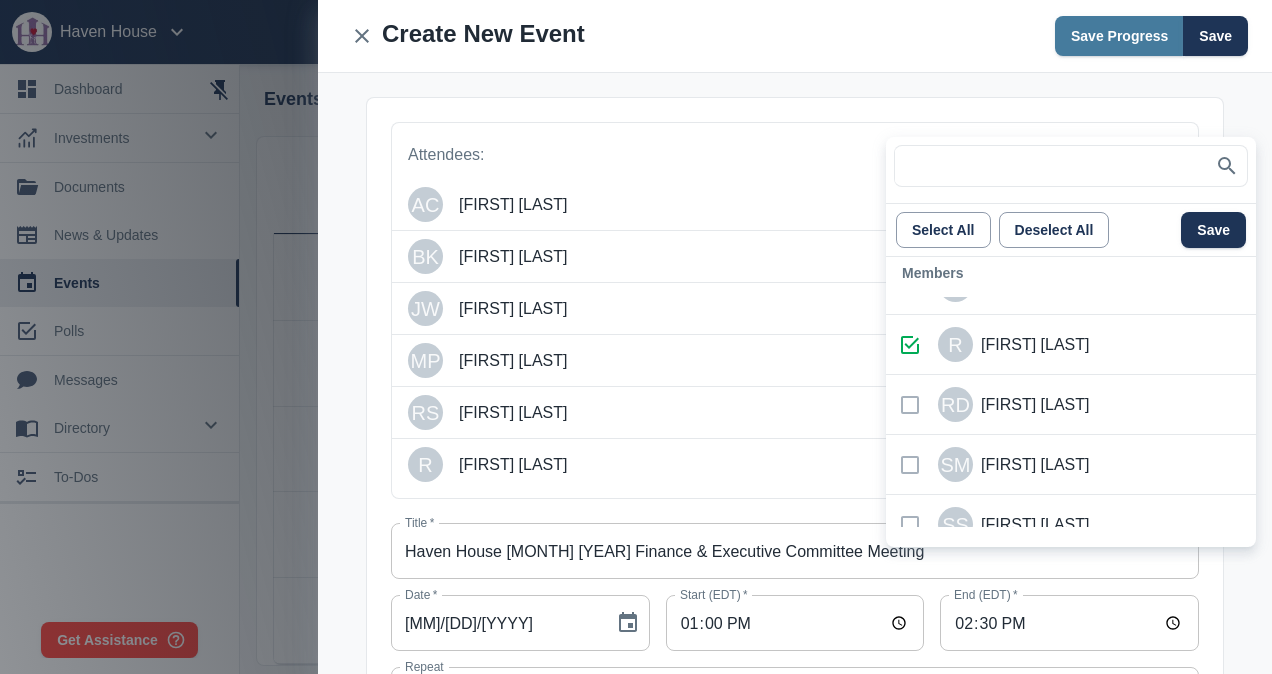 scroll, scrollTop: 1000, scrollLeft: 0, axis: vertical 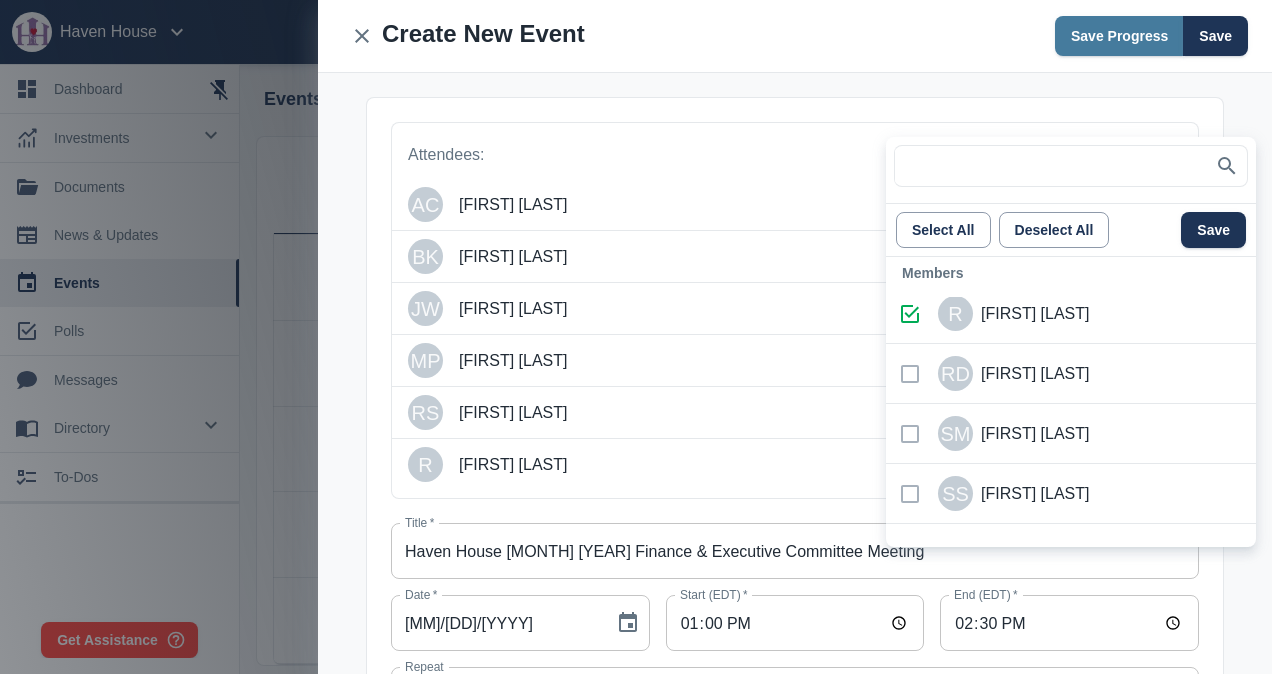 click at bounding box center [910, 434] 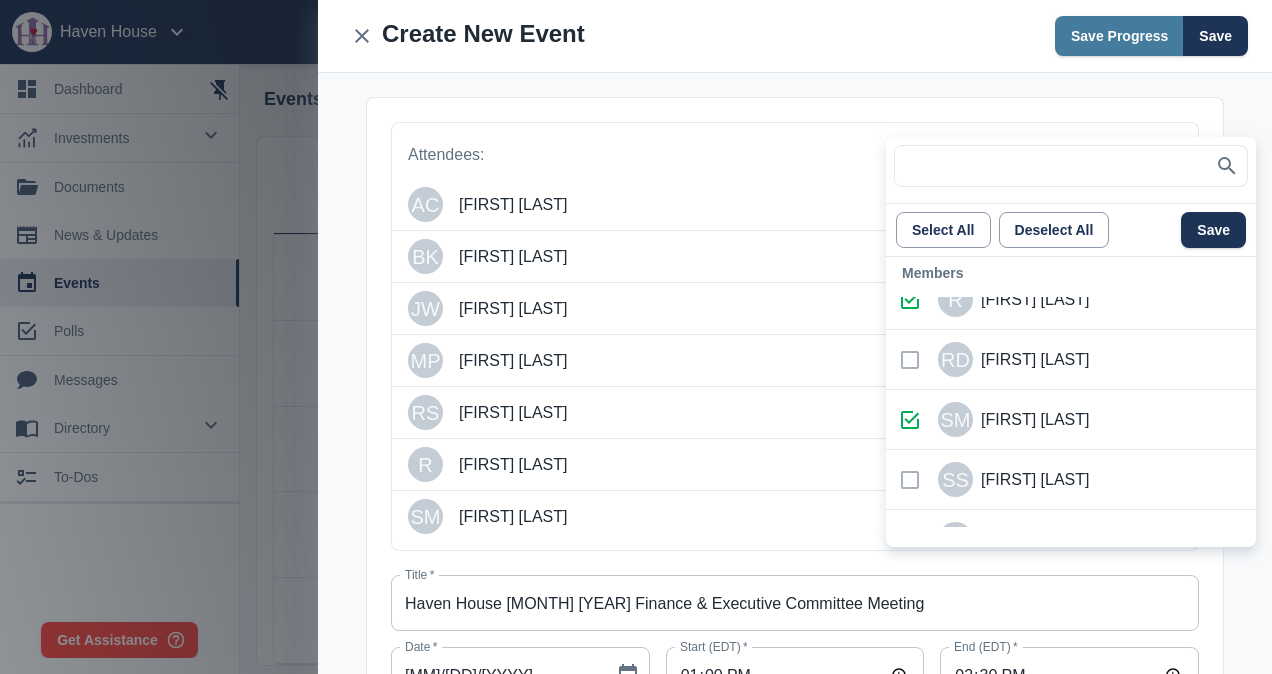scroll, scrollTop: 1057, scrollLeft: 0, axis: vertical 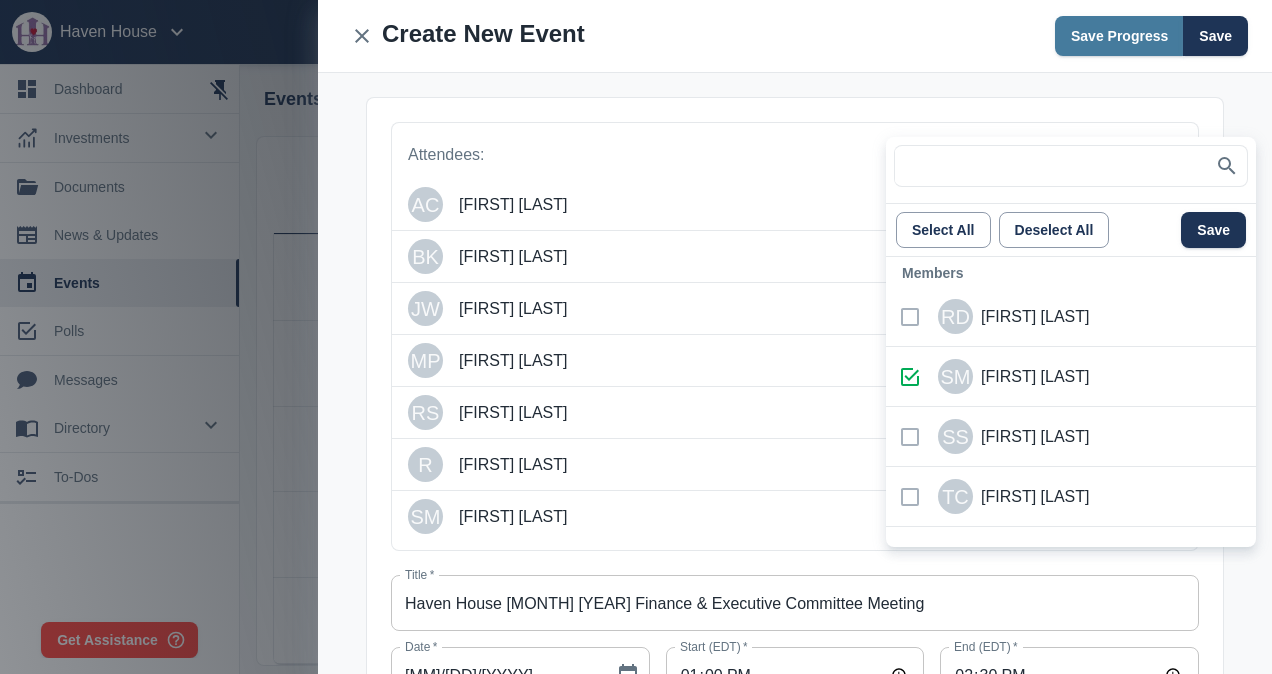 click at bounding box center (910, 497) 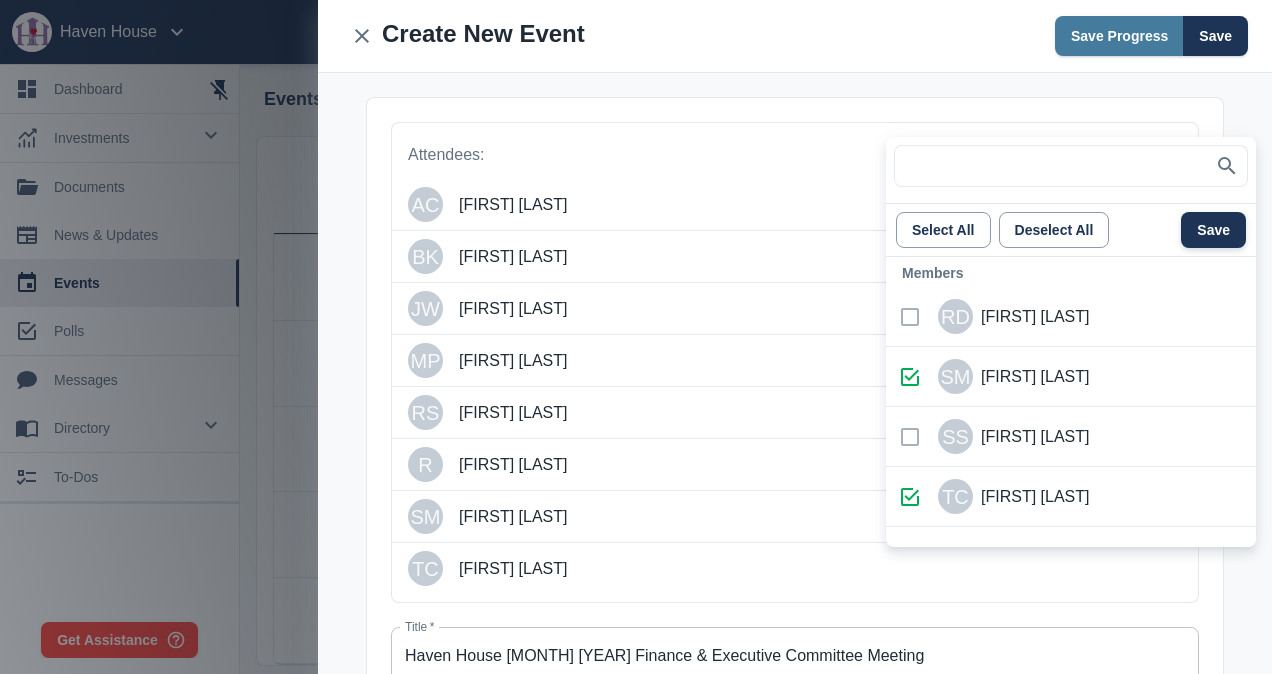 click on "Save" at bounding box center (1213, 230) 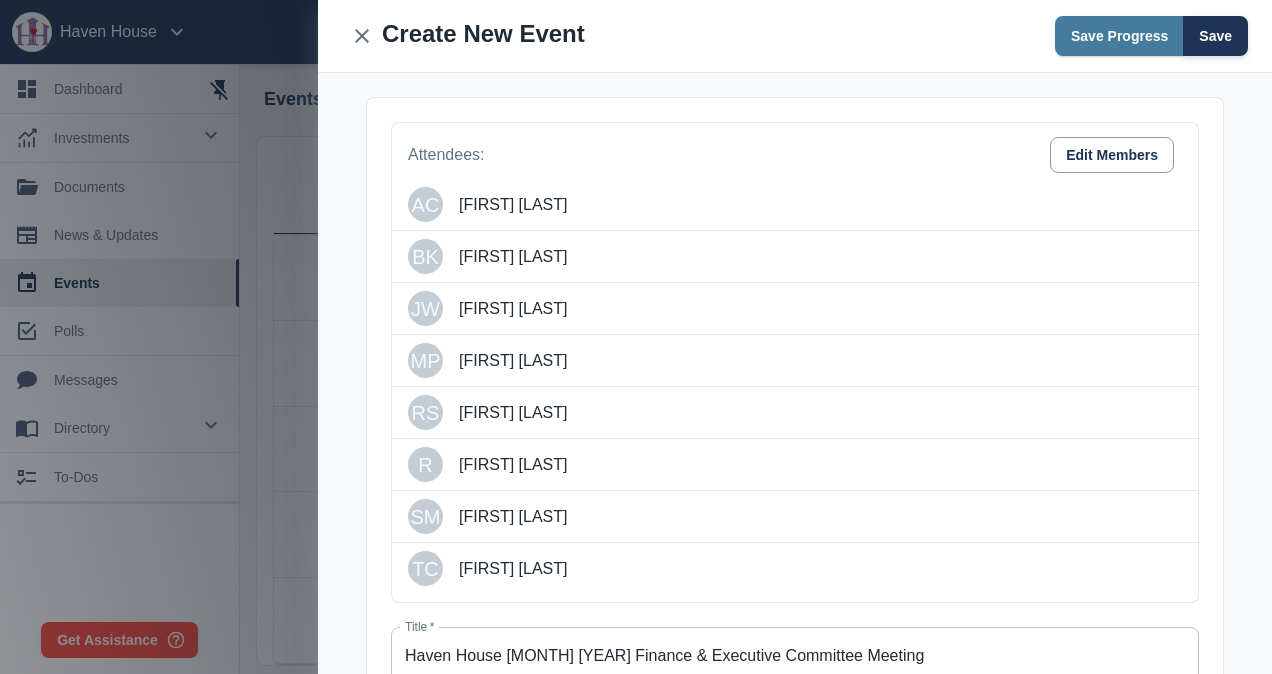 click on "Save" at bounding box center (1215, 36) 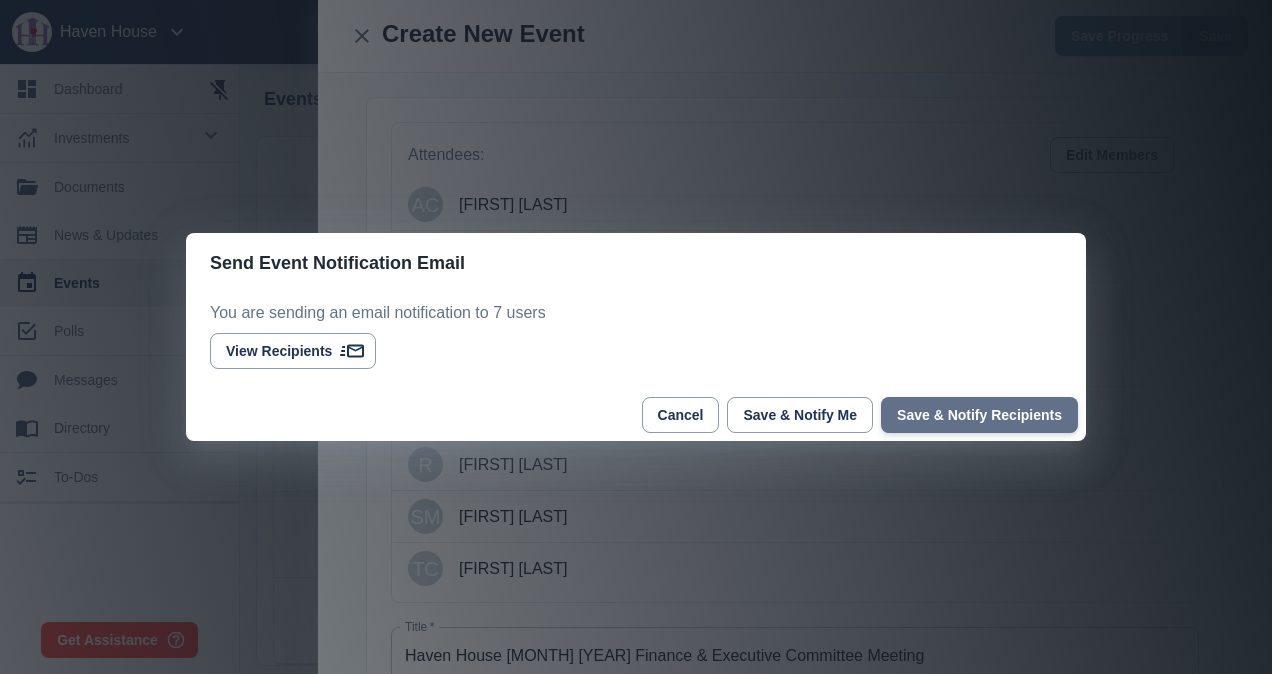 click on "Save & Notify Recipients" at bounding box center (979, 415) 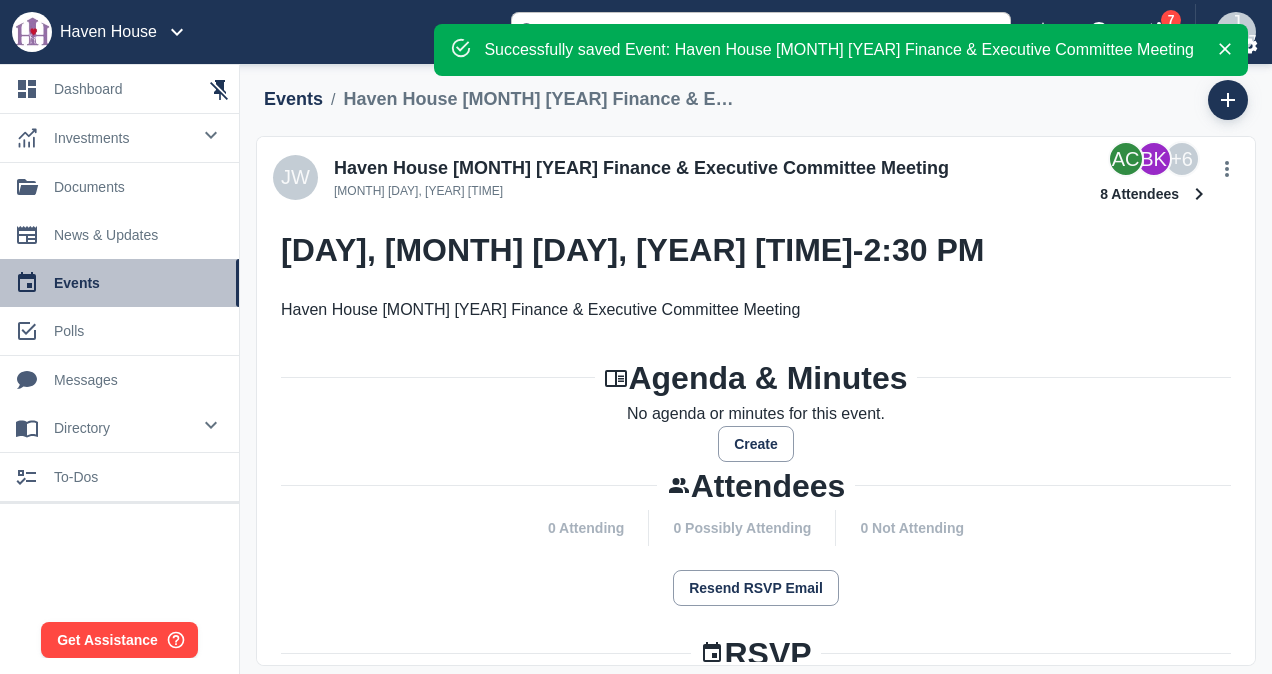click on "events" at bounding box center [138, 283] 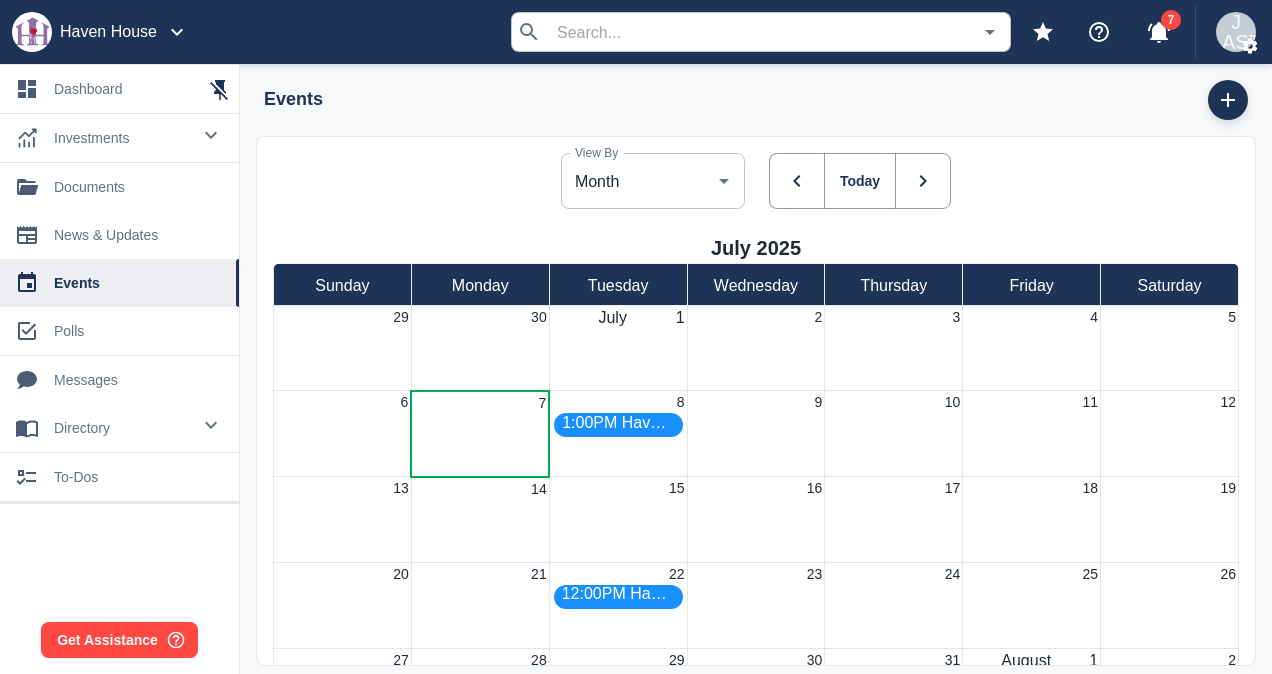 click on "Month" at bounding box center (638, 181) 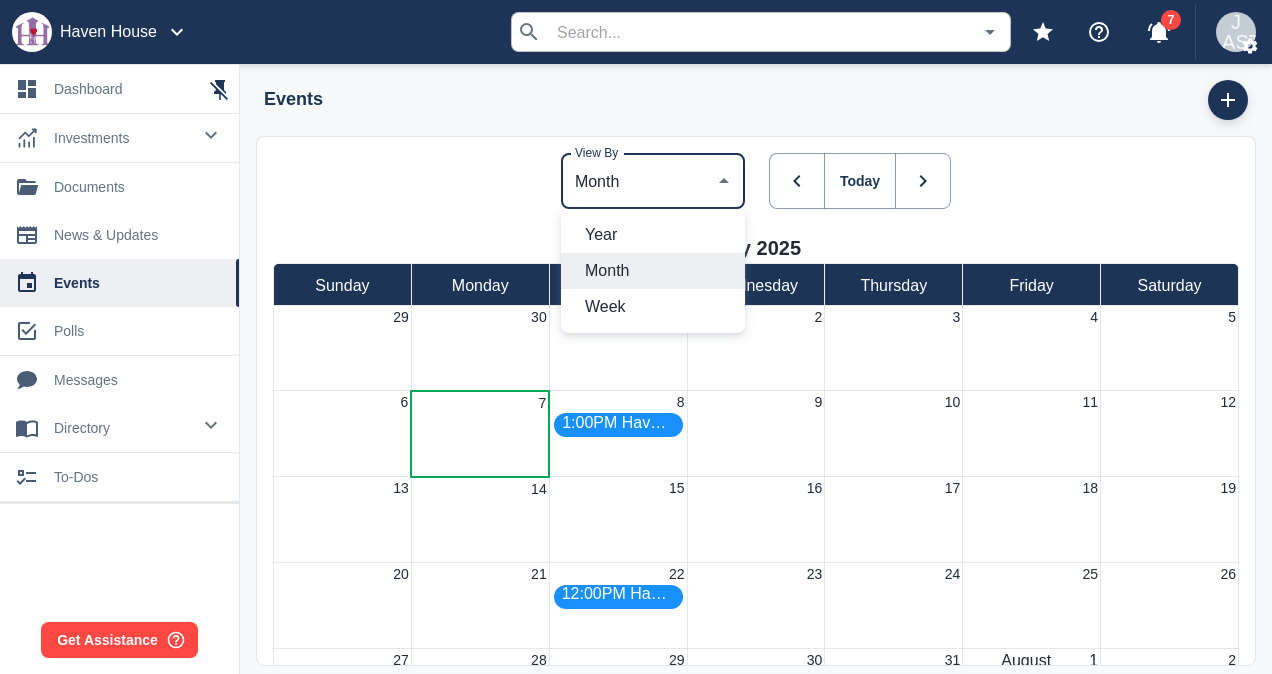 click on "Year" at bounding box center [657, 235] 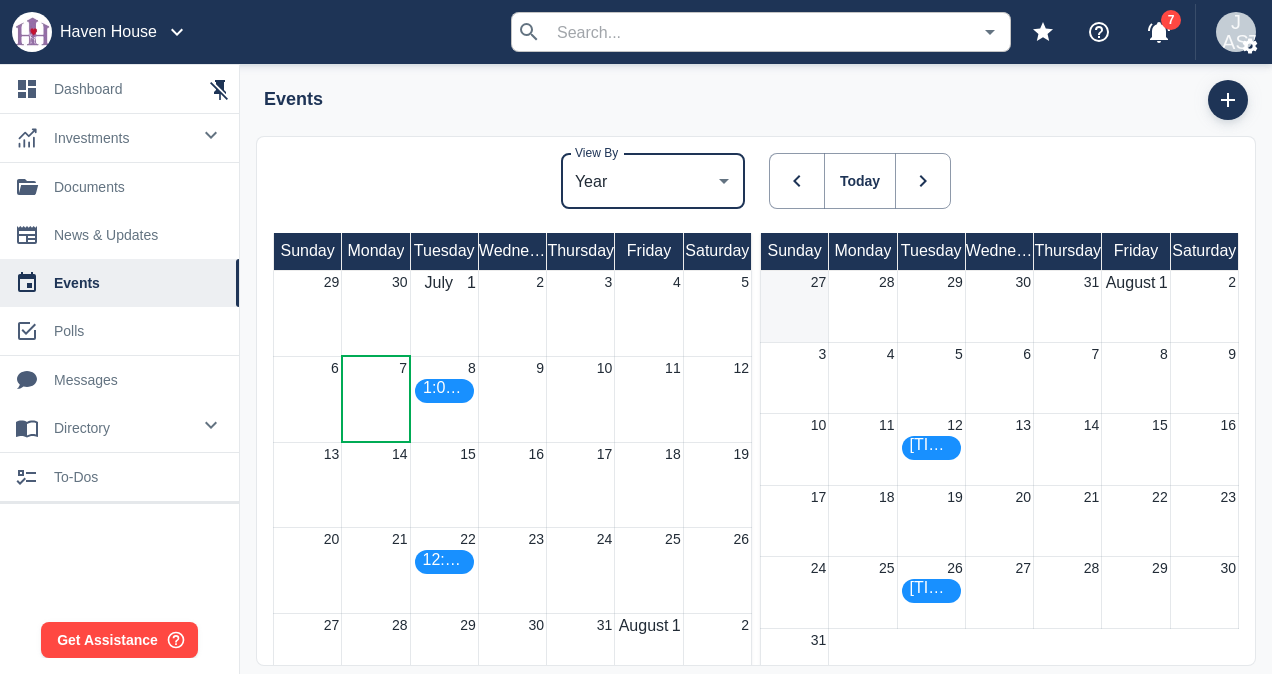 scroll, scrollTop: 1600, scrollLeft: 0, axis: vertical 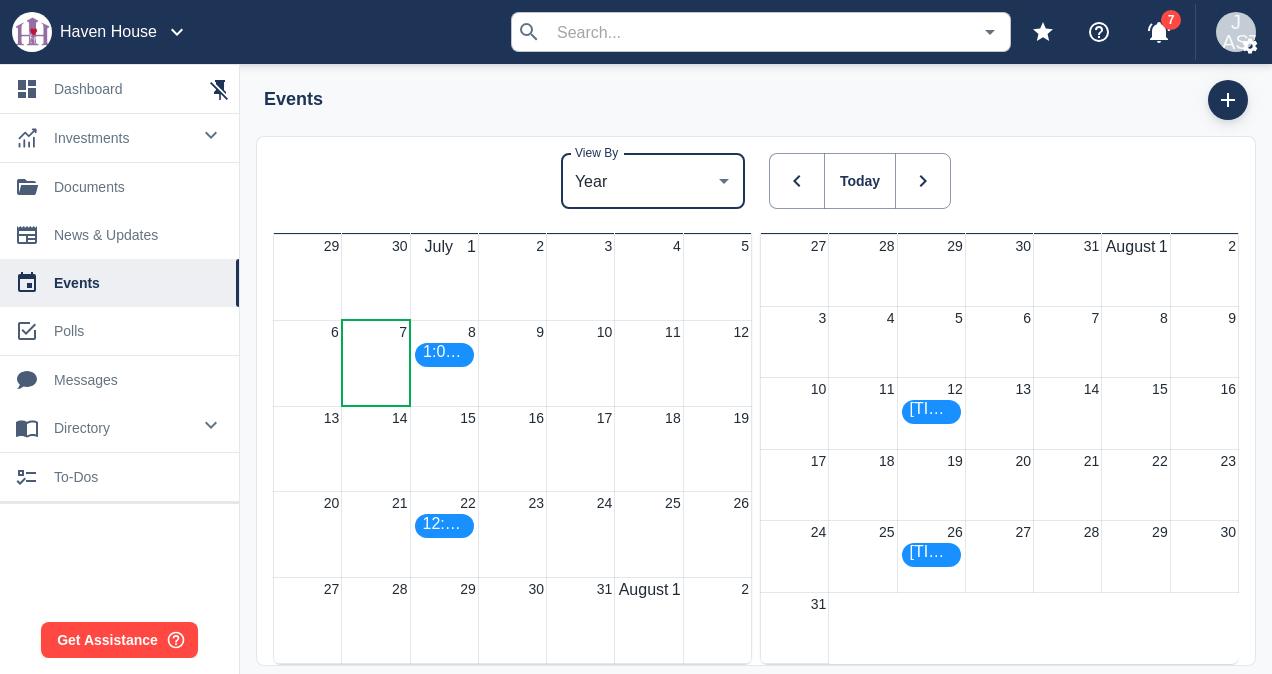 click at bounding box center (211, 135) 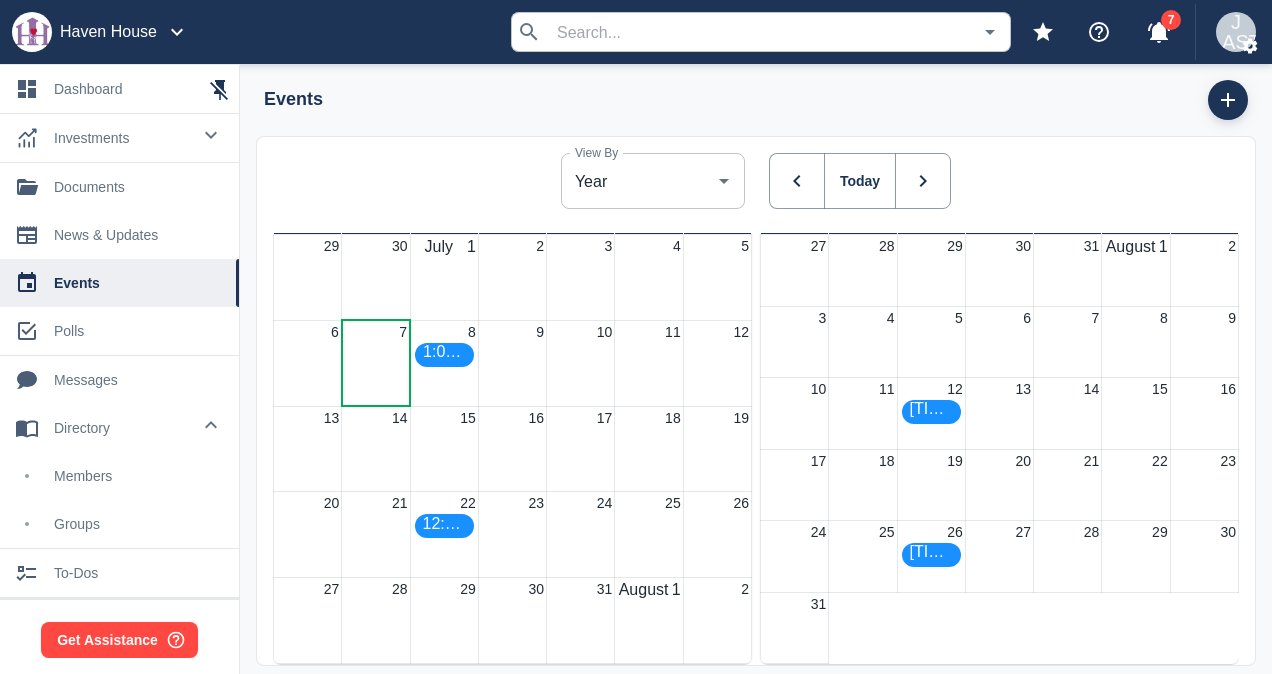 click on "groups" at bounding box center [138, 524] 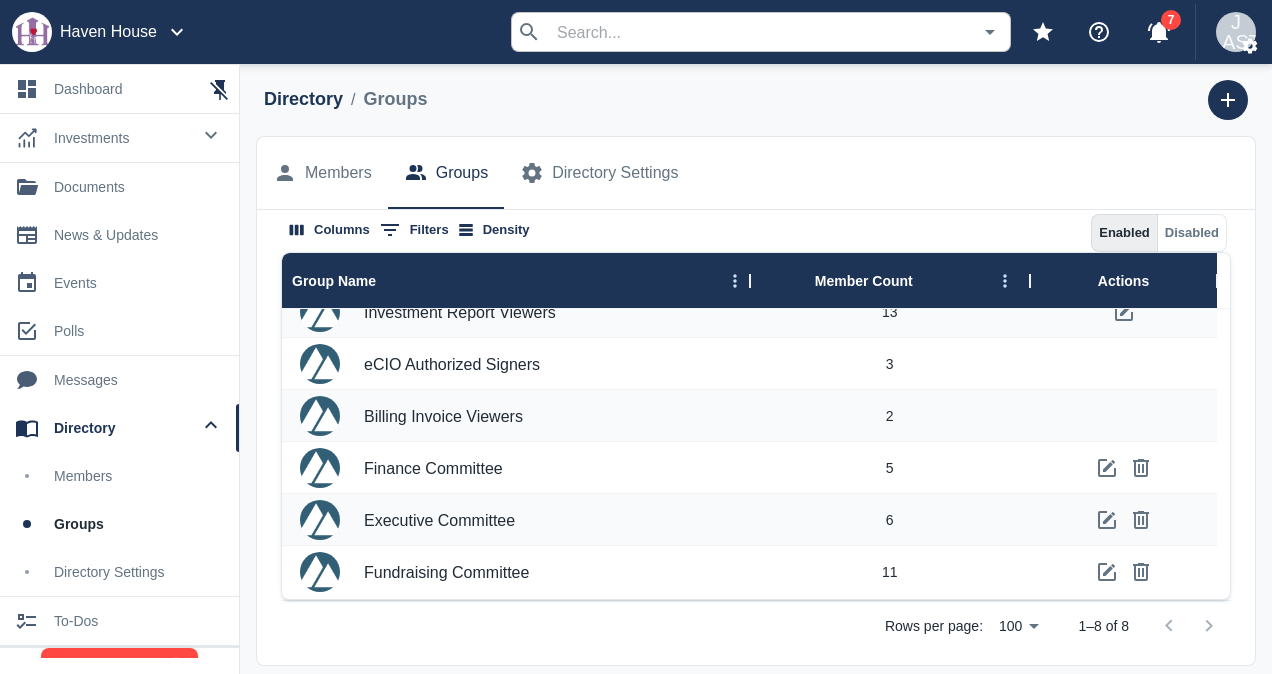 scroll, scrollTop: 141, scrollLeft: 0, axis: vertical 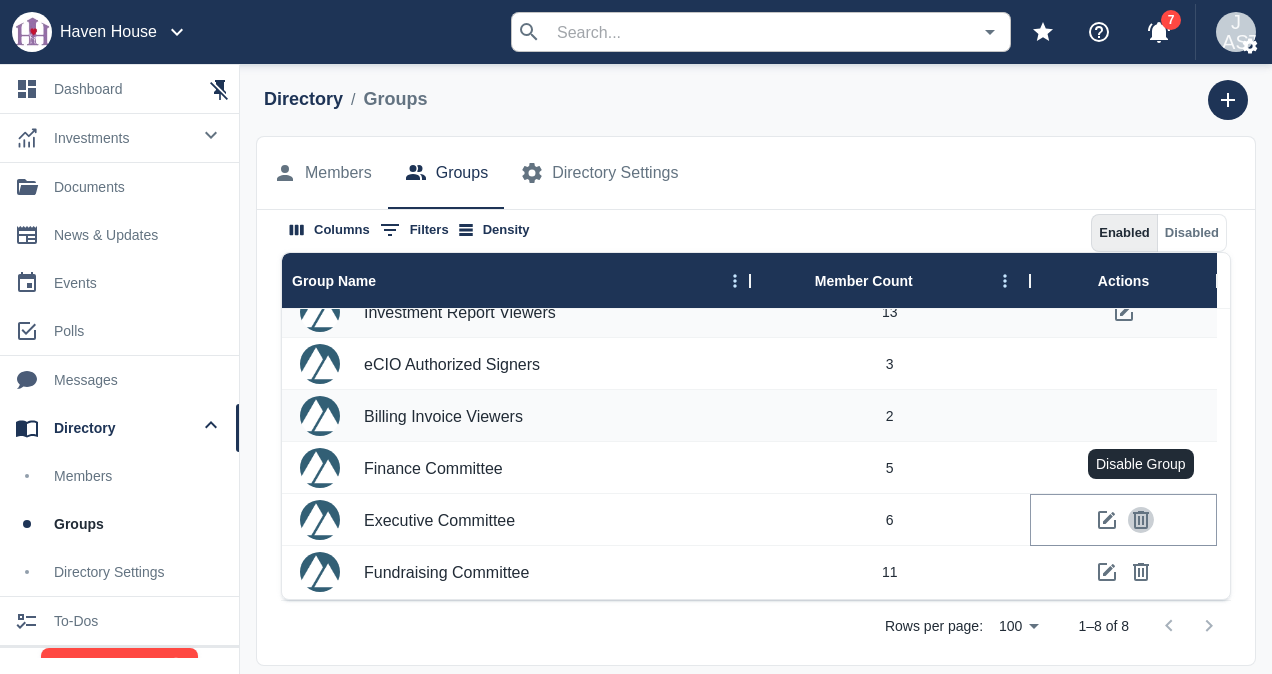 click at bounding box center (1141, 520) 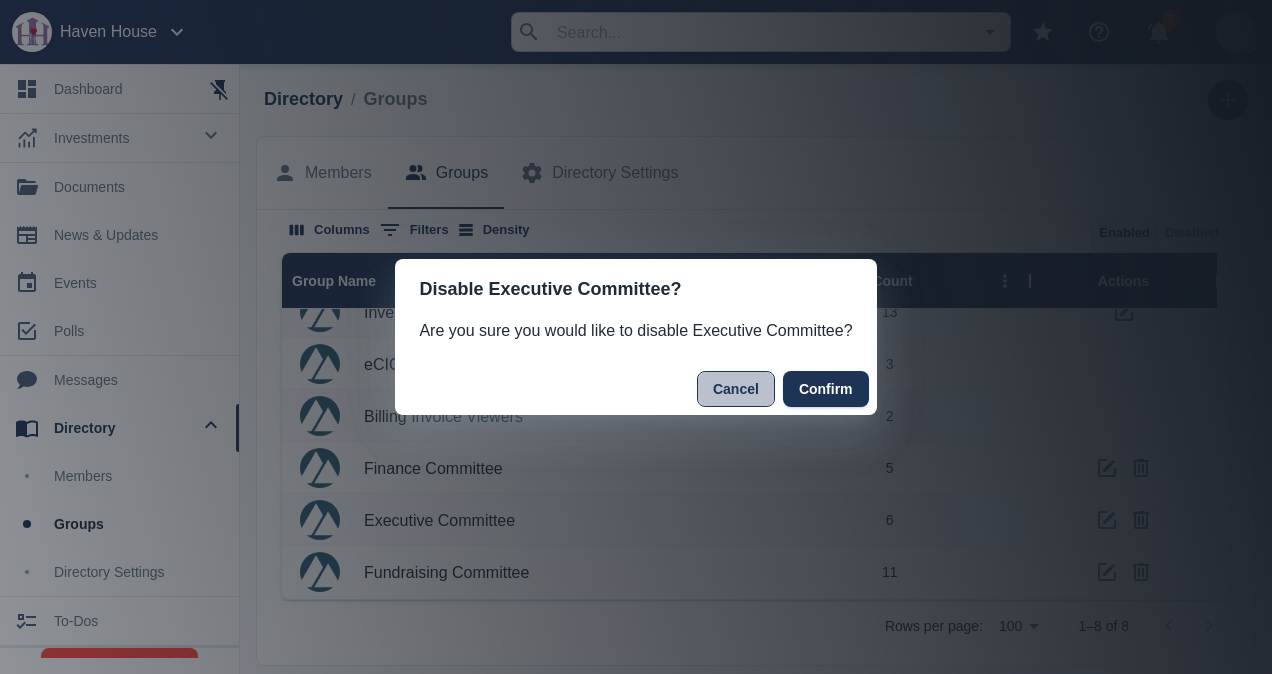 click on "Cancel" at bounding box center (736, 389) 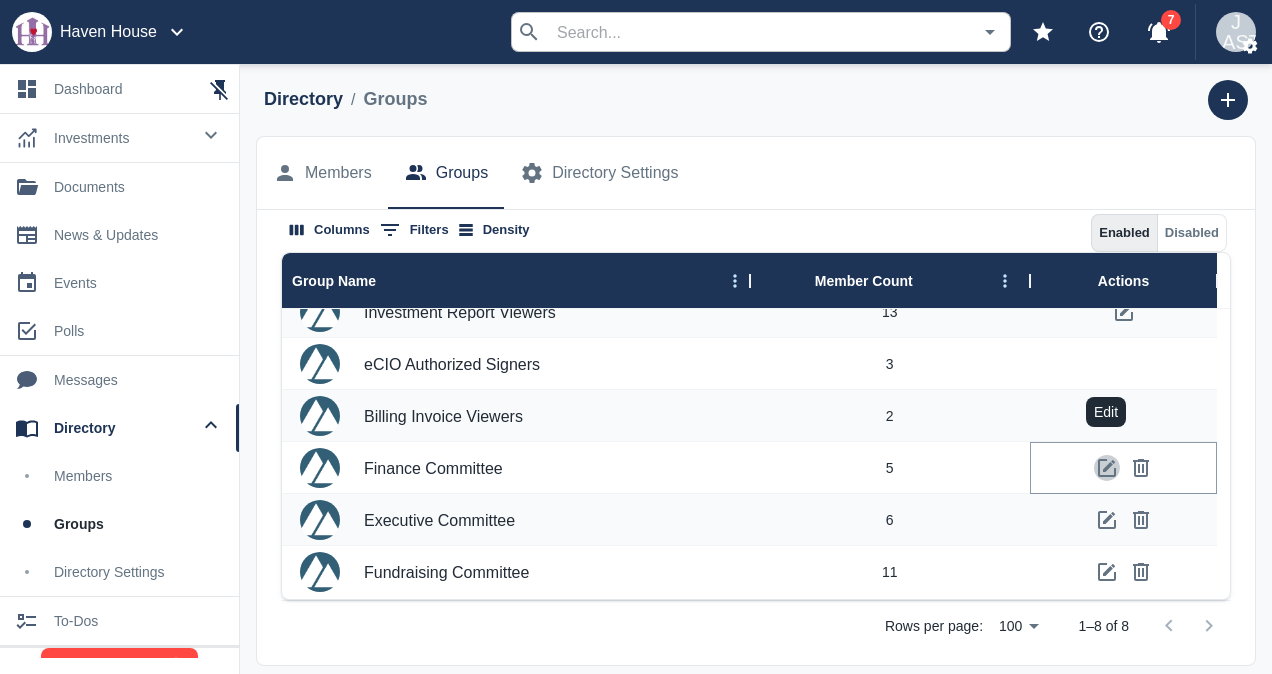 click at bounding box center [1107, 468] 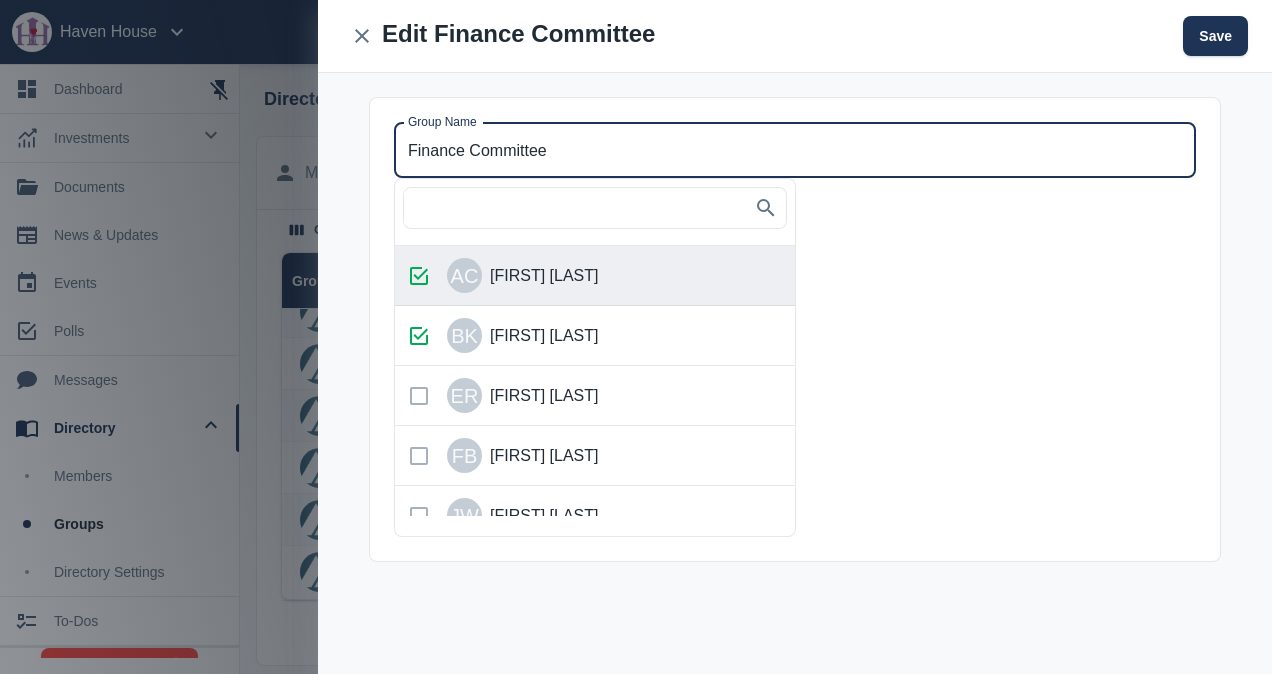 click on "Finance Committee" at bounding box center [795, 150] 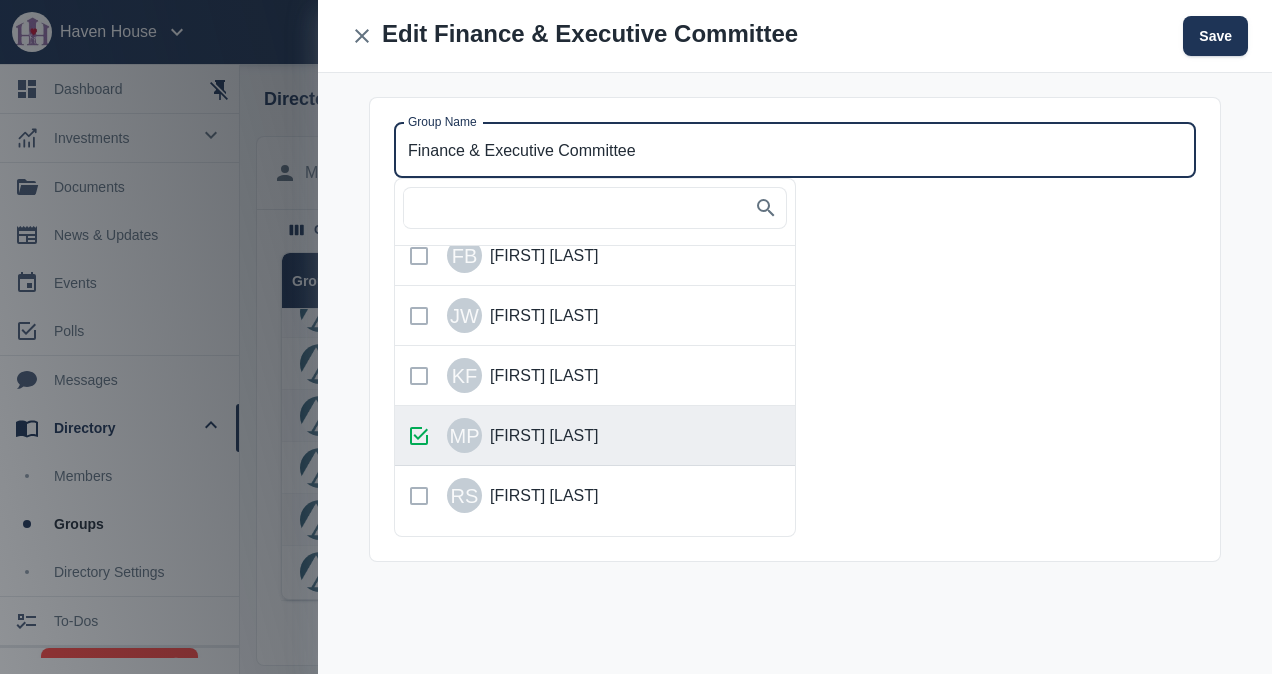 scroll, scrollTop: 300, scrollLeft: 0, axis: vertical 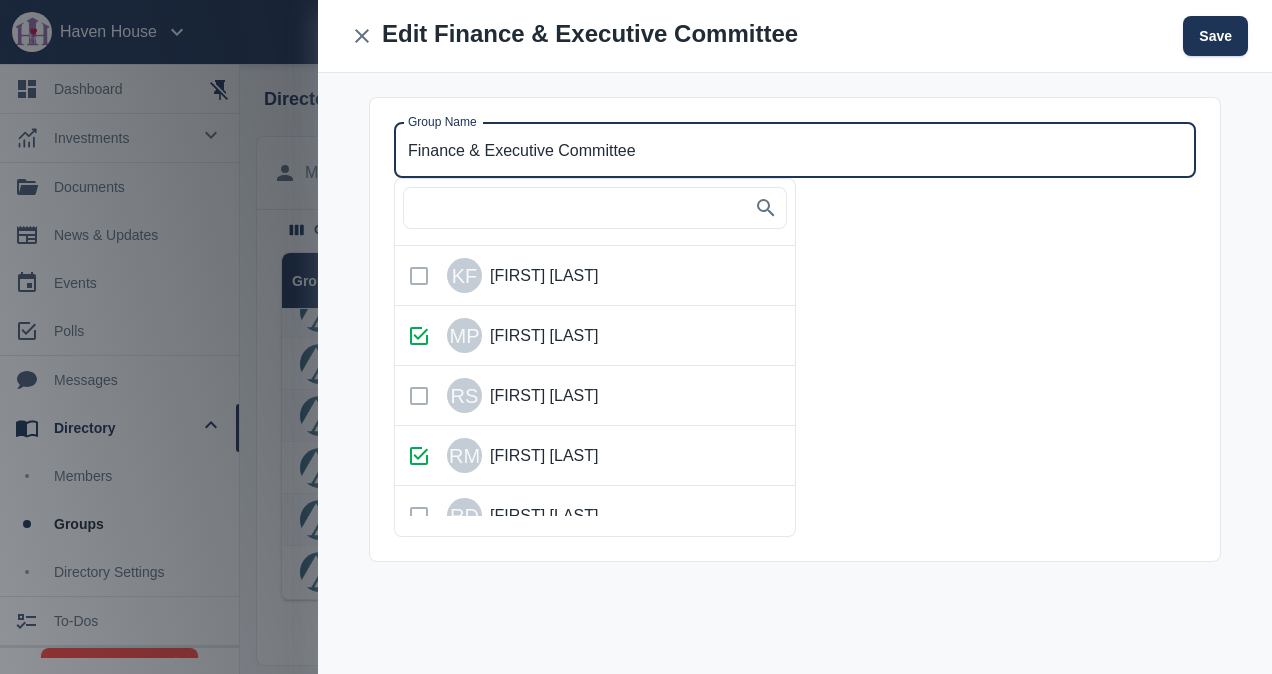 click at bounding box center [419, 396] 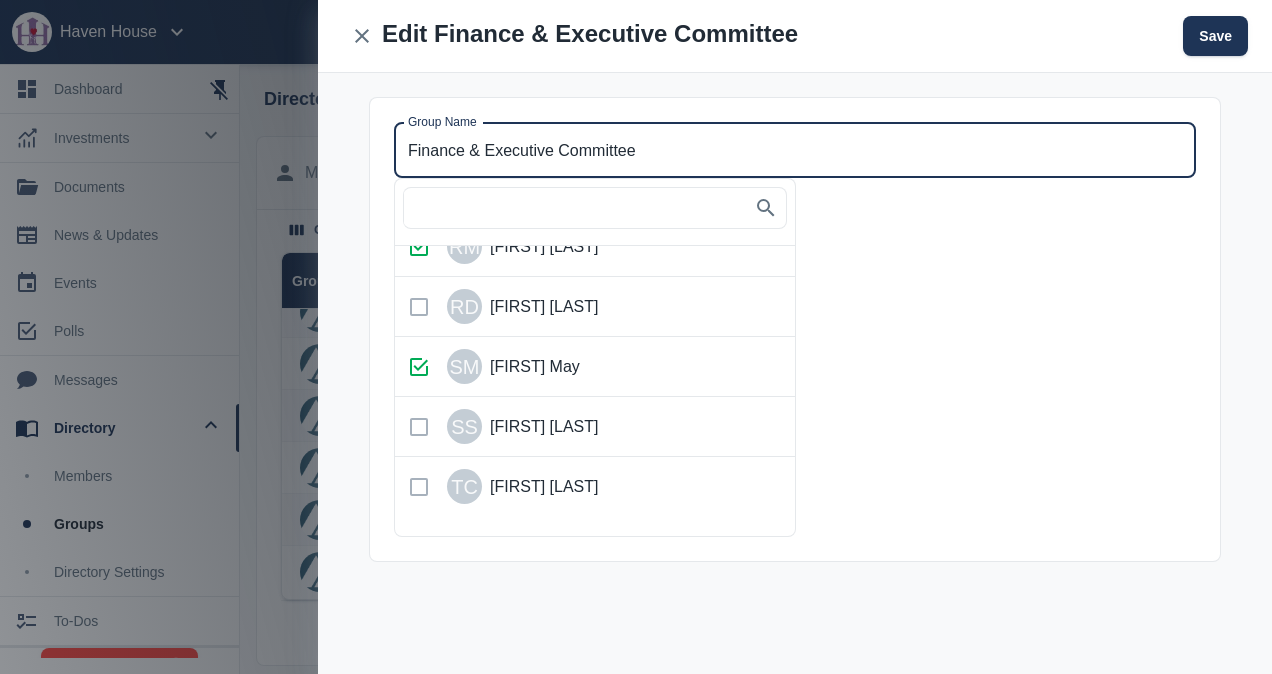 scroll, scrollTop: 510, scrollLeft: 0, axis: vertical 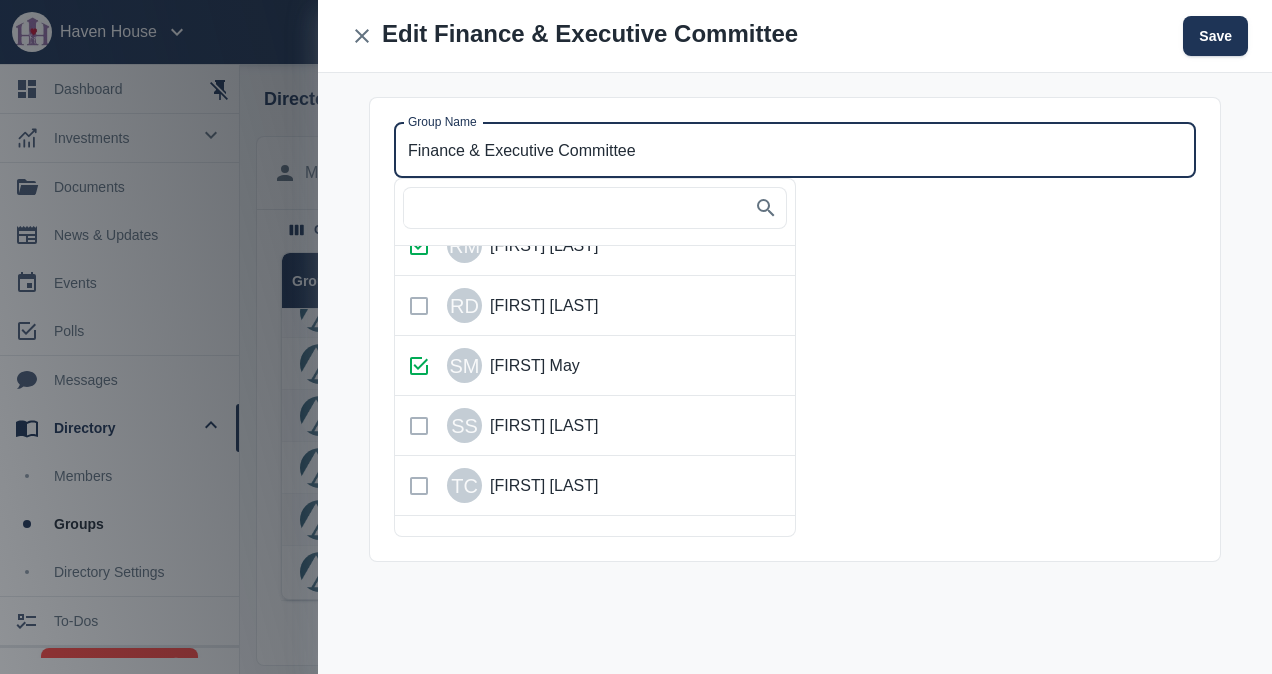 click at bounding box center [419, 486] 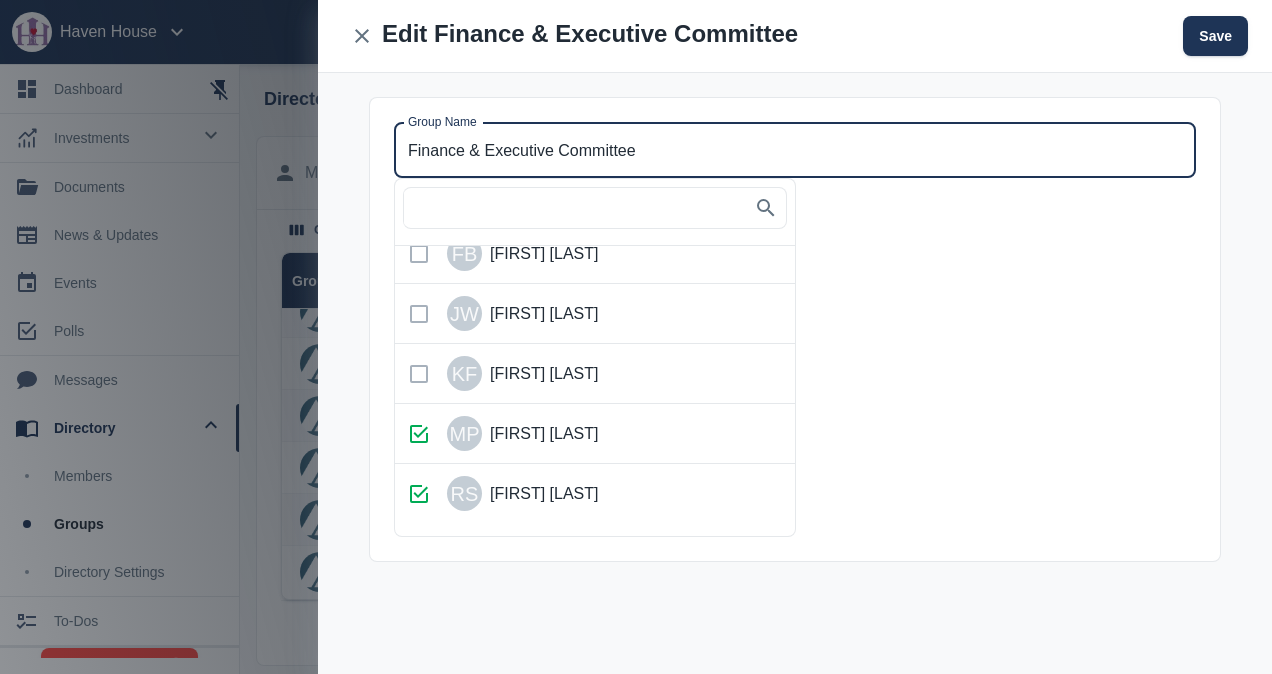 scroll, scrollTop: 200, scrollLeft: 0, axis: vertical 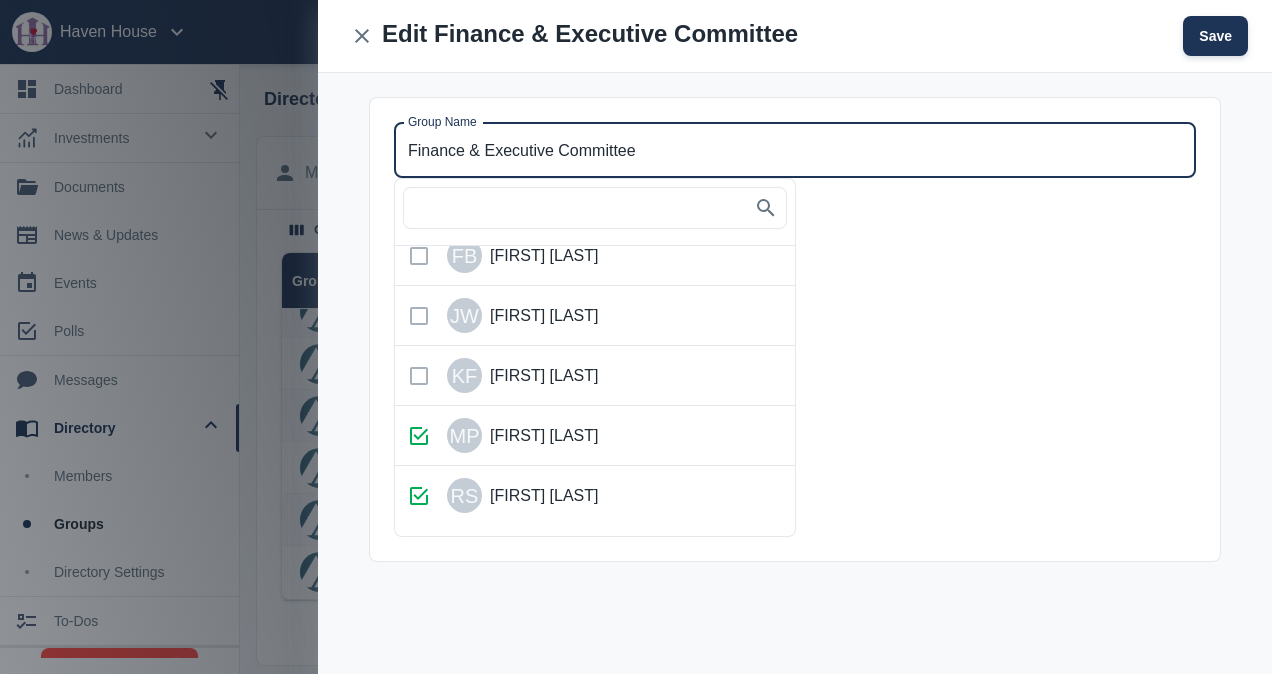 type on "Finance & Executive Committee" 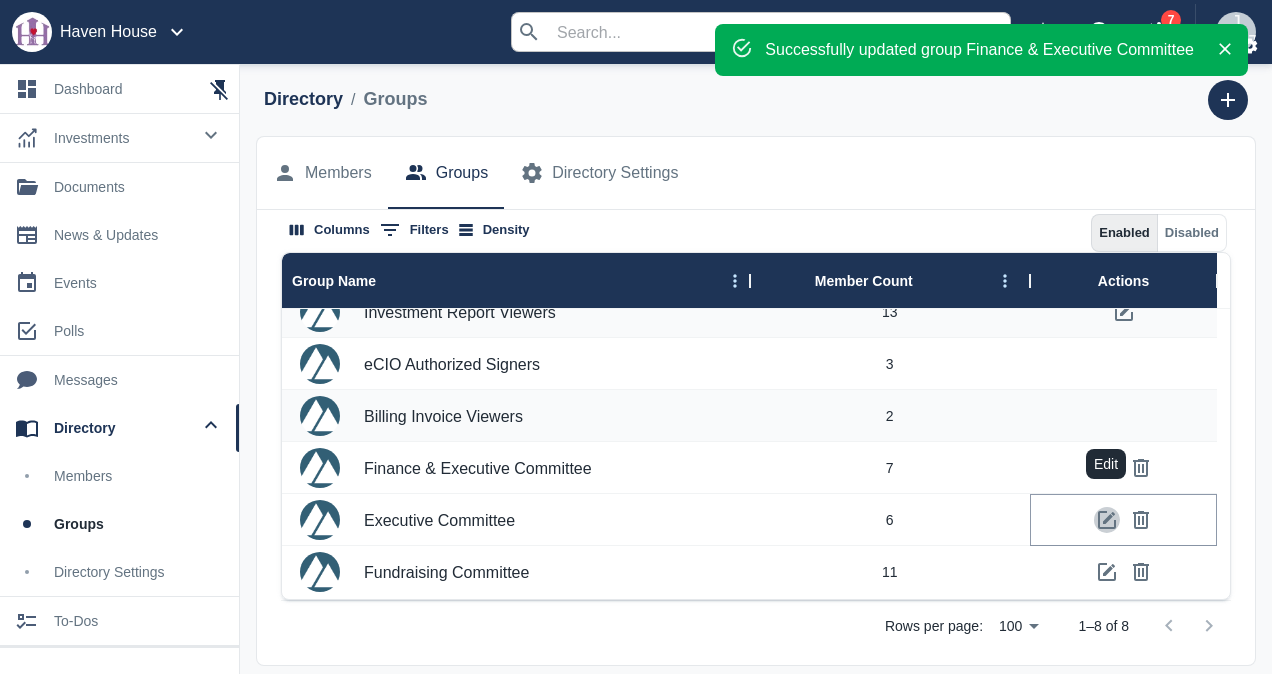 click at bounding box center (1107, 520) 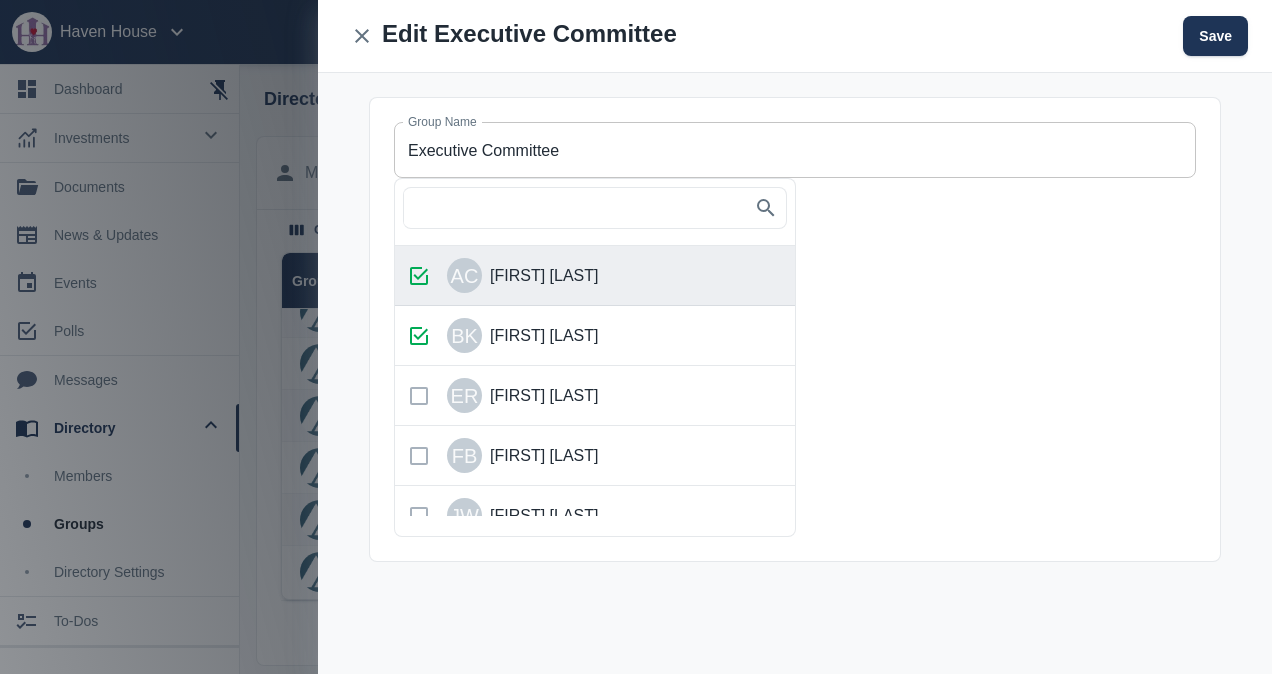 click at bounding box center (419, 276) 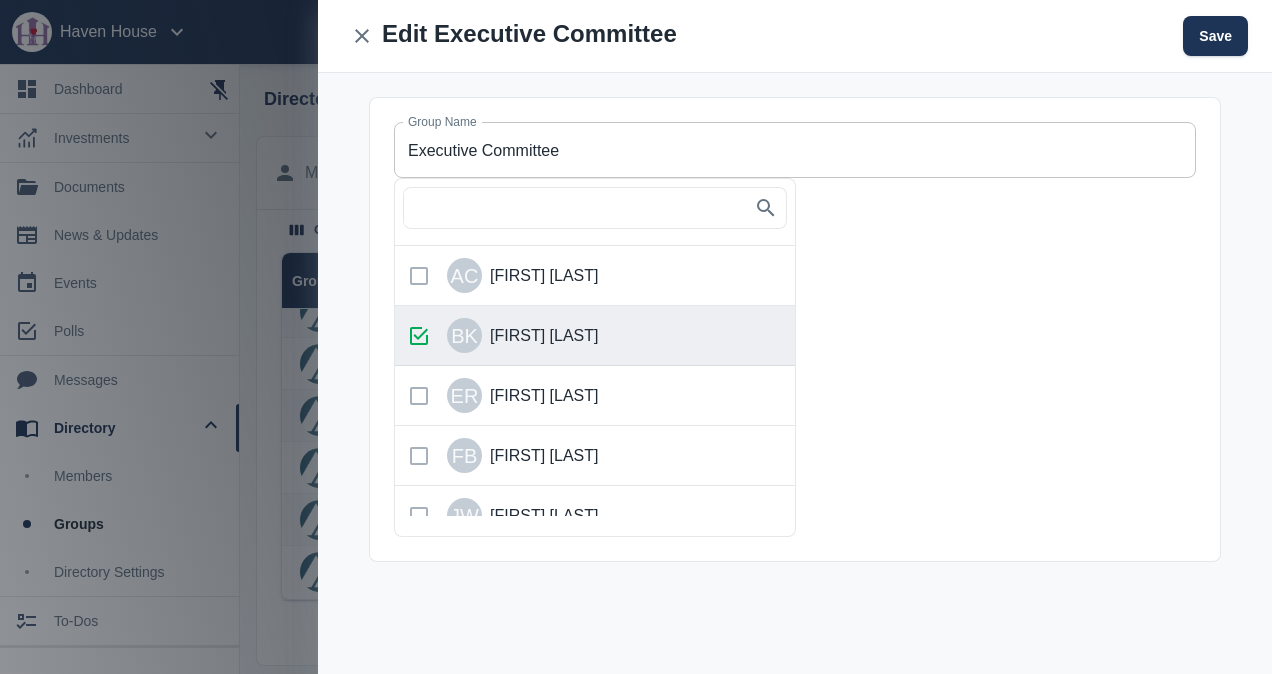 click at bounding box center [419, 336] 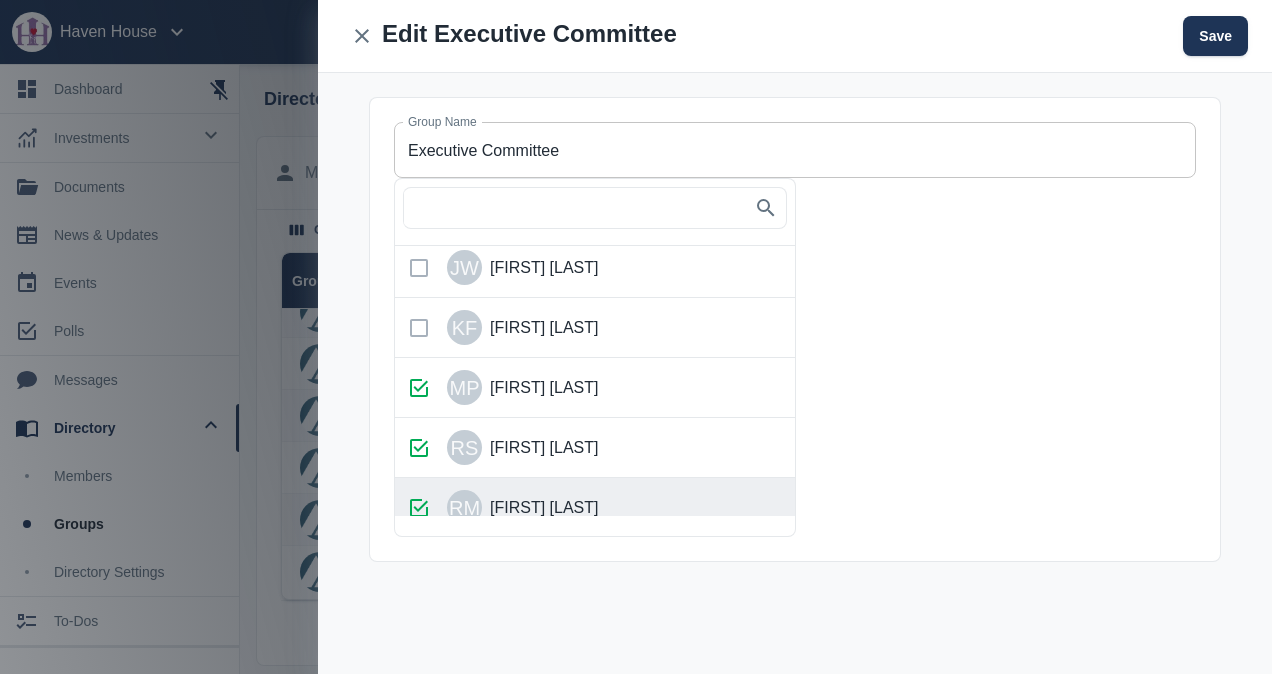 scroll, scrollTop: 400, scrollLeft: 0, axis: vertical 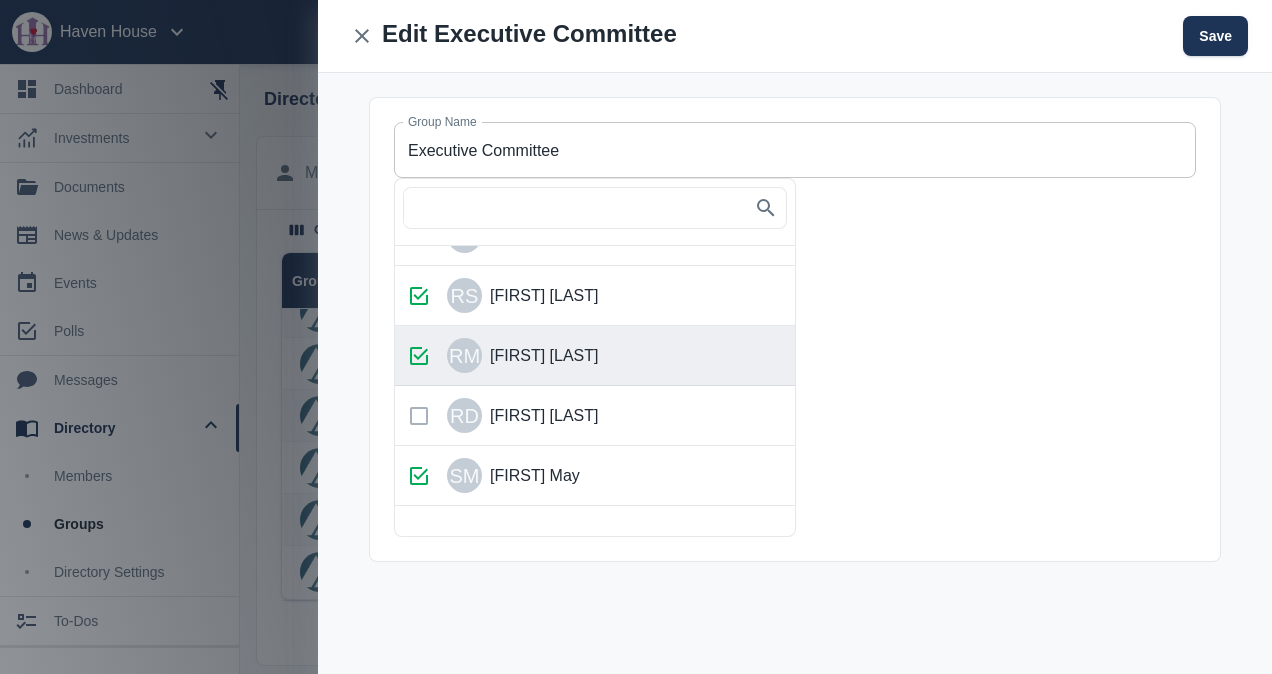 click at bounding box center [419, 356] 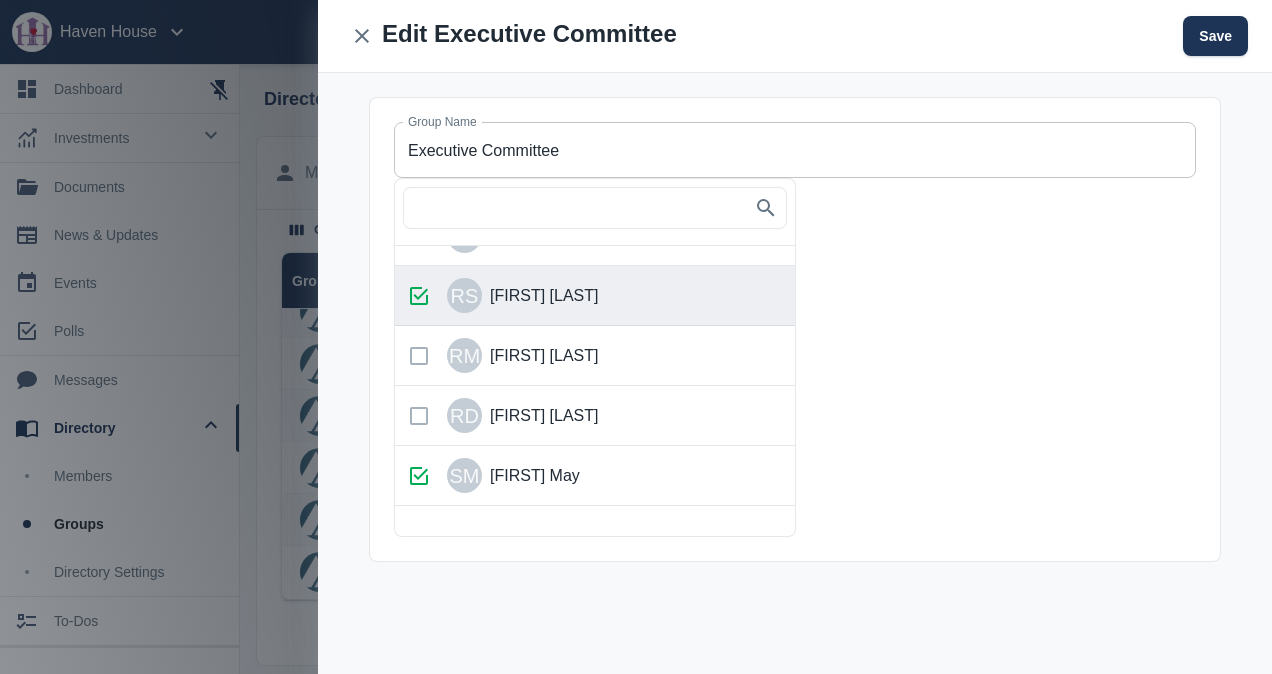 click at bounding box center [419, 296] 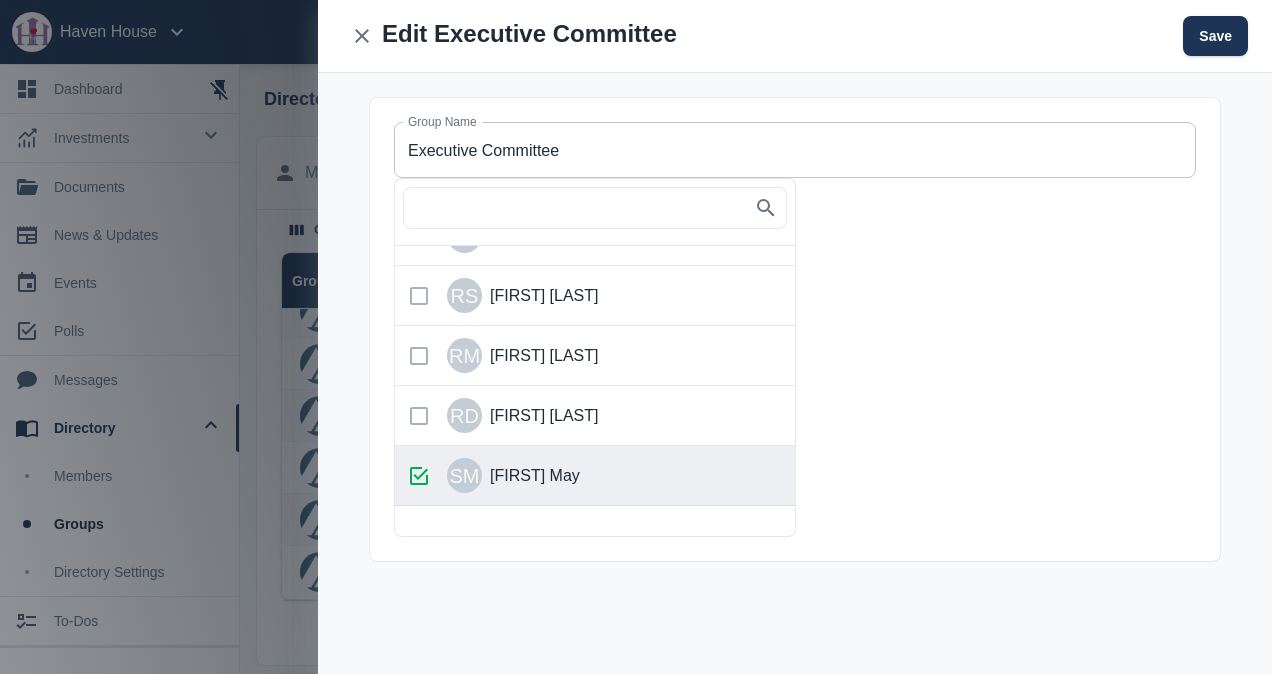 click at bounding box center (419, 476) 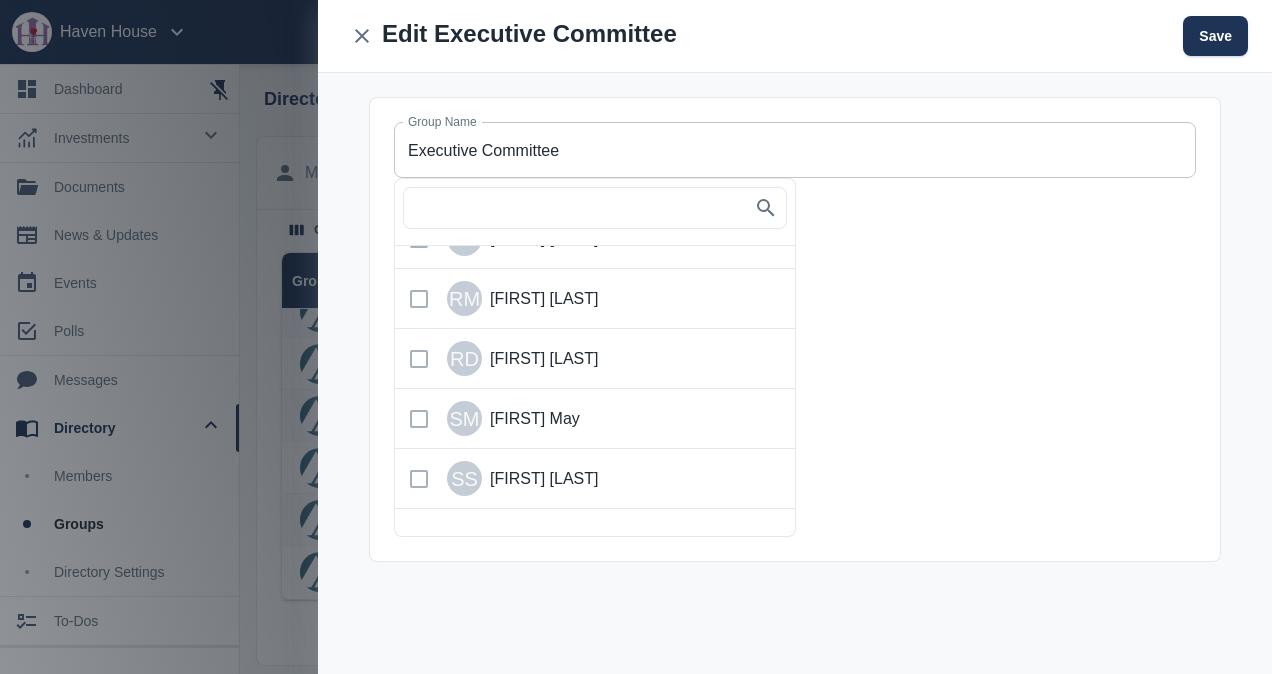 scroll, scrollTop: 510, scrollLeft: 0, axis: vertical 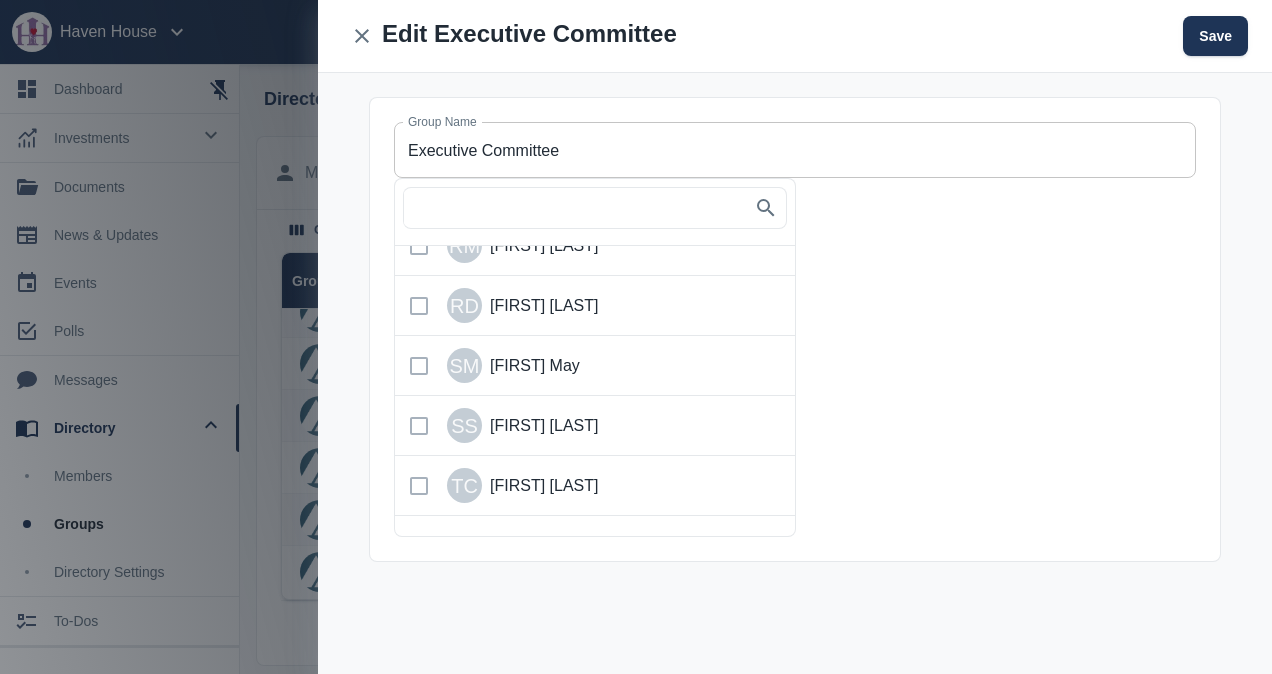 click on "Save" at bounding box center (1215, 36) 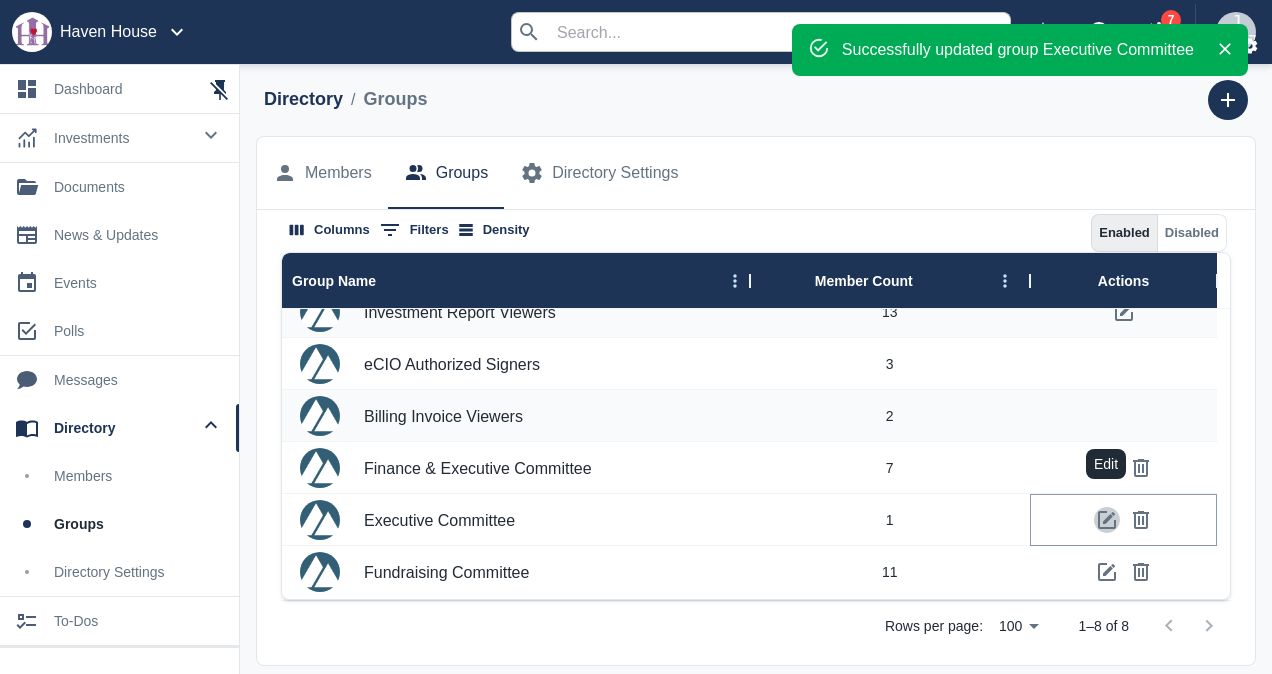 click at bounding box center (1107, 520) 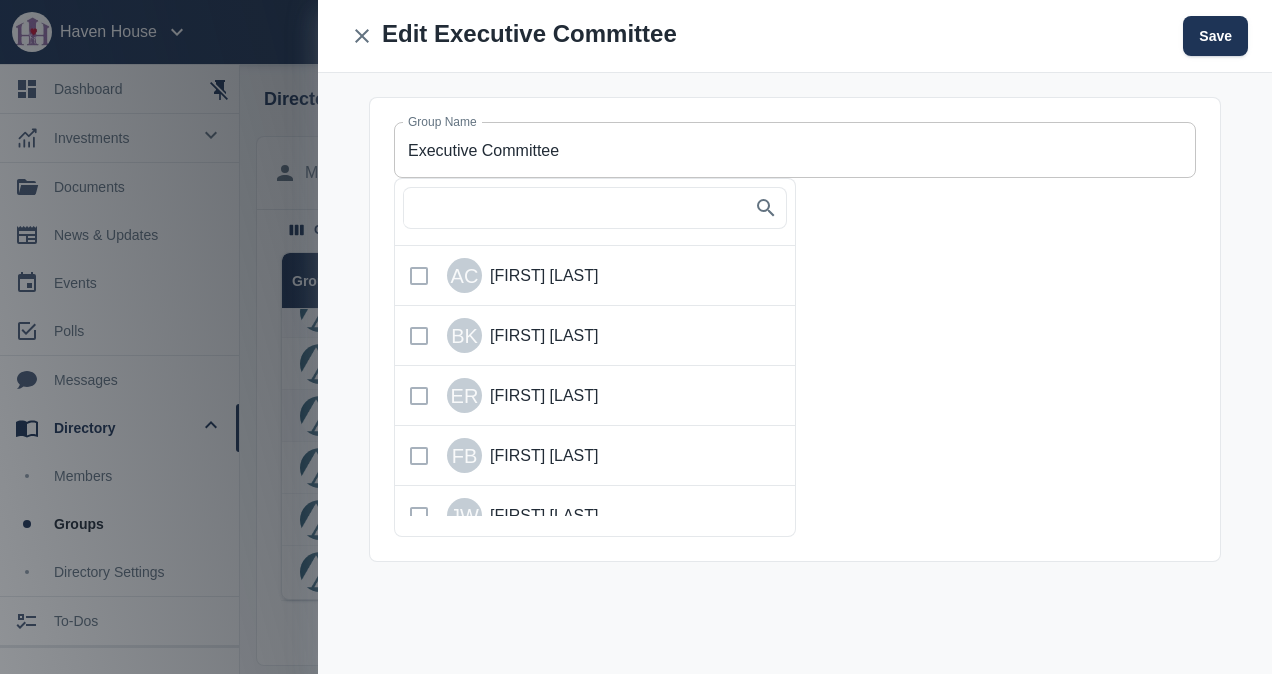 scroll, scrollTop: 150, scrollLeft: 0, axis: vertical 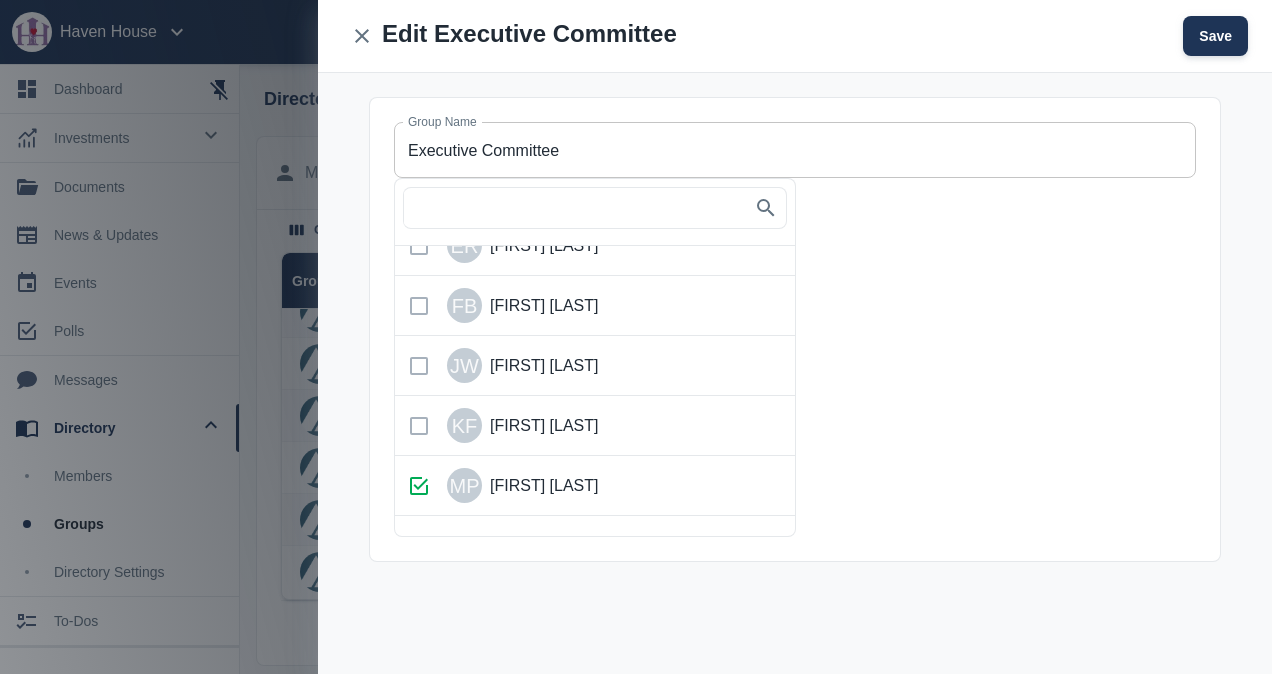 click on "Save" at bounding box center [1215, 36] 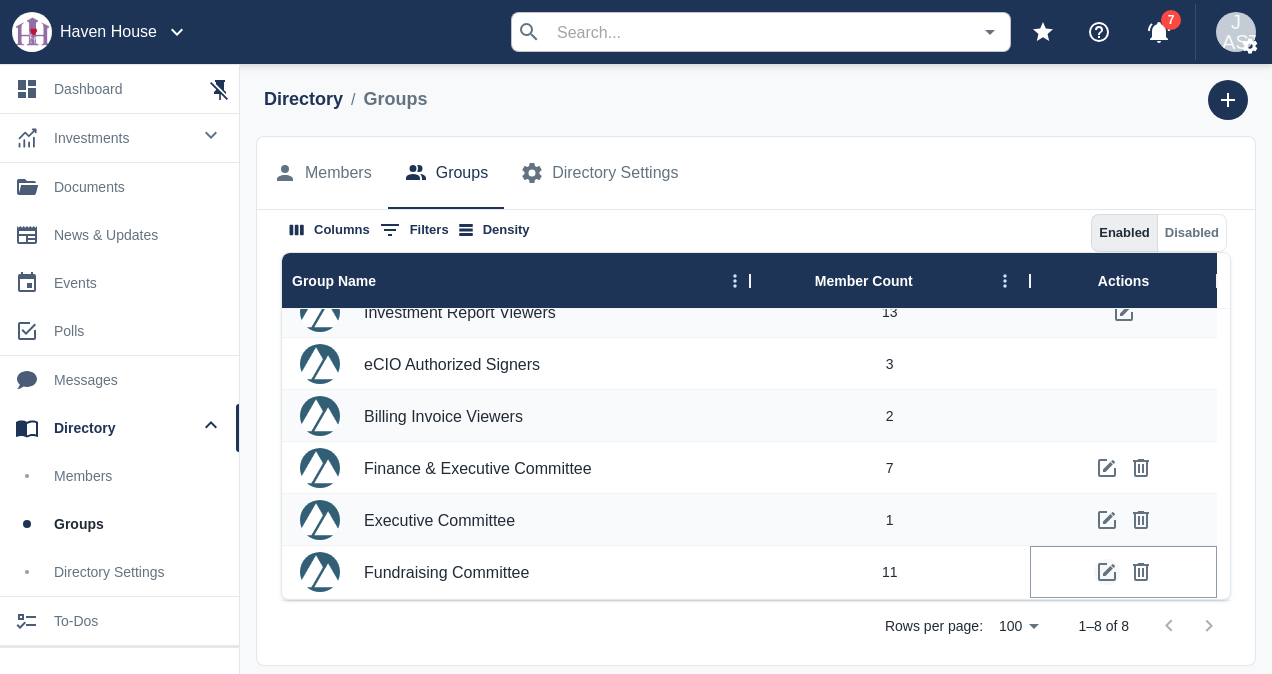 click at bounding box center [1107, 572] 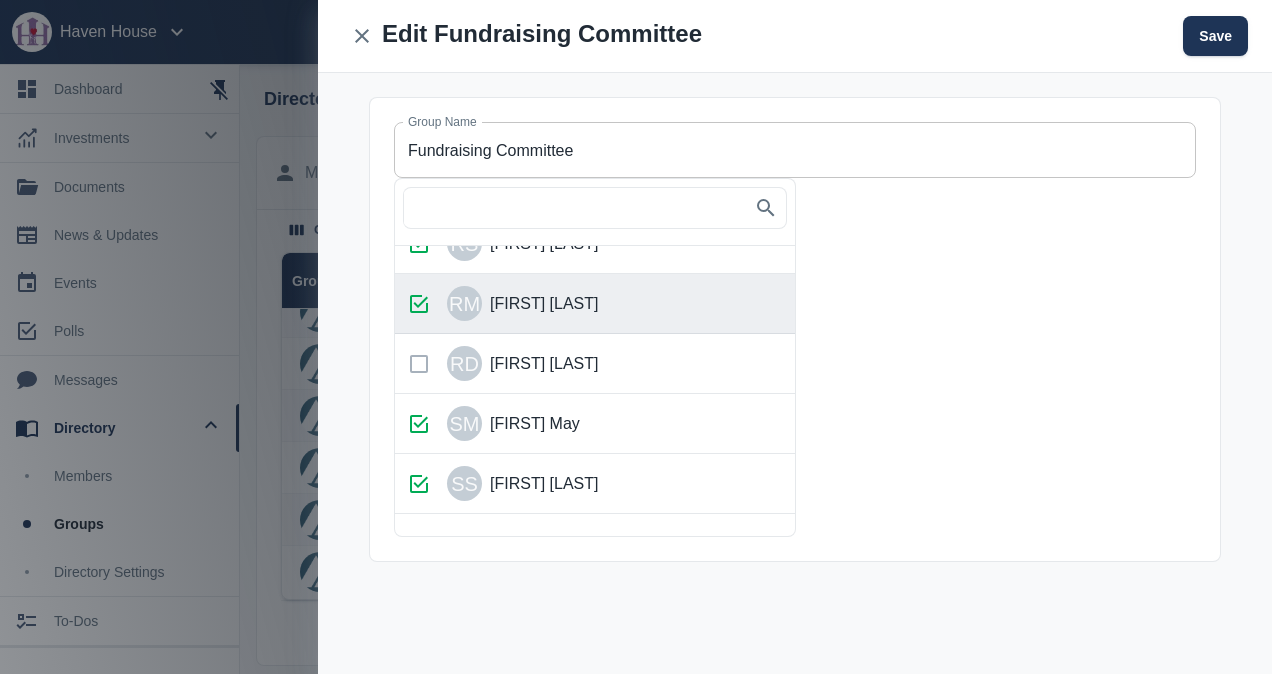 scroll, scrollTop: 510, scrollLeft: 0, axis: vertical 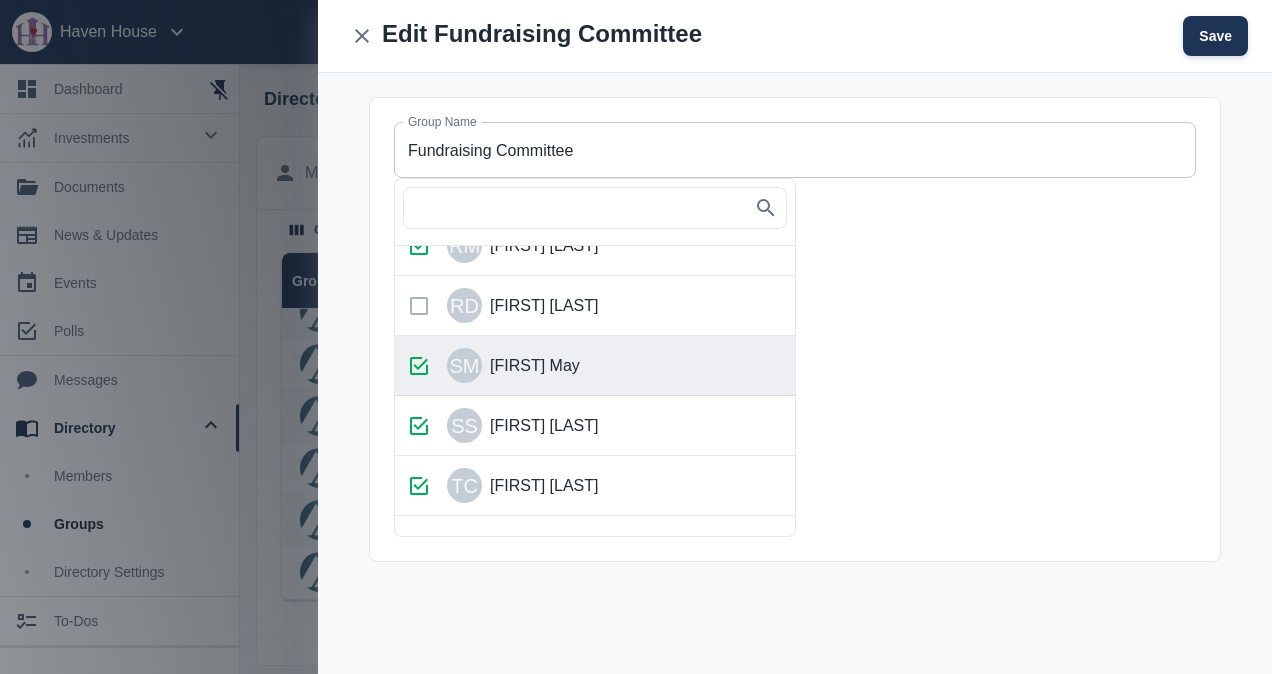 click on "Save" at bounding box center [1215, 36] 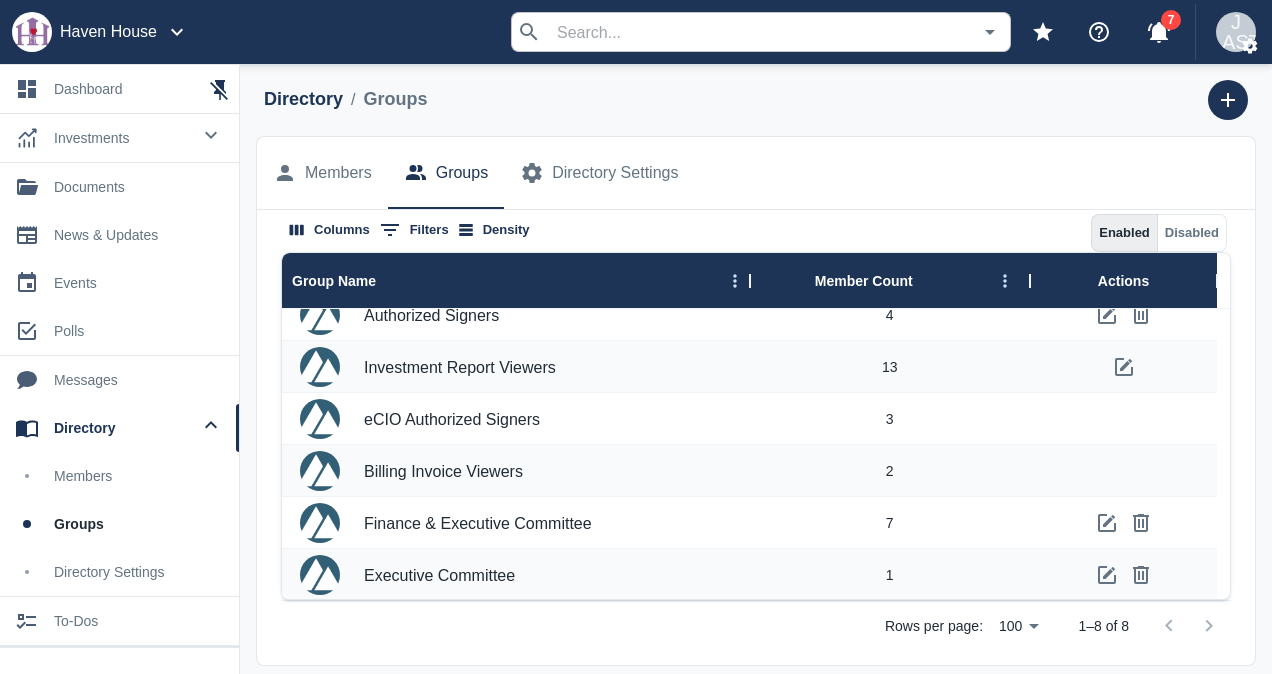 scroll, scrollTop: 0, scrollLeft: 0, axis: both 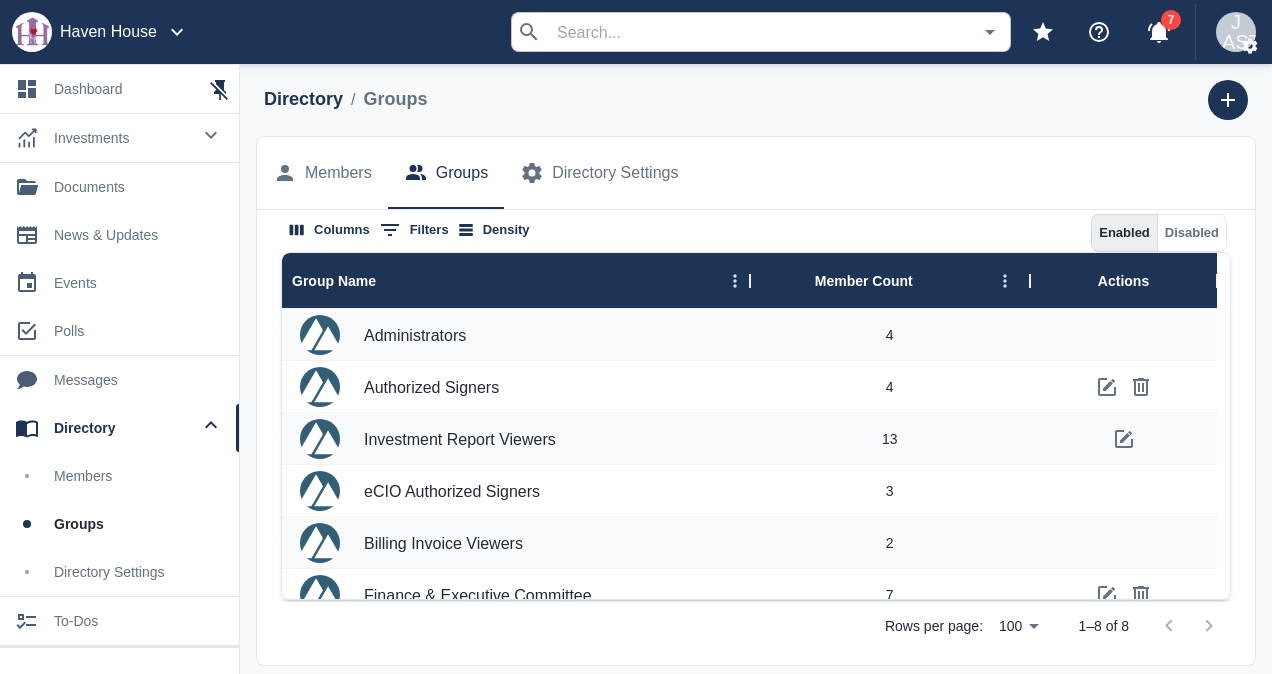 drag, startPoint x: 94, startPoint y: 274, endPoint x: 104, endPoint y: 273, distance: 10.049875 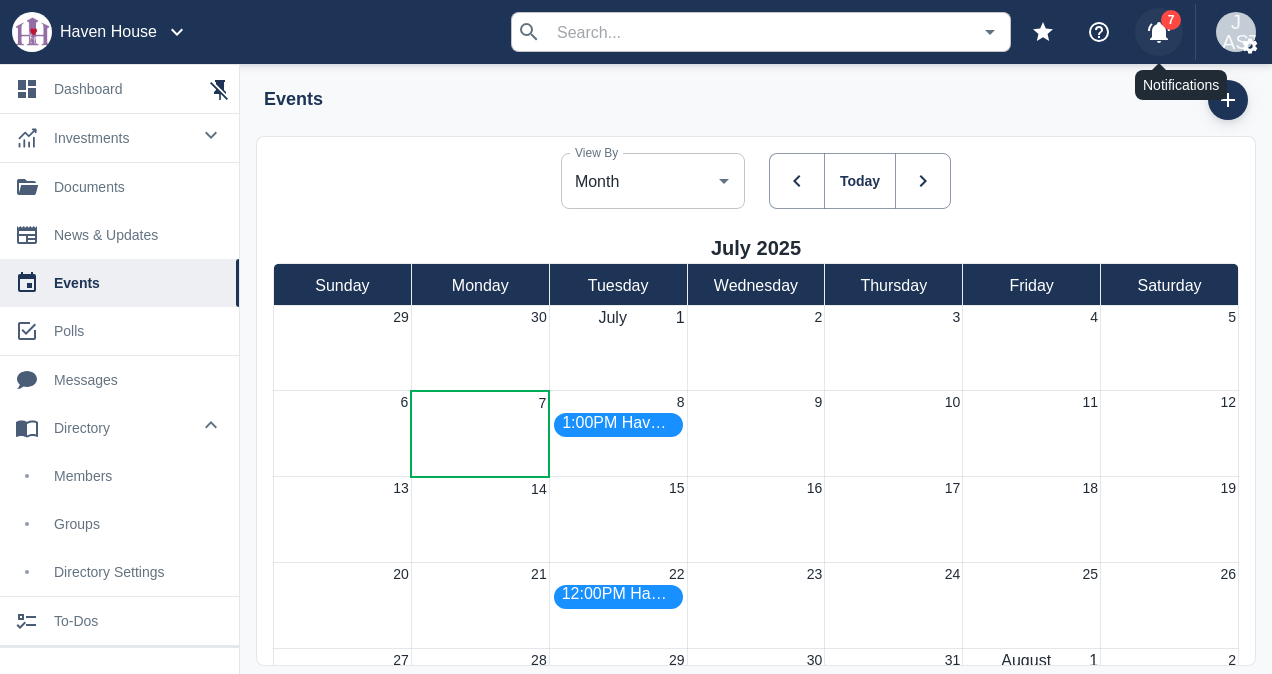 click at bounding box center (1159, 32) 